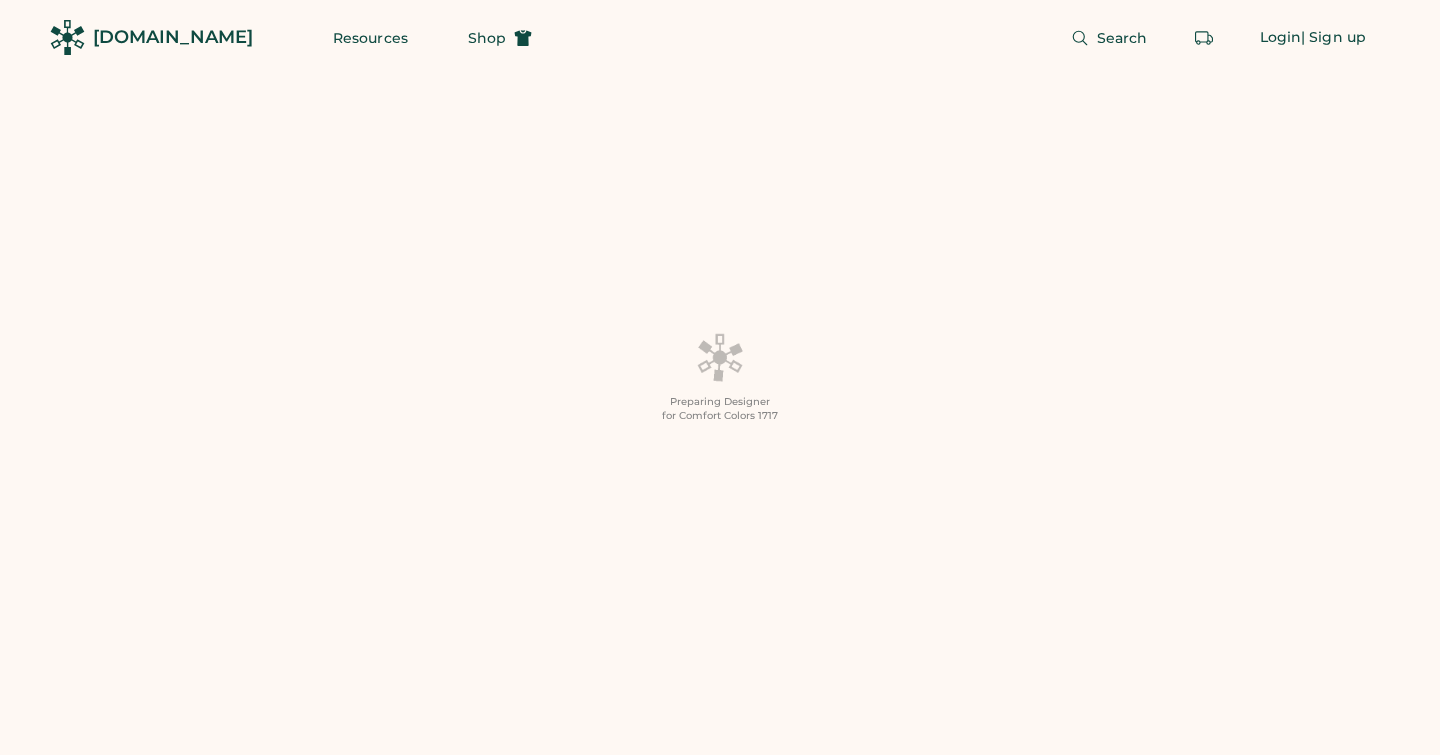 scroll, scrollTop: 0, scrollLeft: 0, axis: both 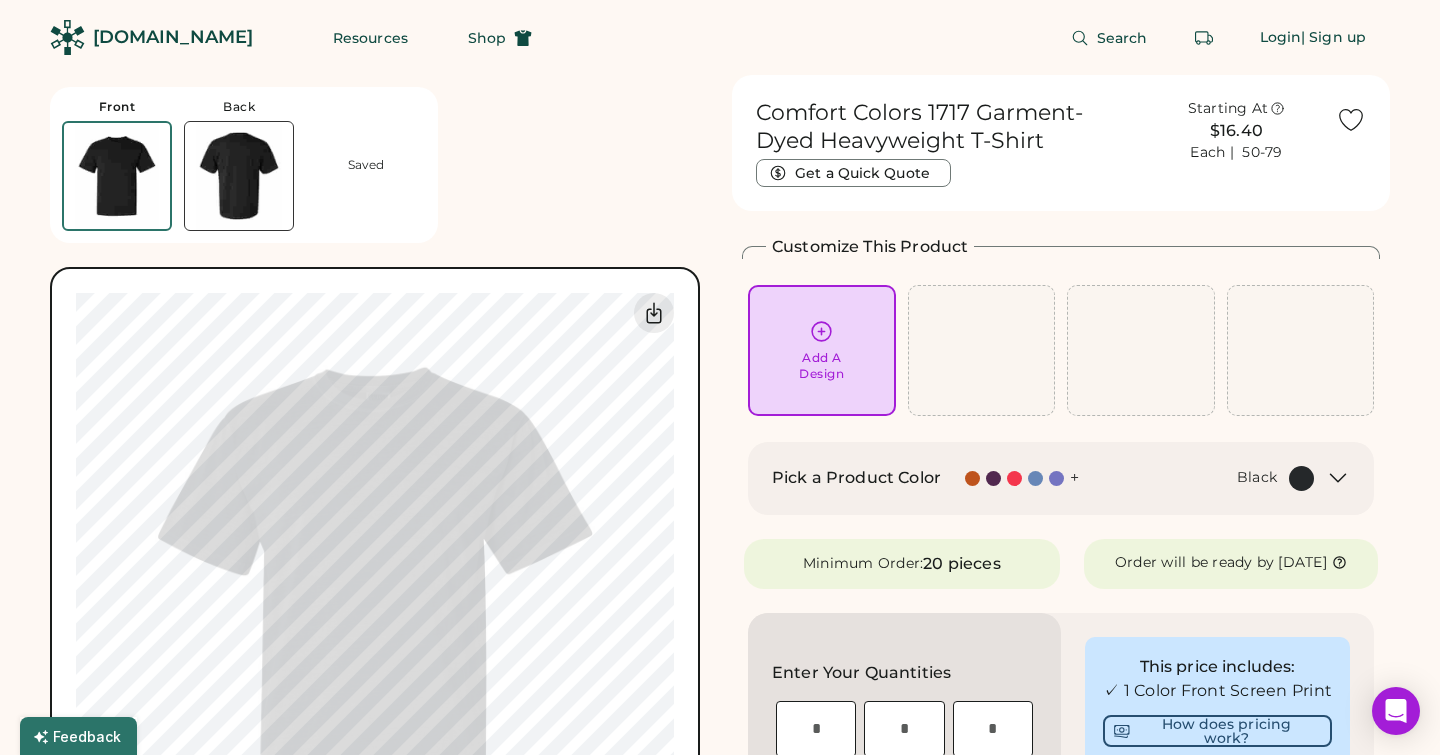 click on "Black" at bounding box center (1208, 478) 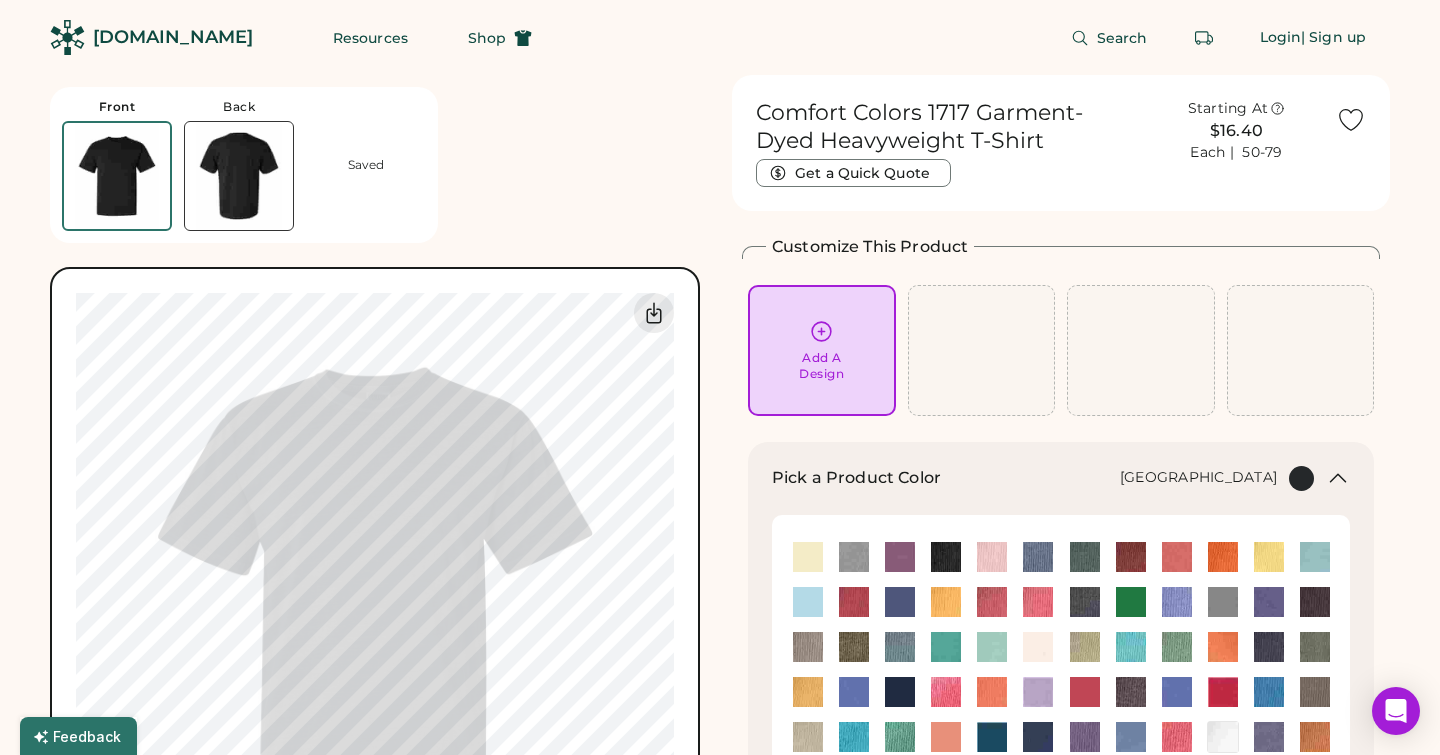scroll, scrollTop: 200, scrollLeft: 0, axis: vertical 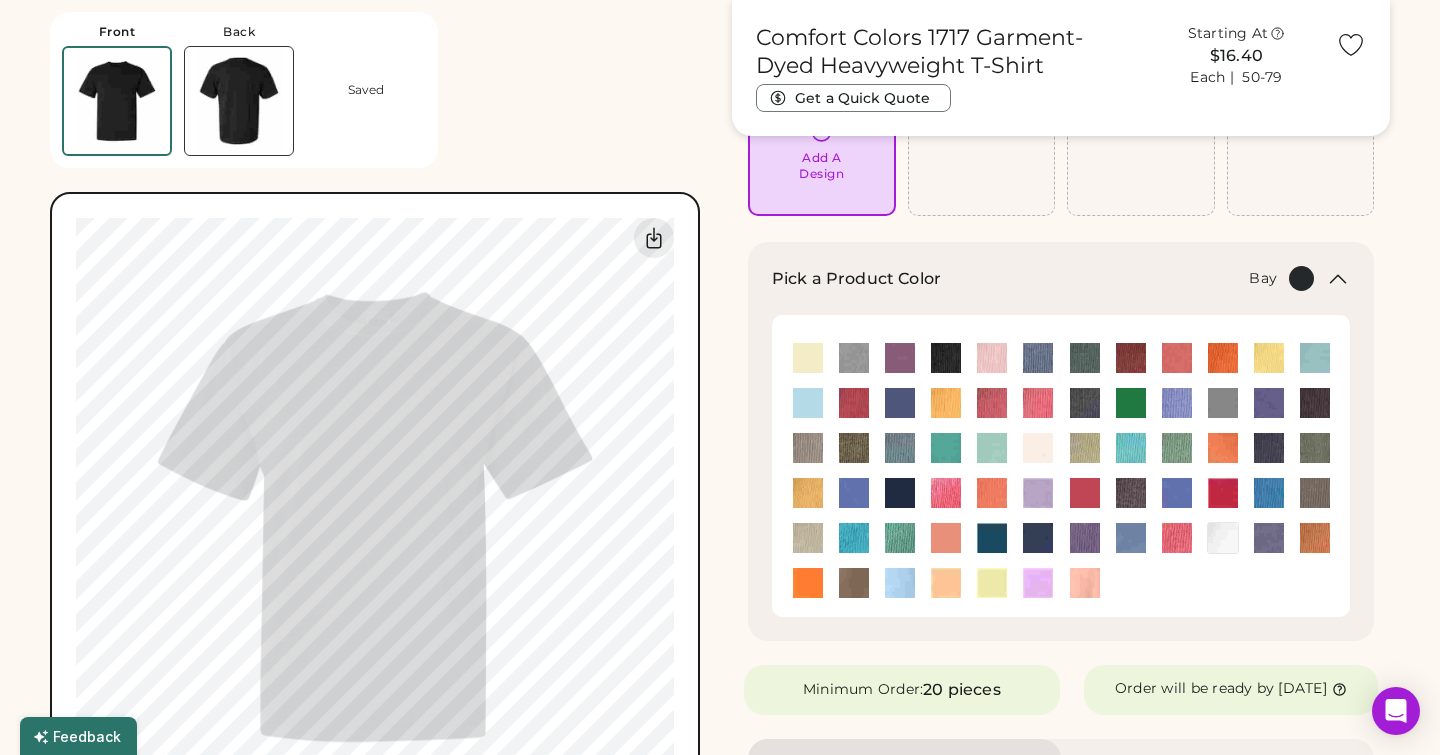 click at bounding box center [854, 358] 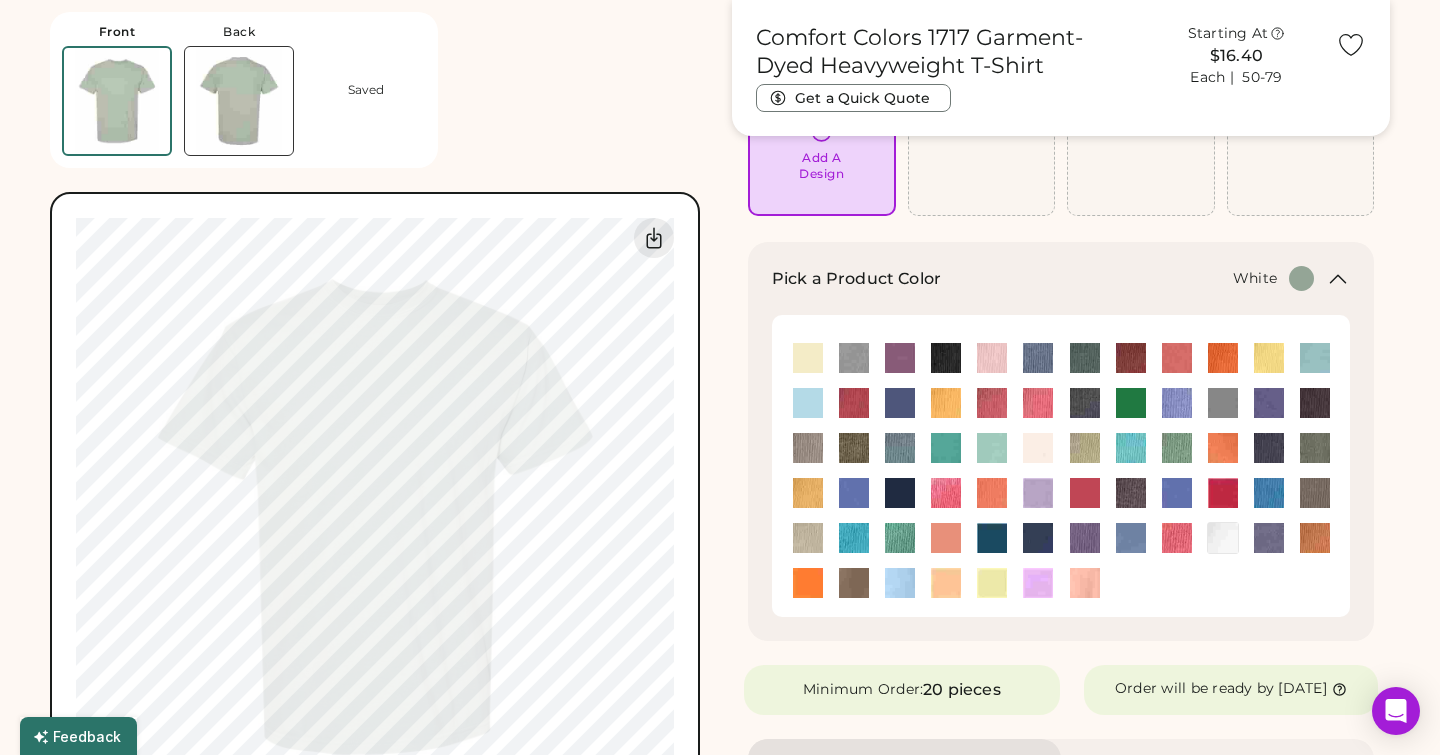 click at bounding box center [1223, 538] 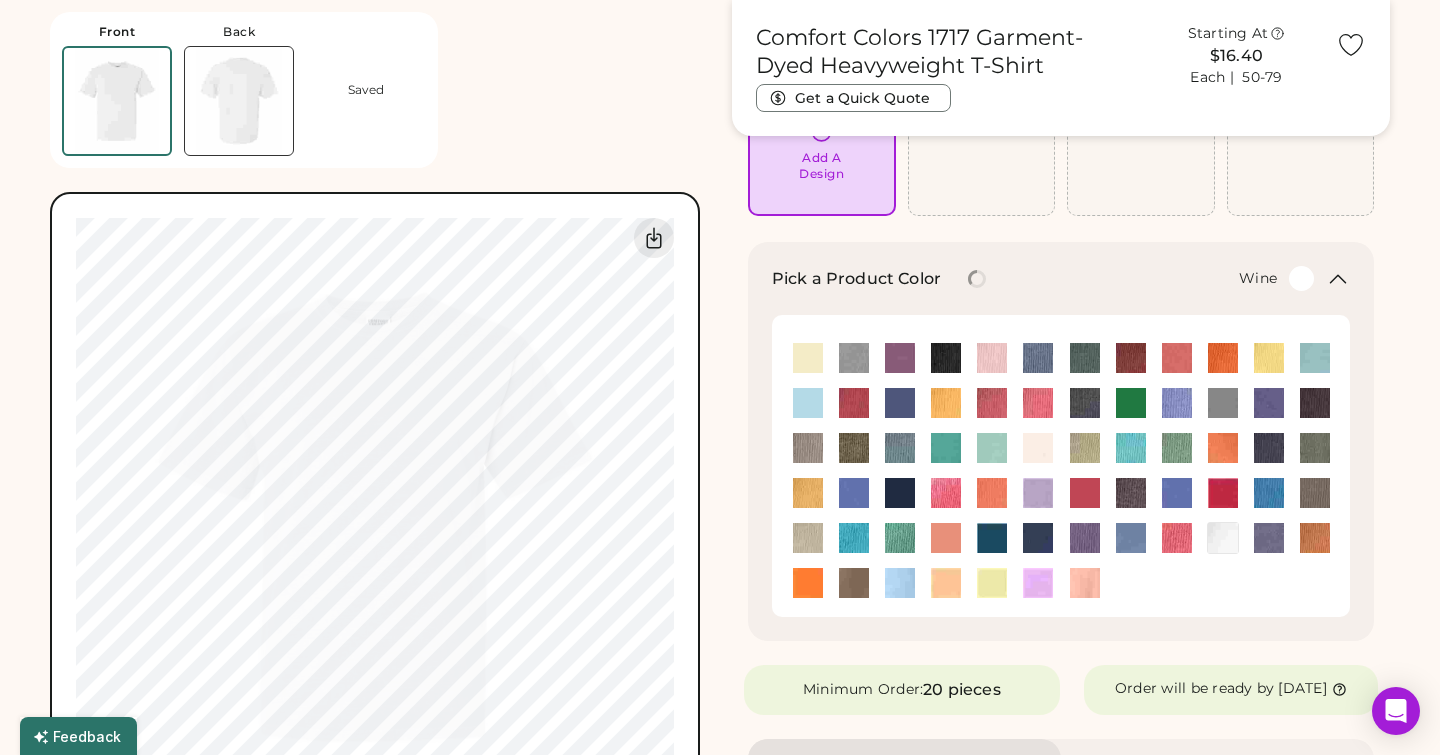 click at bounding box center [1269, 538] 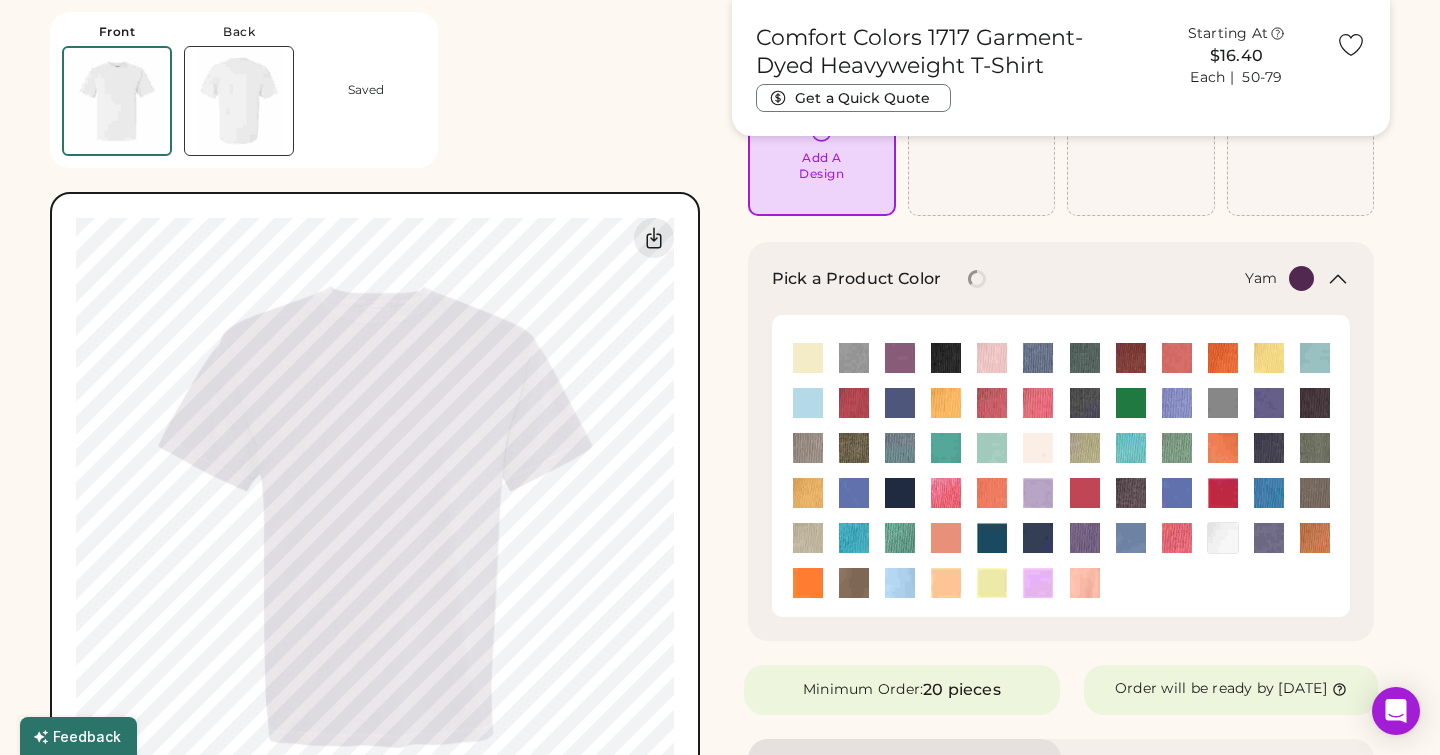 click at bounding box center [1315, 538] 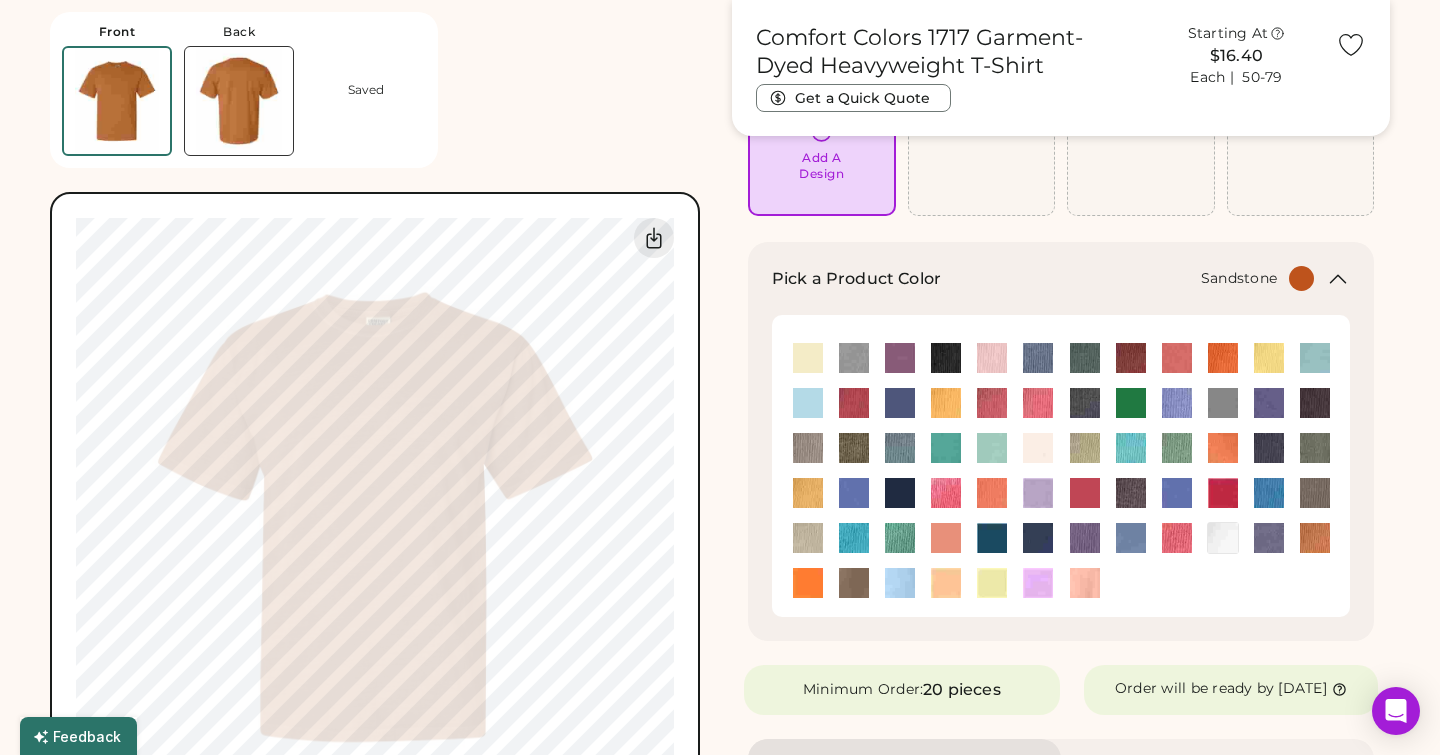 click at bounding box center (808, 538) 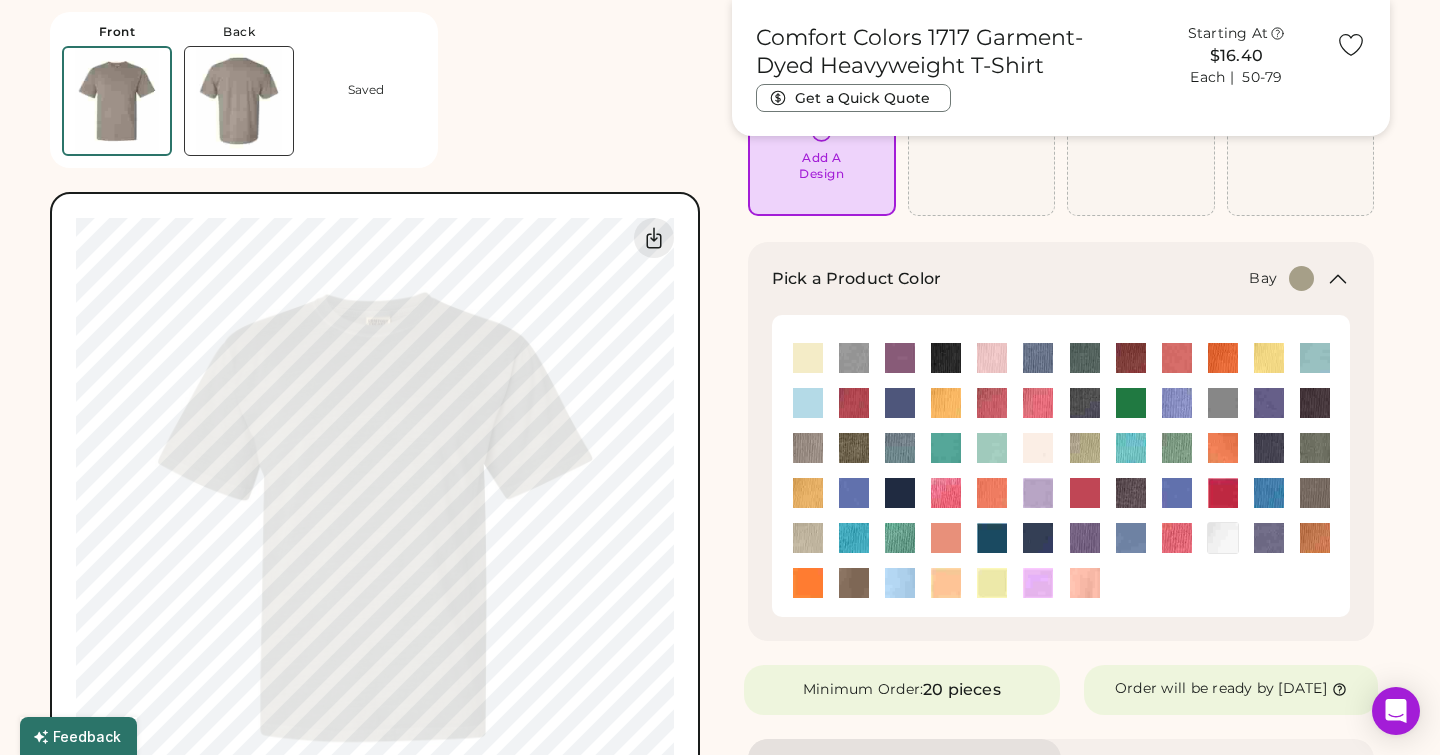 click at bounding box center (854, 358) 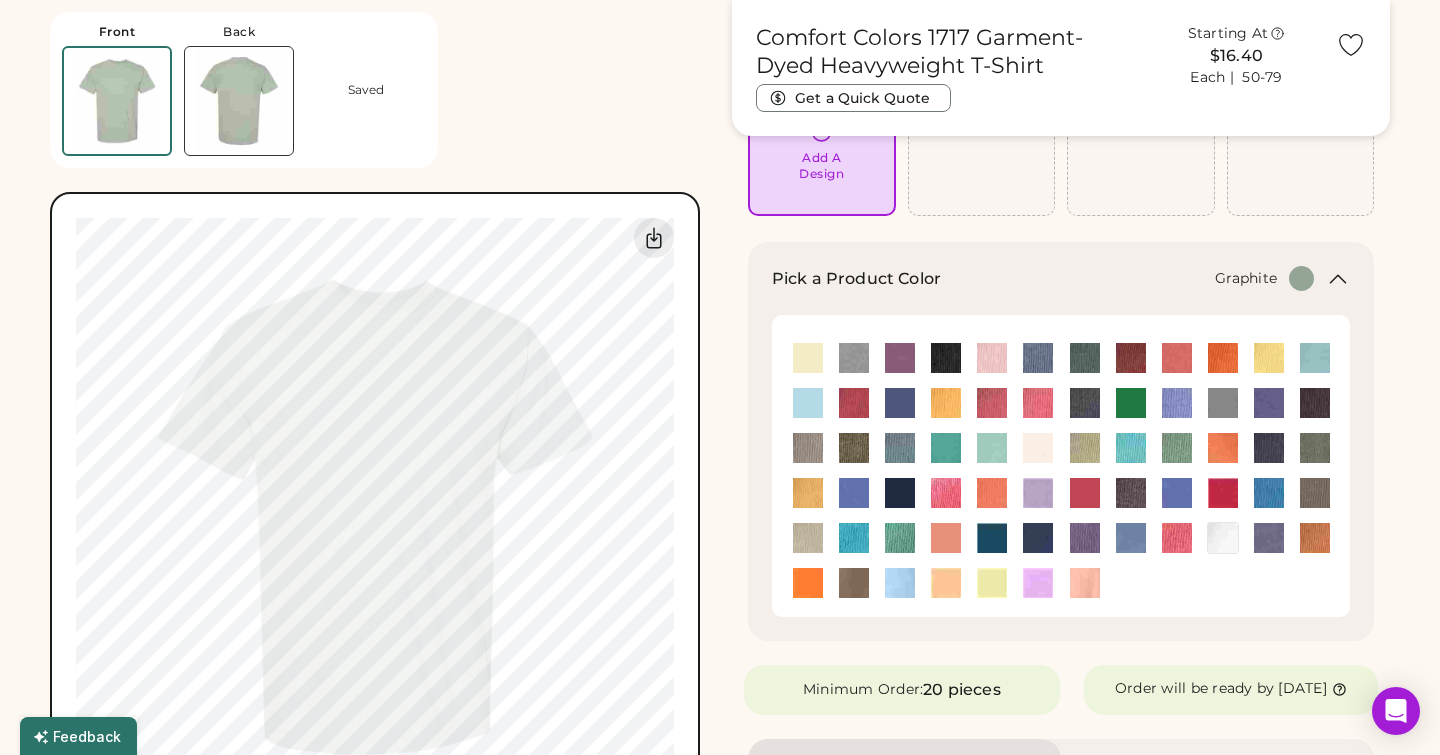 click at bounding box center [1315, 403] 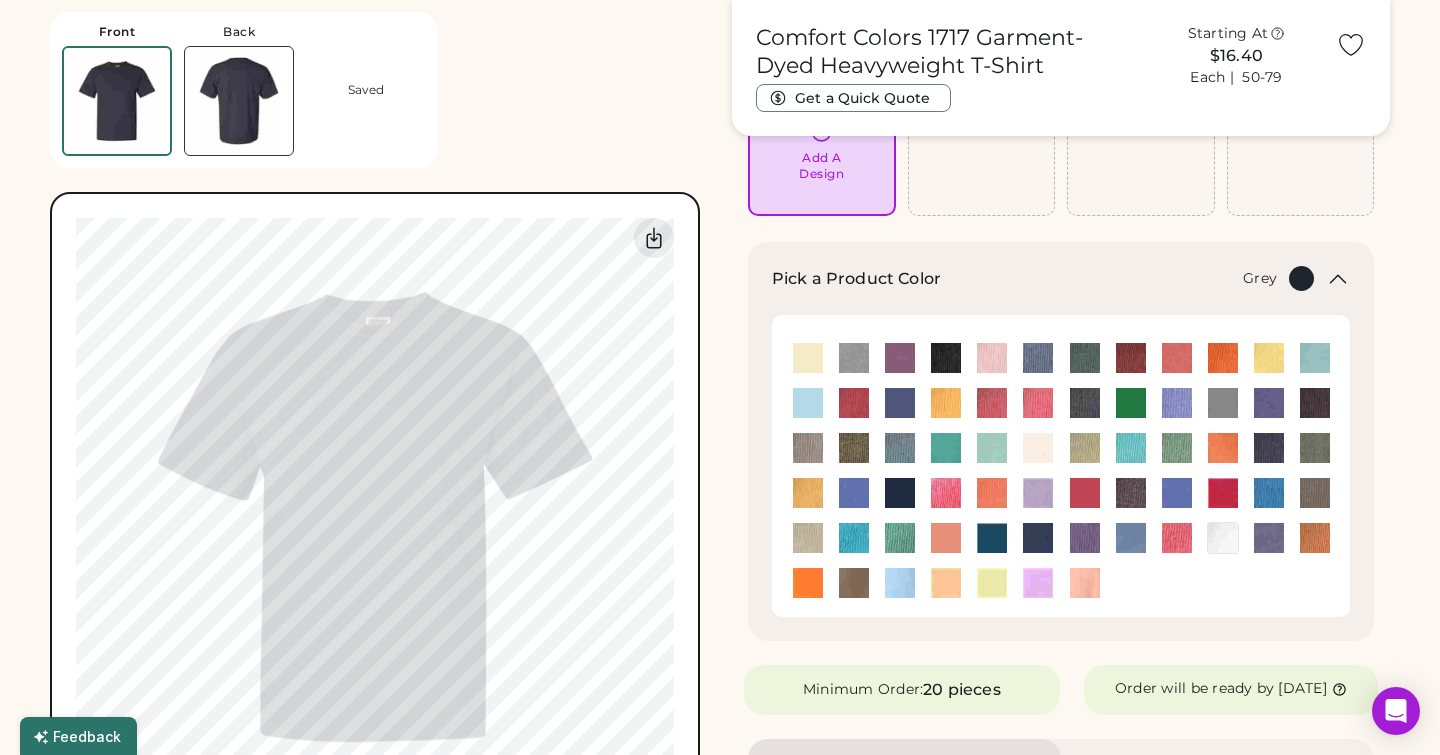click at bounding box center (808, 448) 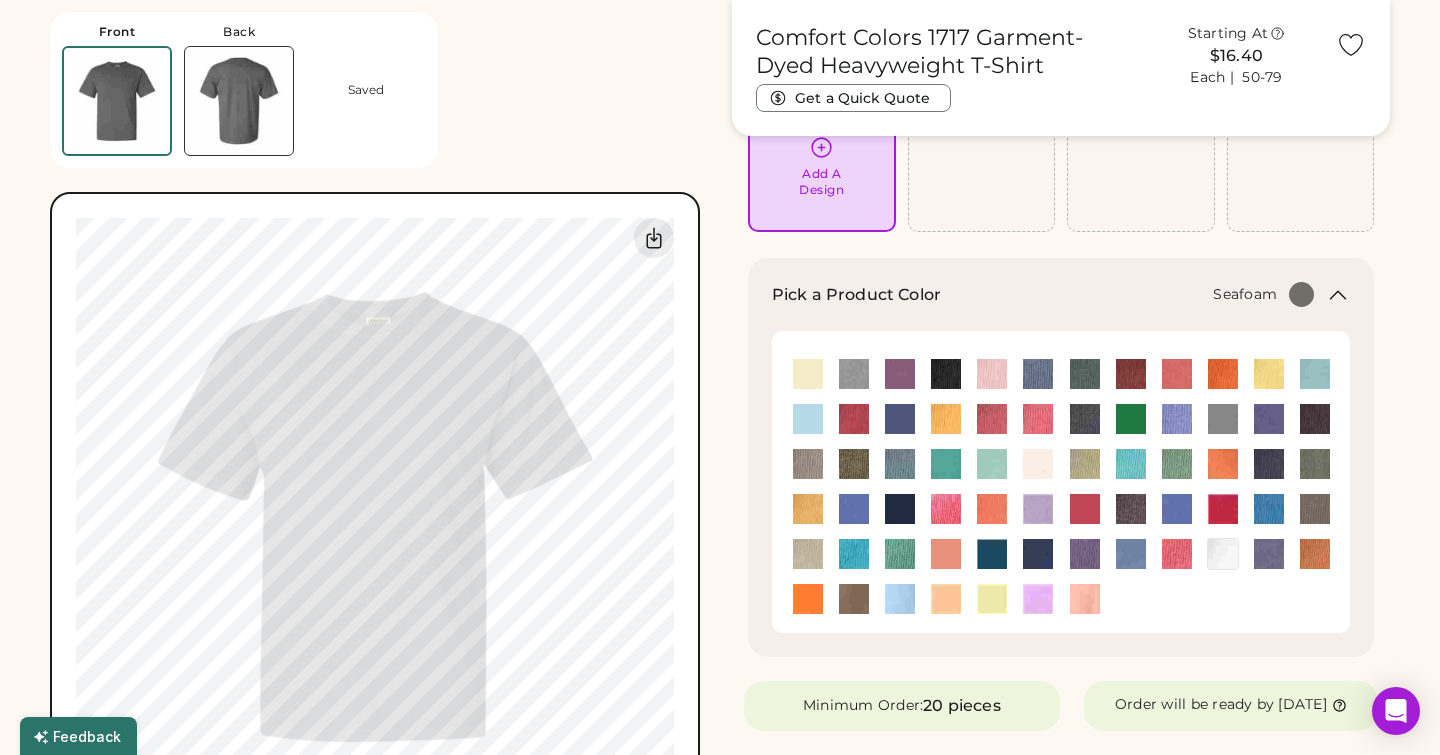 scroll, scrollTop: 174, scrollLeft: 0, axis: vertical 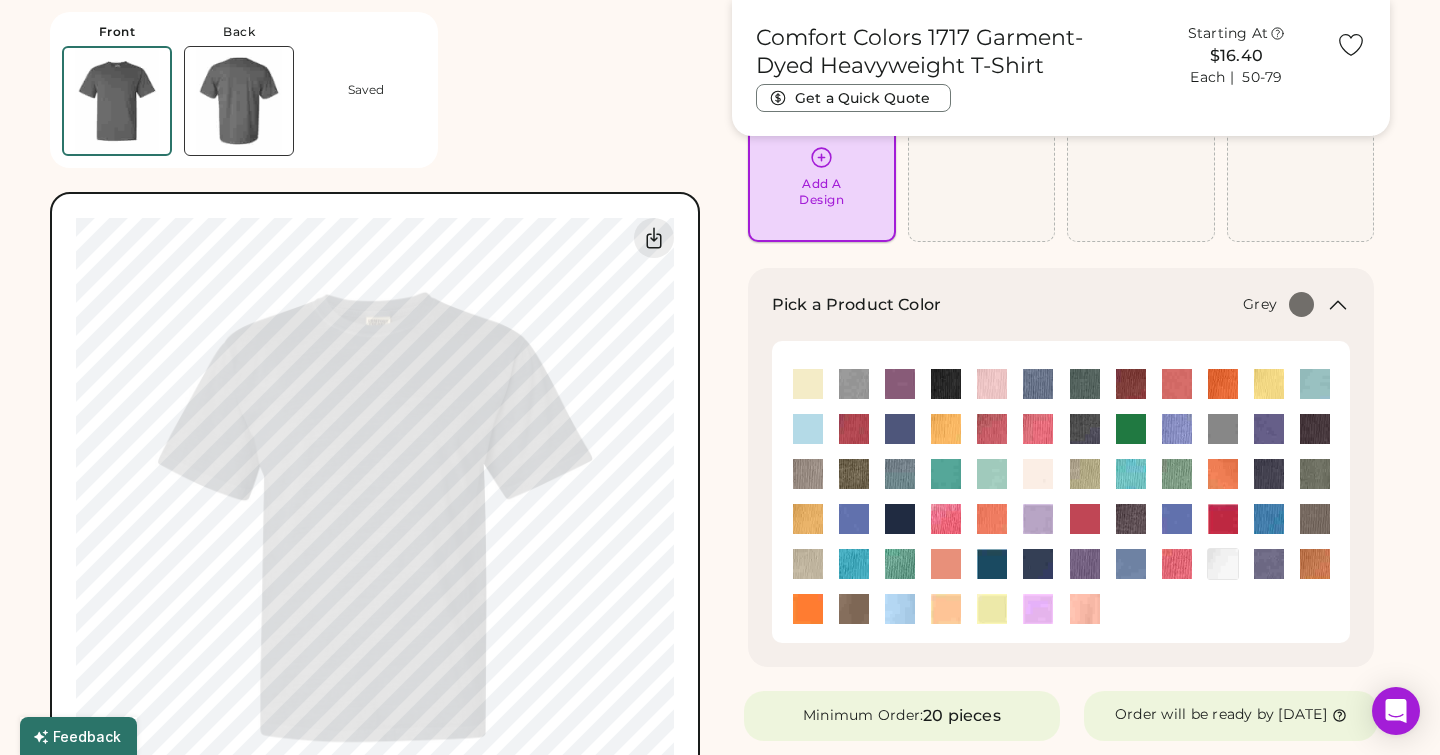 click on "Add A
Design" at bounding box center [822, 176] 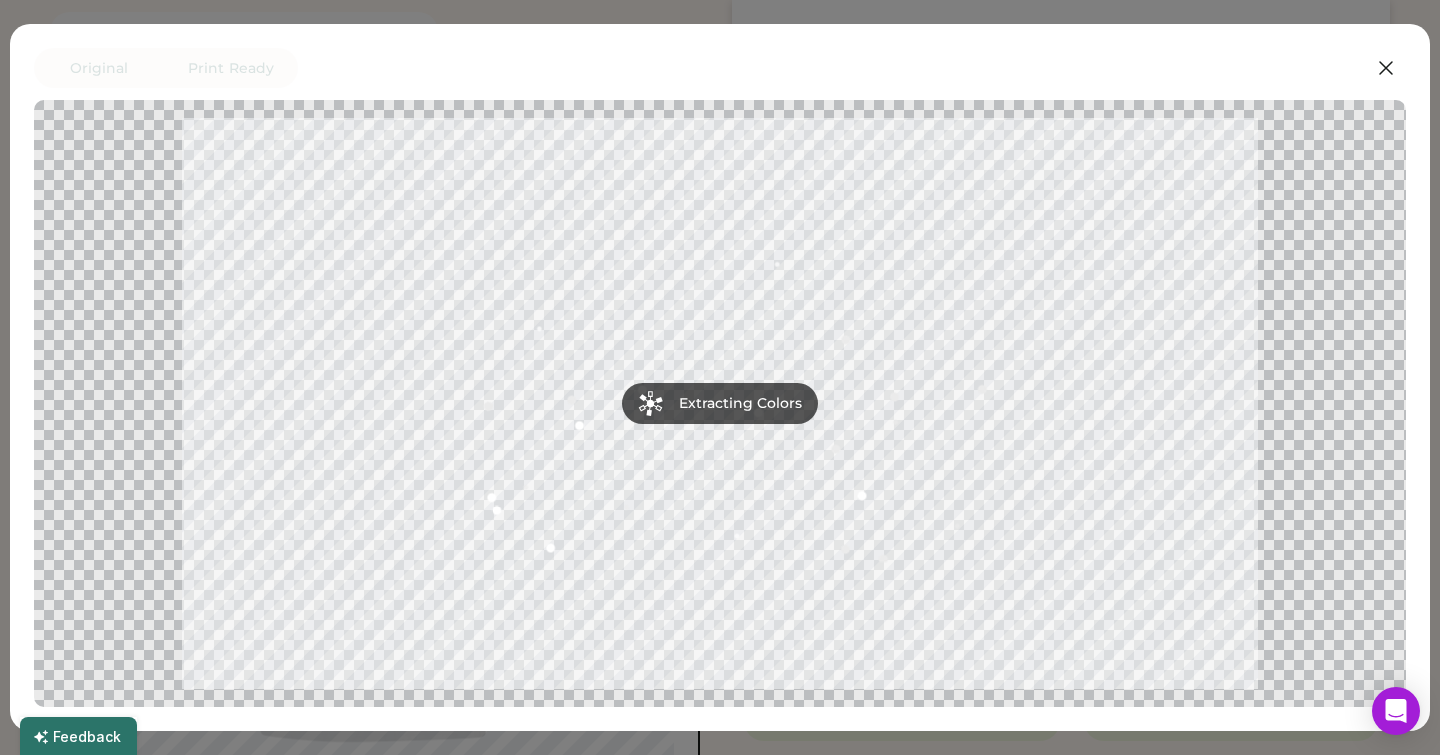 scroll, scrollTop: 174, scrollLeft: 0, axis: vertical 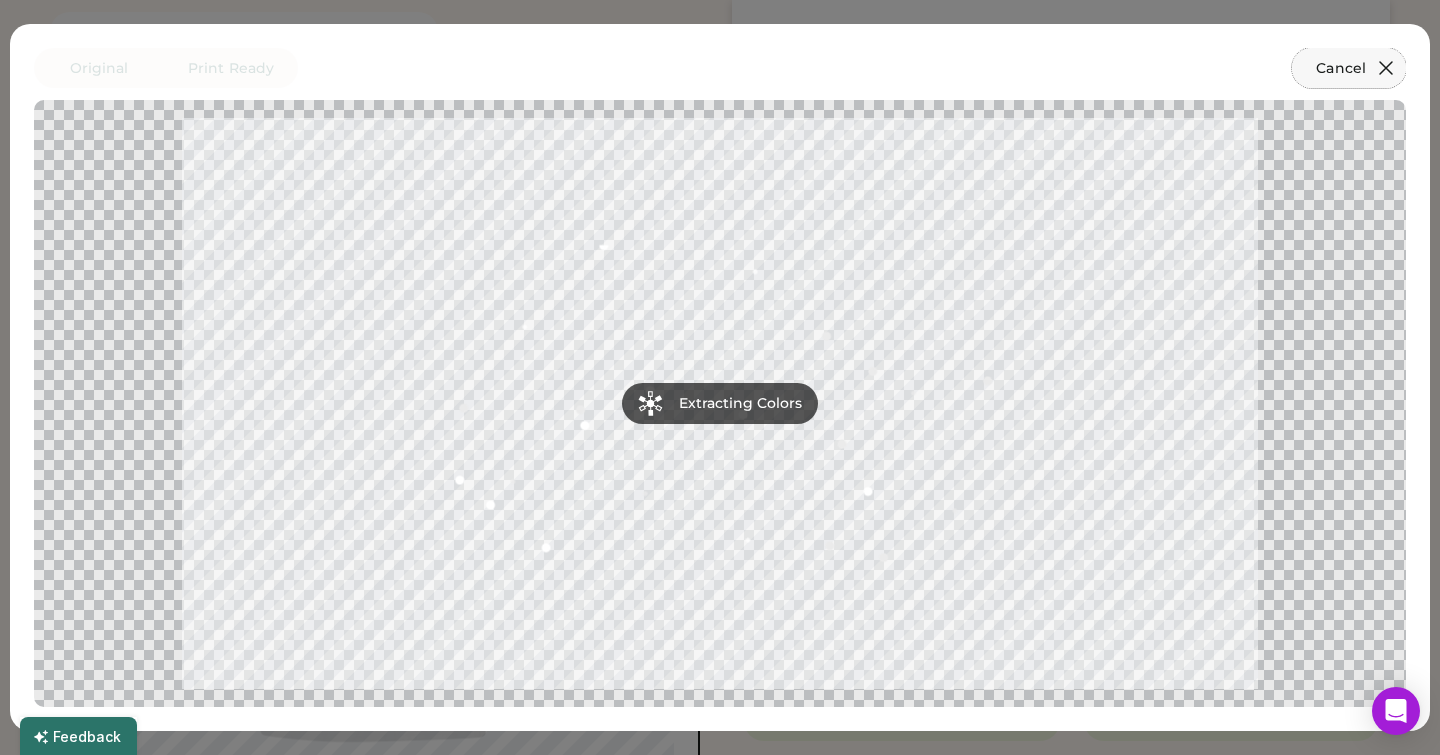 click 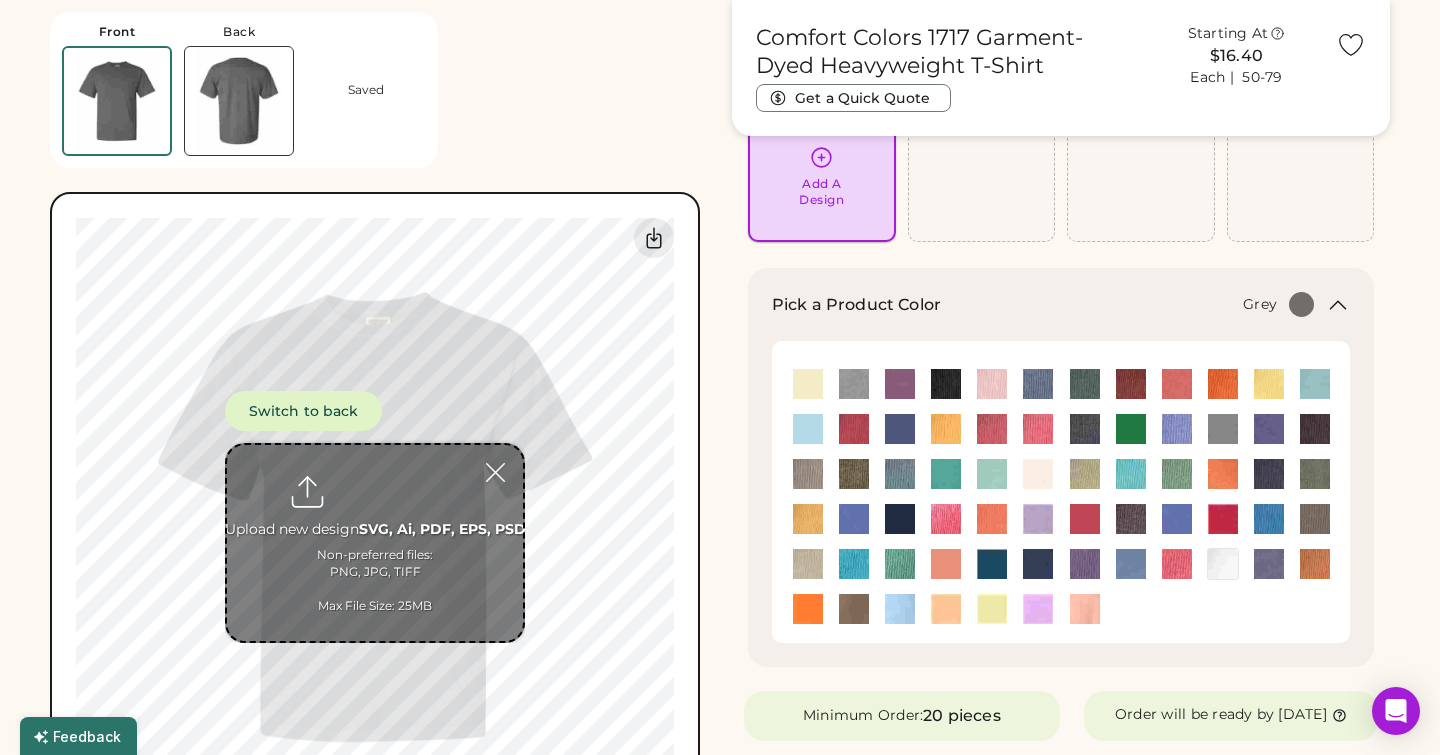 click on "Add A
Design" at bounding box center [821, 192] 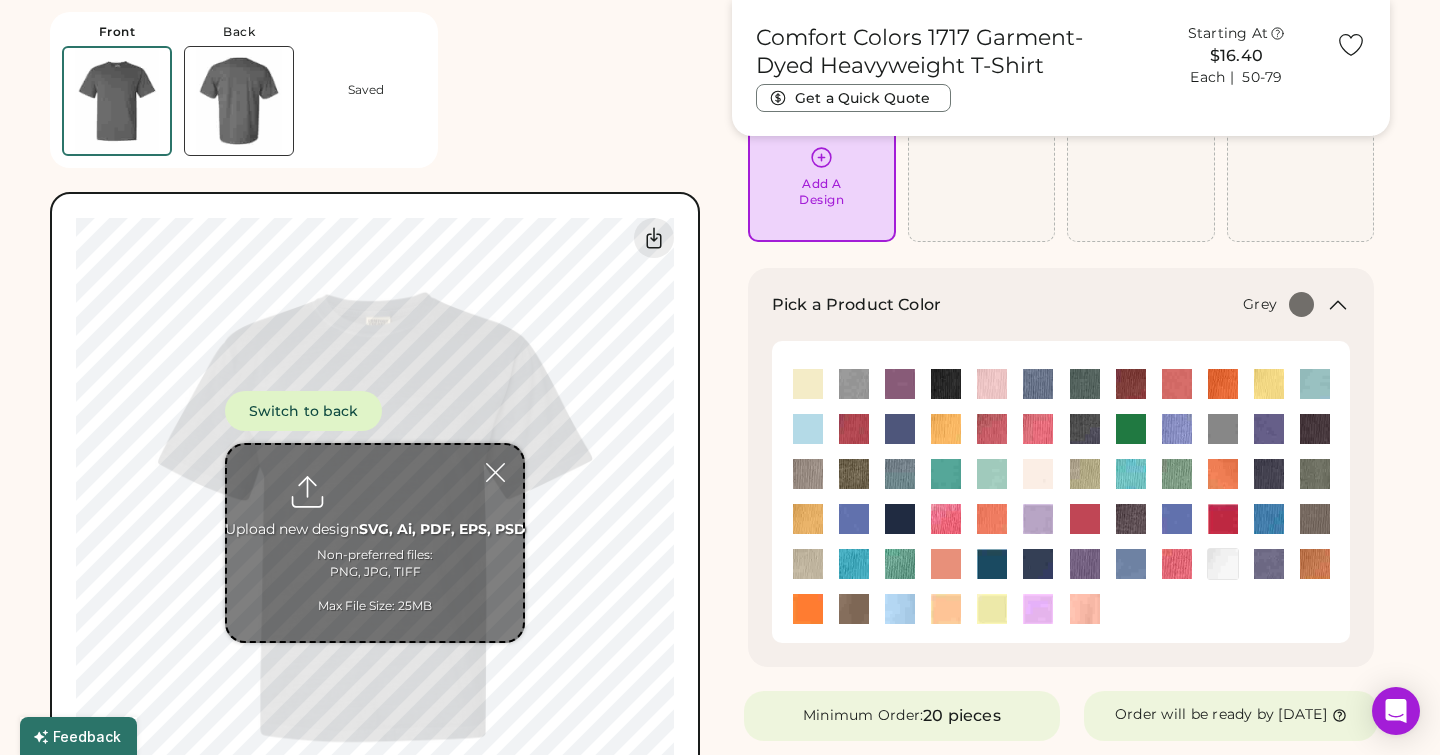 type on "**********" 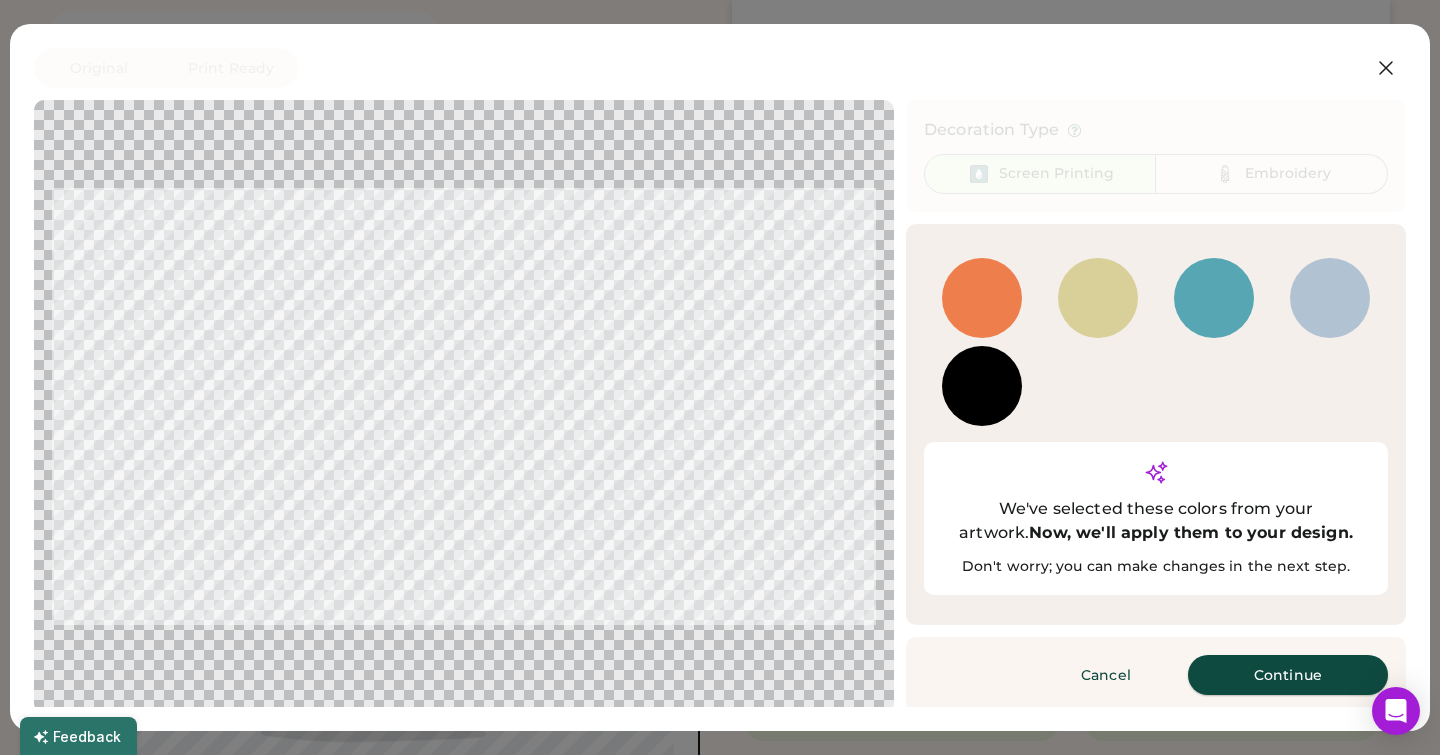 click on "Continue" at bounding box center [1288, 675] 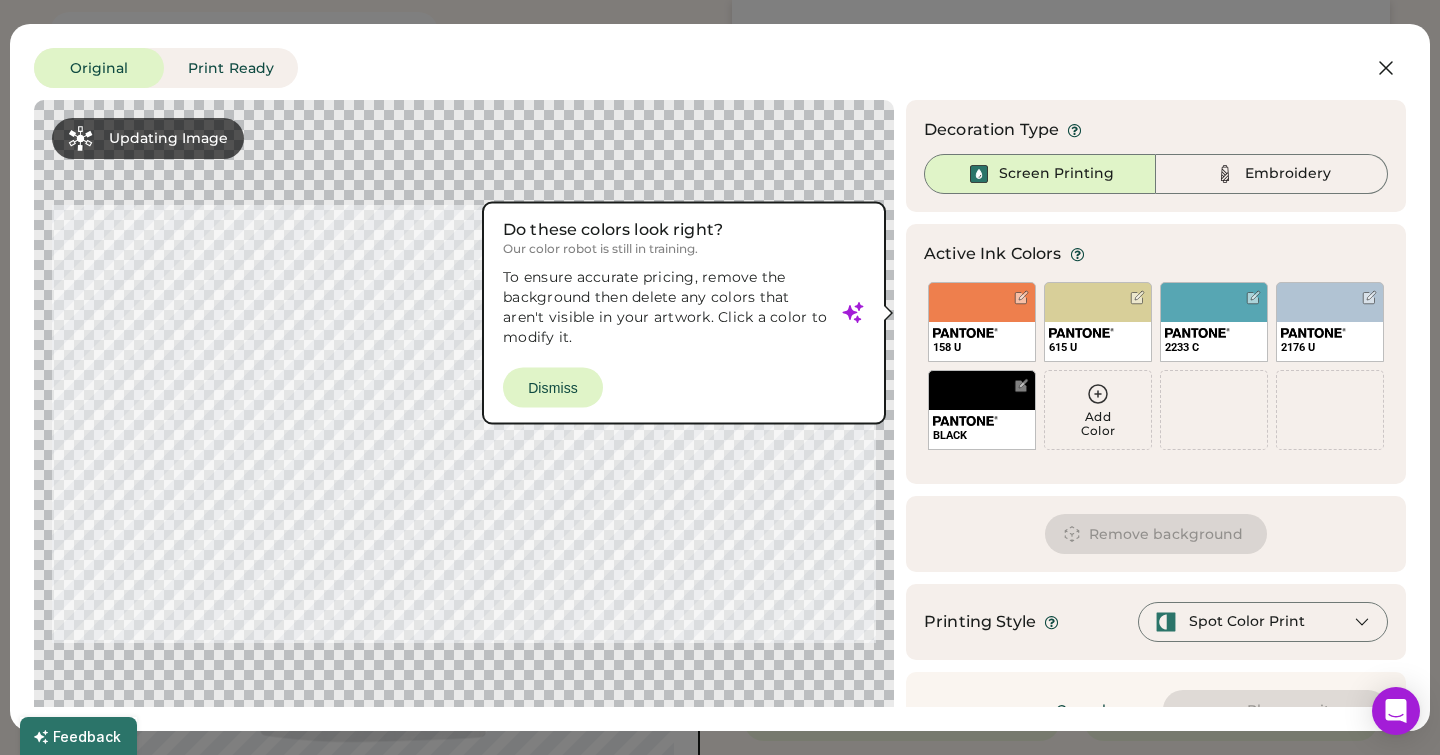 scroll, scrollTop: 41, scrollLeft: 0, axis: vertical 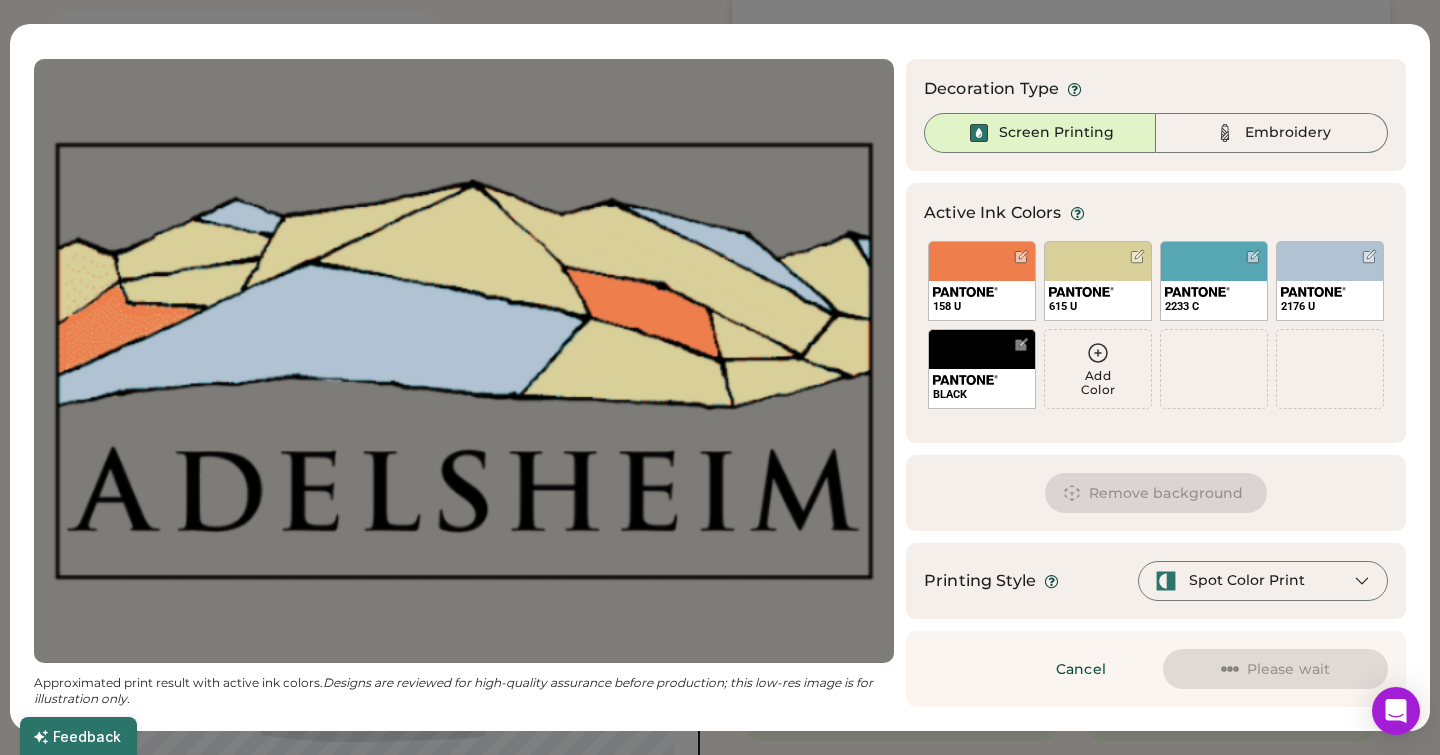 click at bounding box center [464, 361] 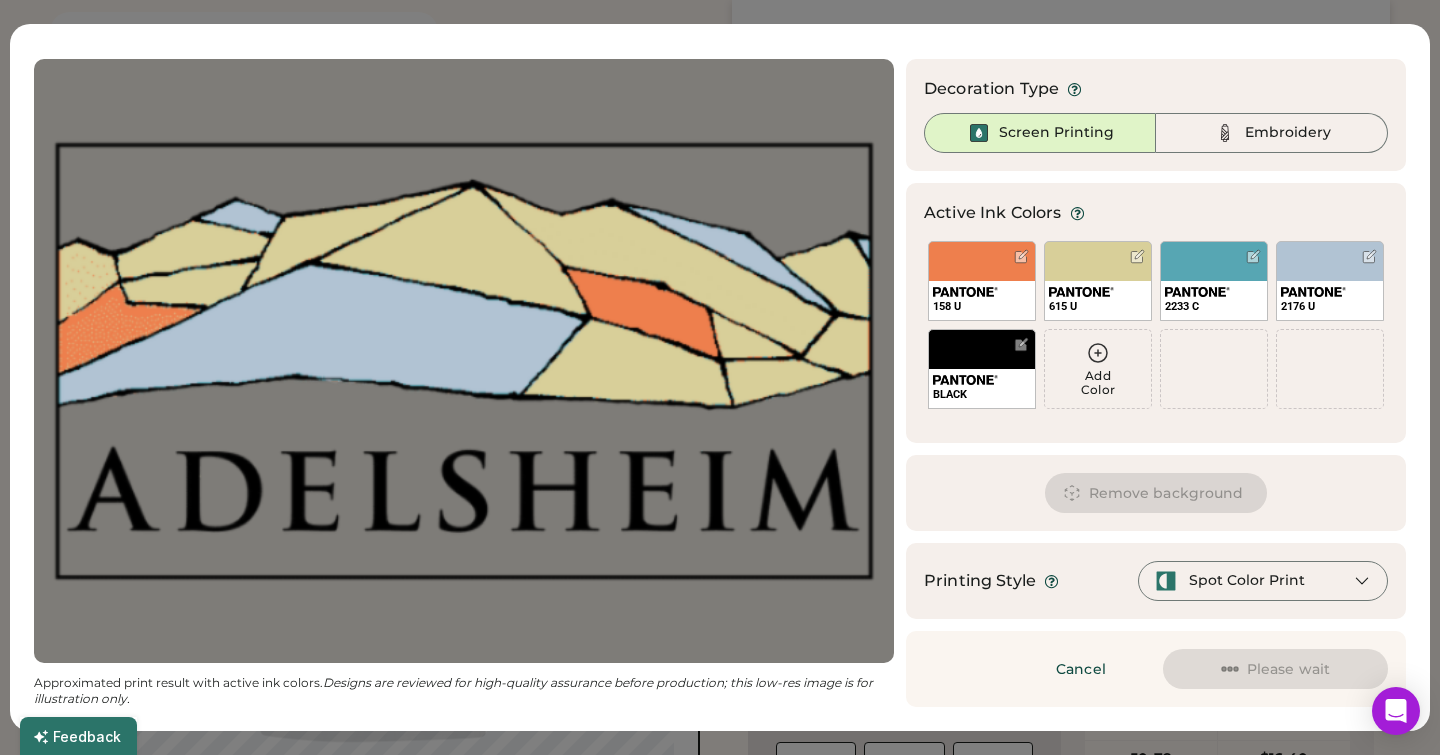 scroll, scrollTop: 695, scrollLeft: 0, axis: vertical 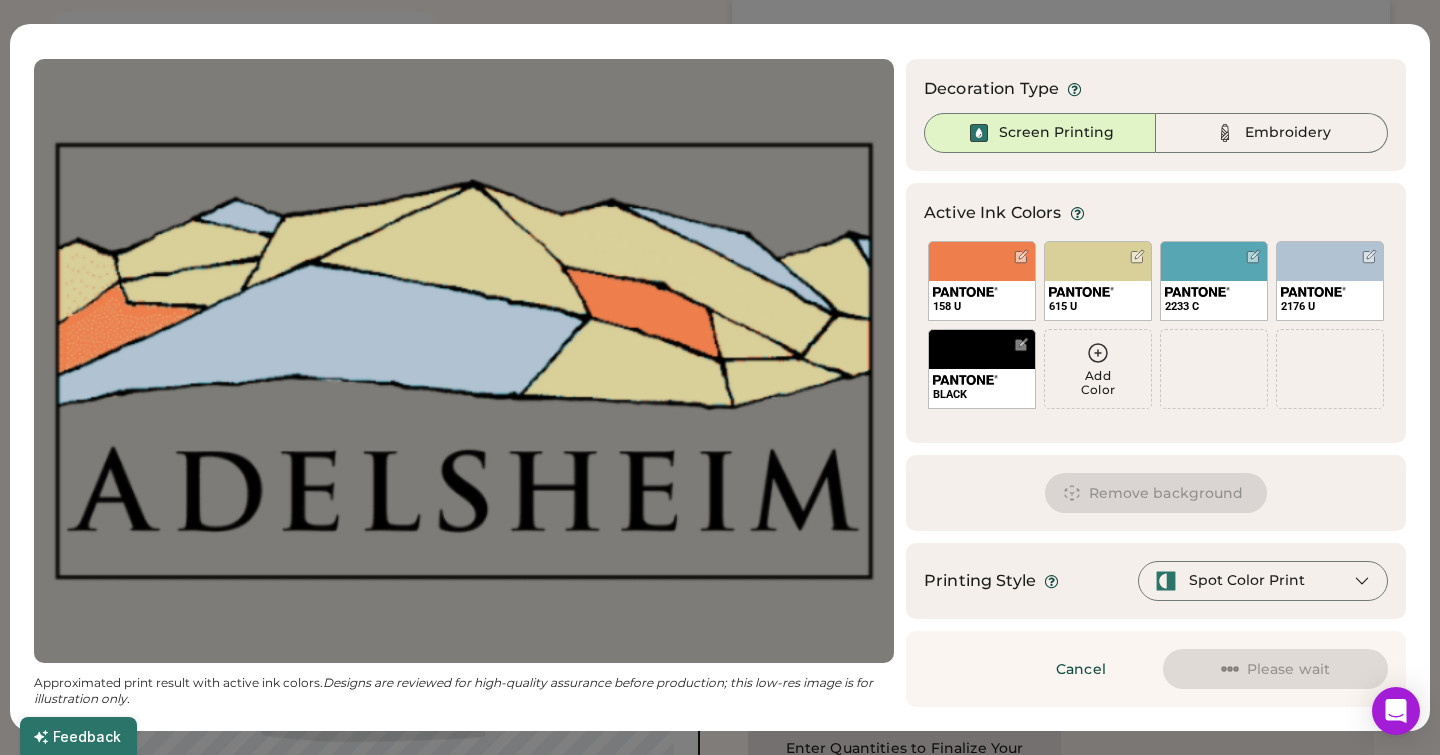 click on "Please wait" at bounding box center (1275, 669) 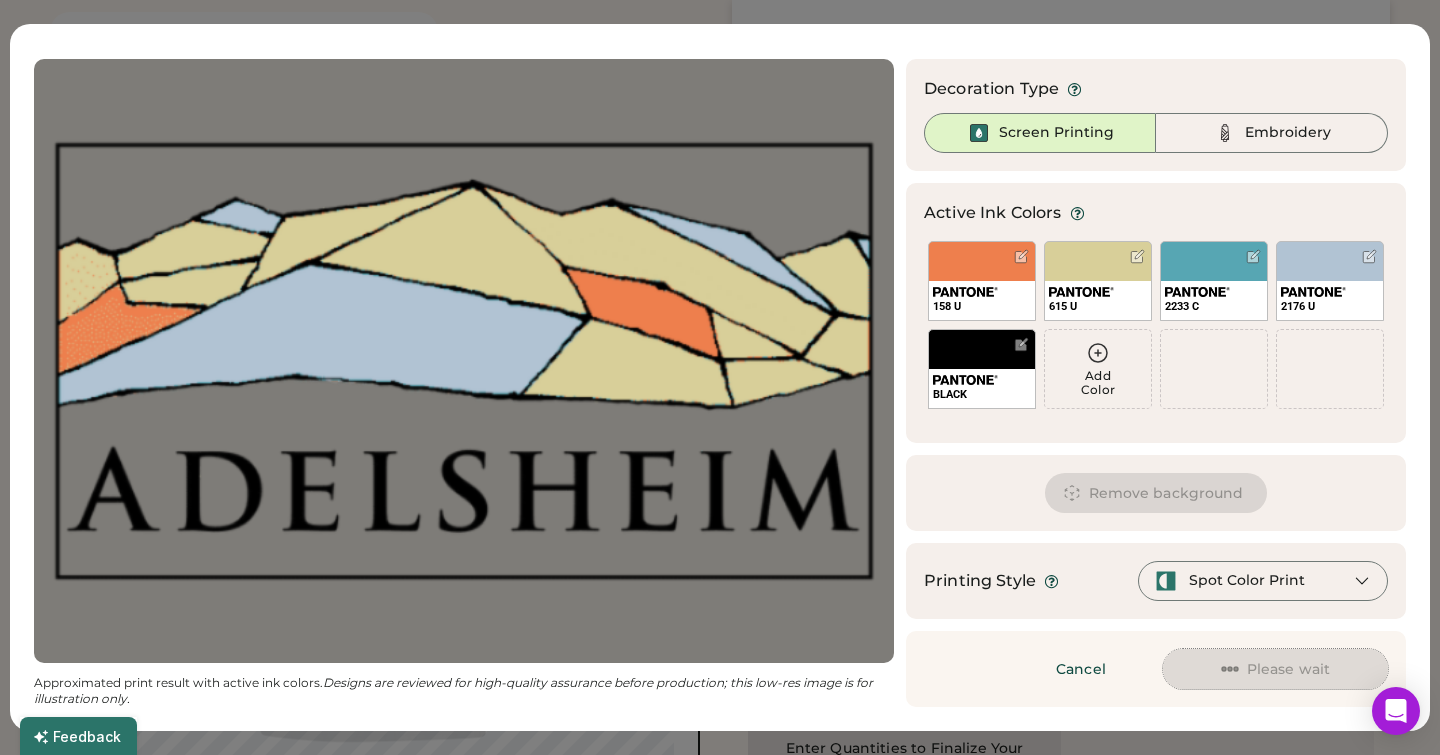 click on "Please wait" at bounding box center [1275, 669] 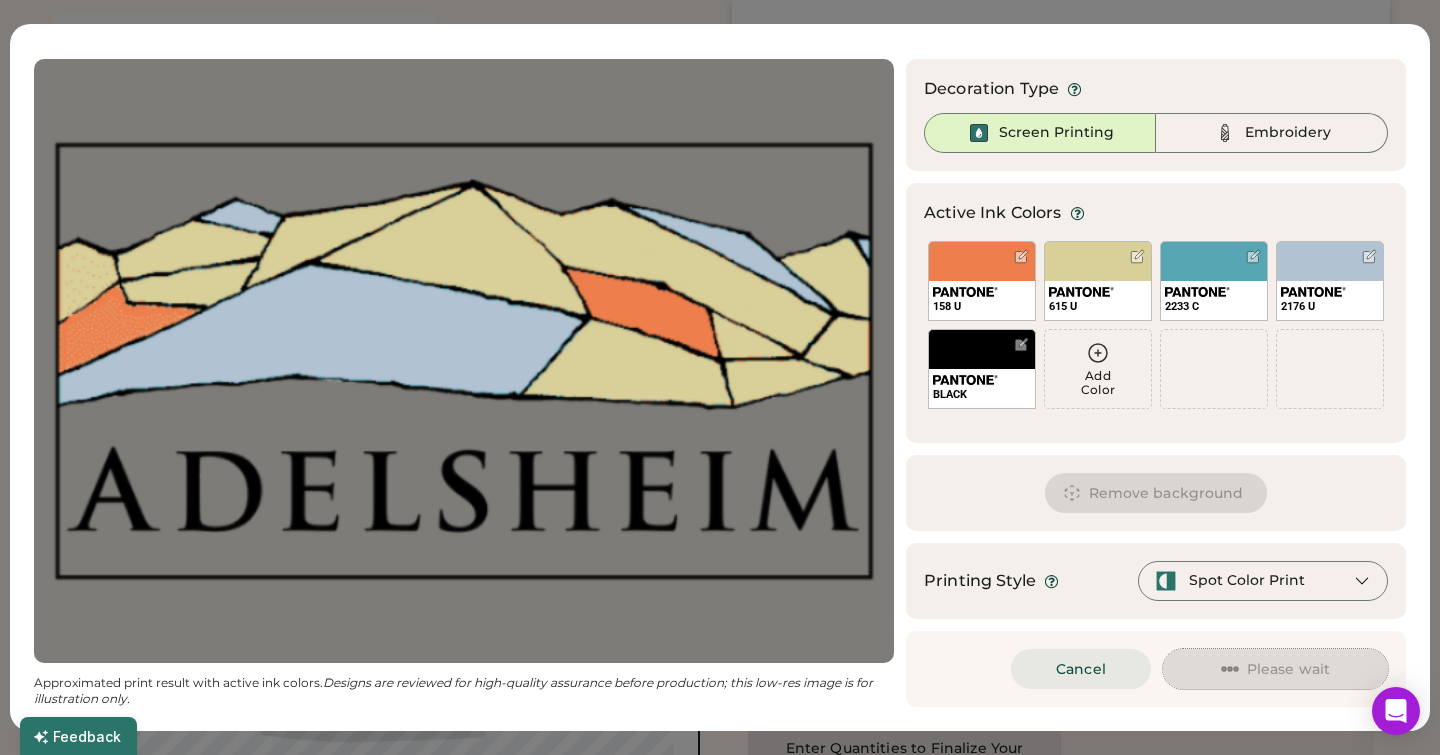 click on "Cancel" at bounding box center [1081, 669] 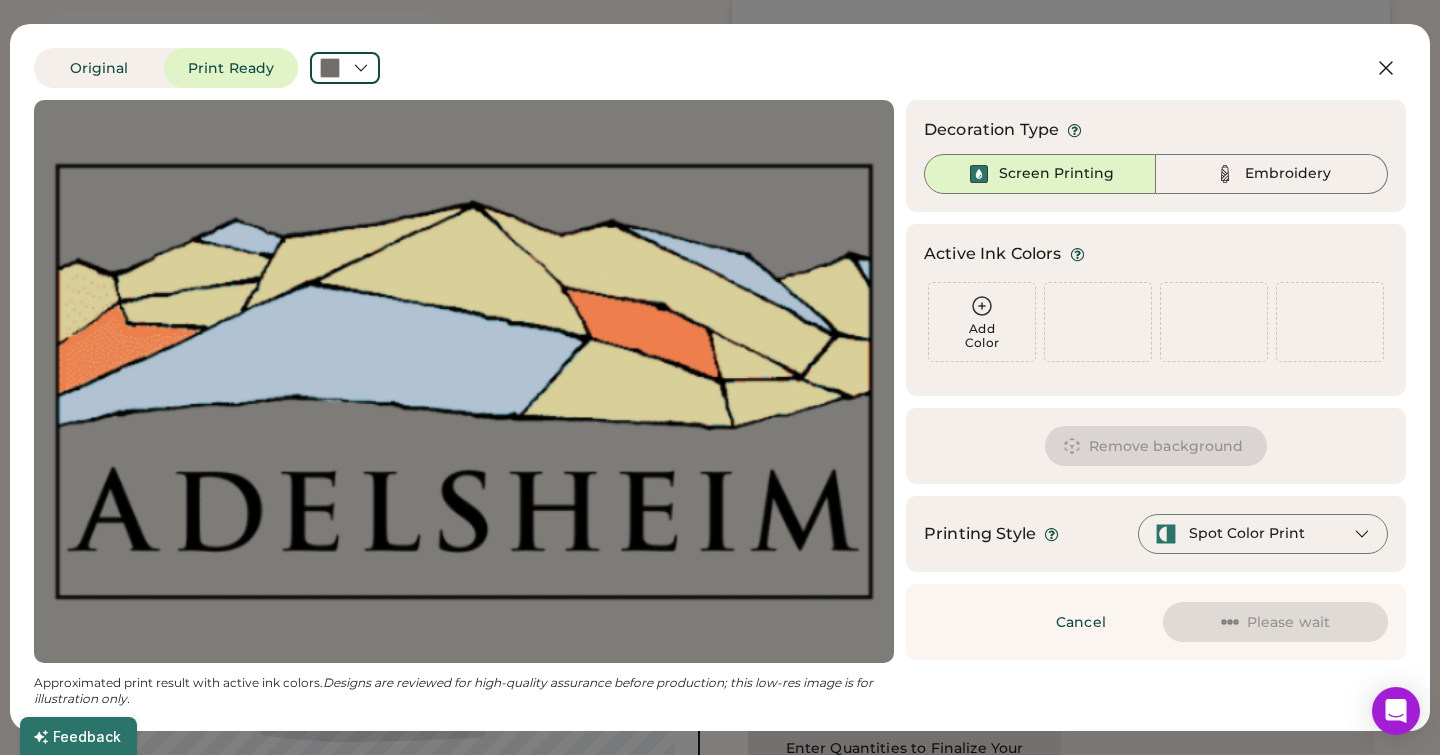 scroll, scrollTop: 0, scrollLeft: 0, axis: both 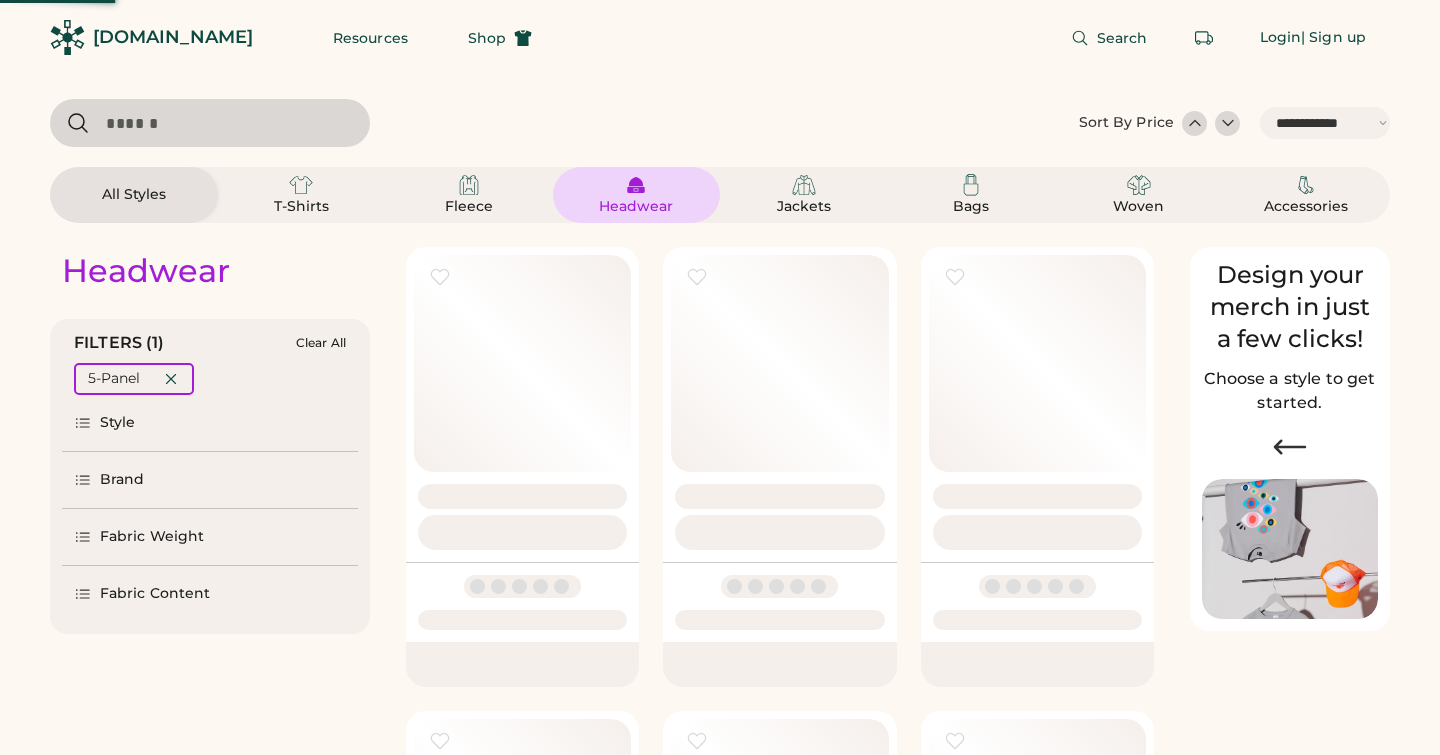 select on "*****" 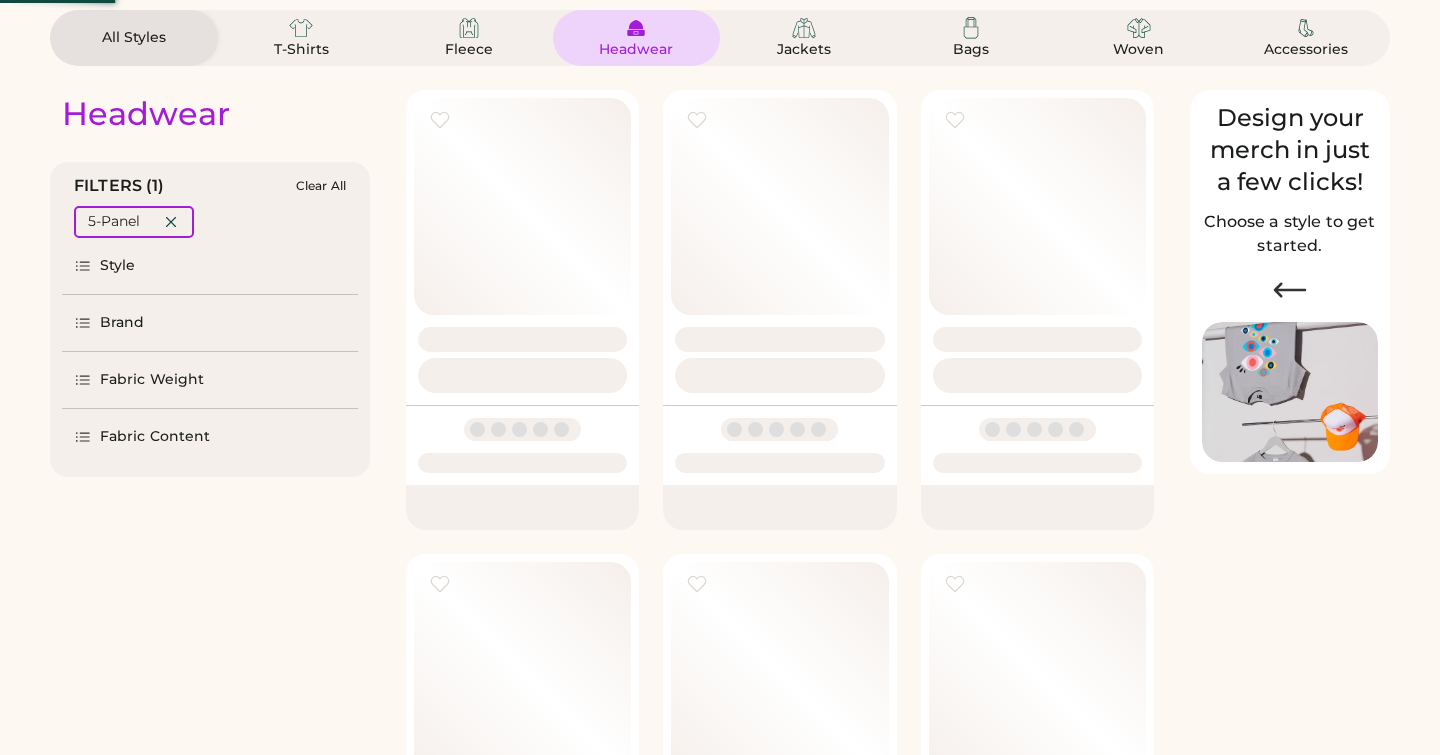 scroll, scrollTop: 0, scrollLeft: 0, axis: both 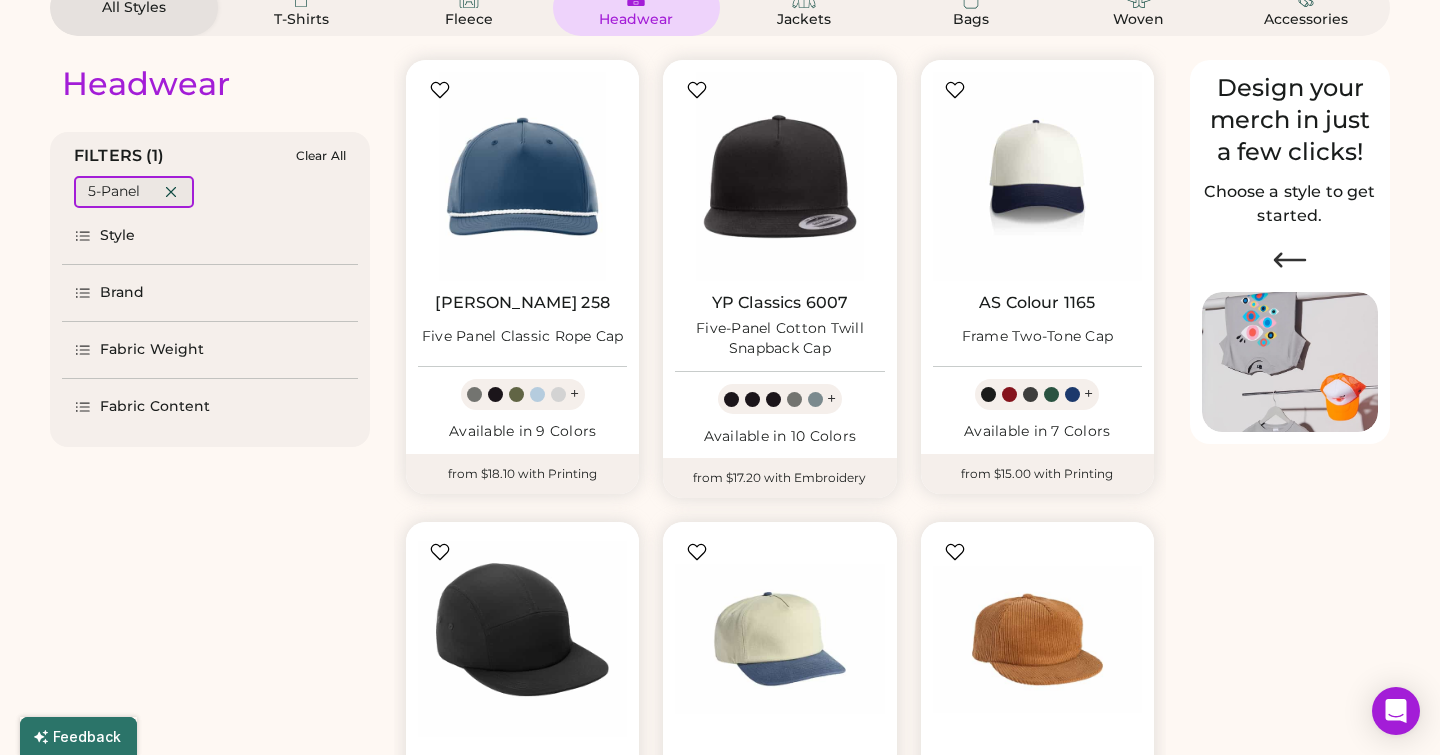 click 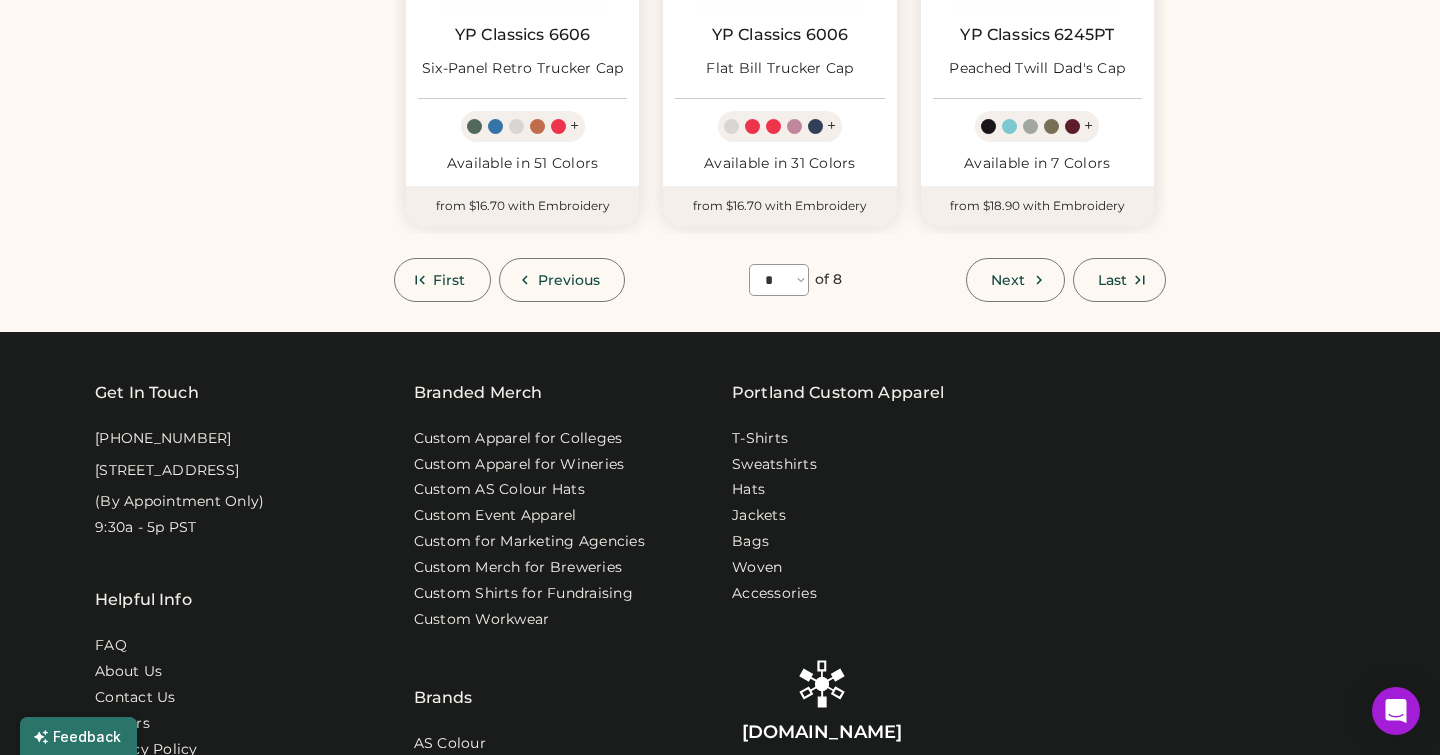 scroll, scrollTop: 1839, scrollLeft: 0, axis: vertical 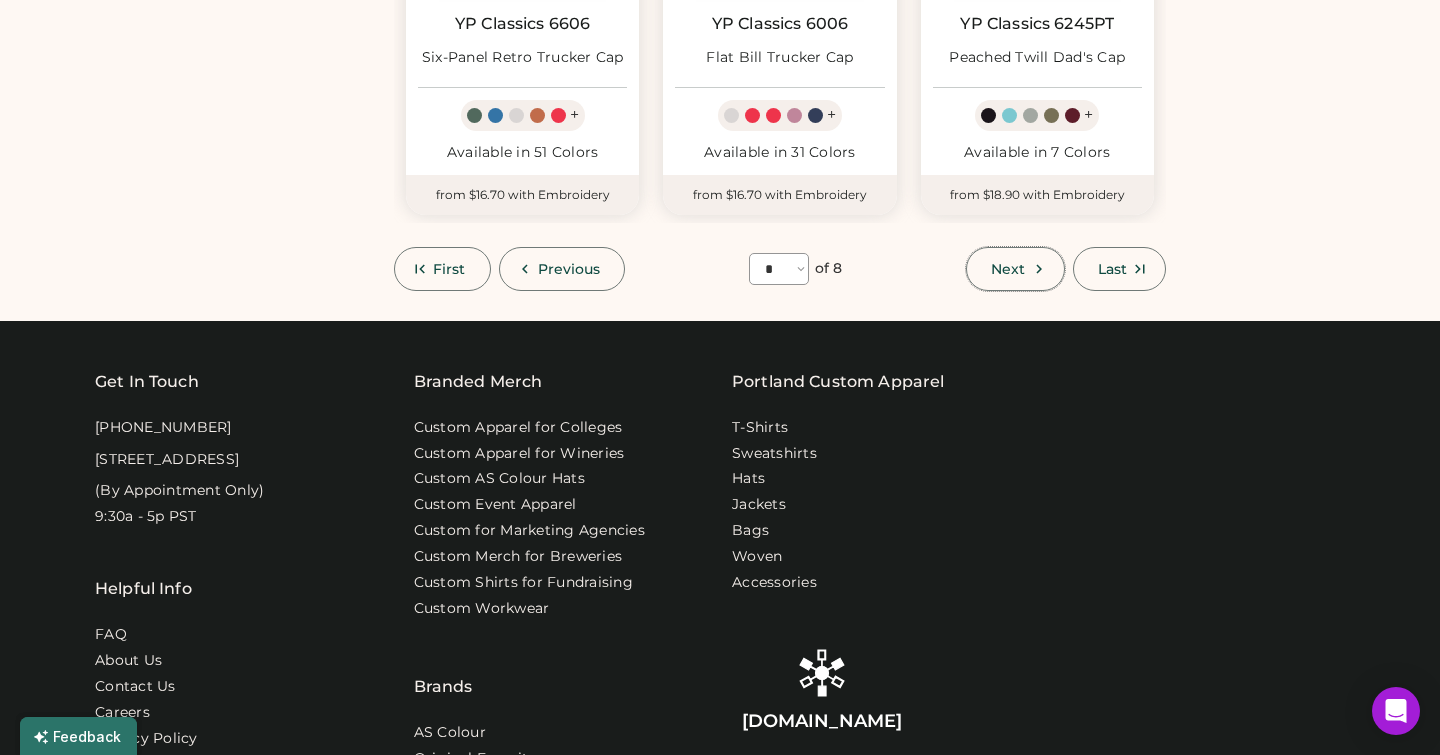 click on "Next" at bounding box center [1008, 269] 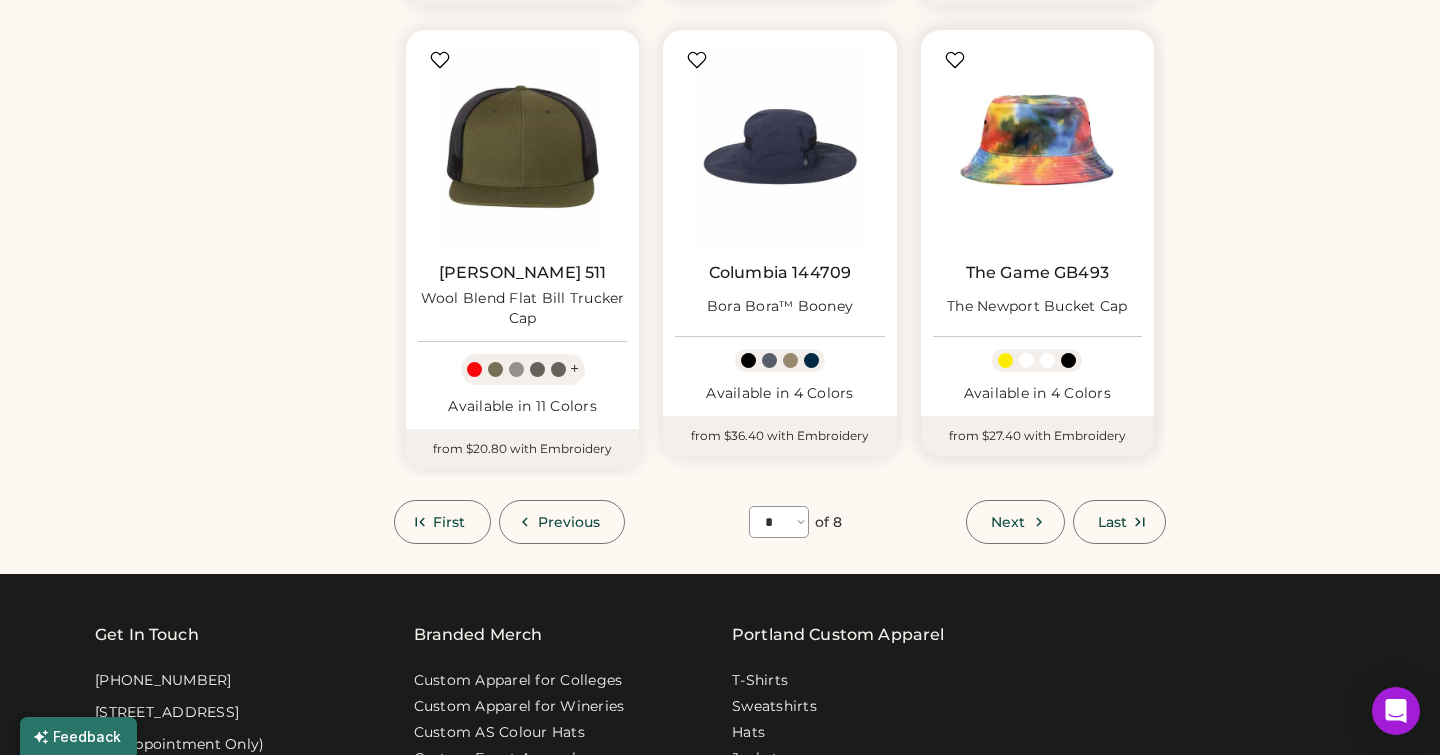 scroll, scrollTop: 1596, scrollLeft: 0, axis: vertical 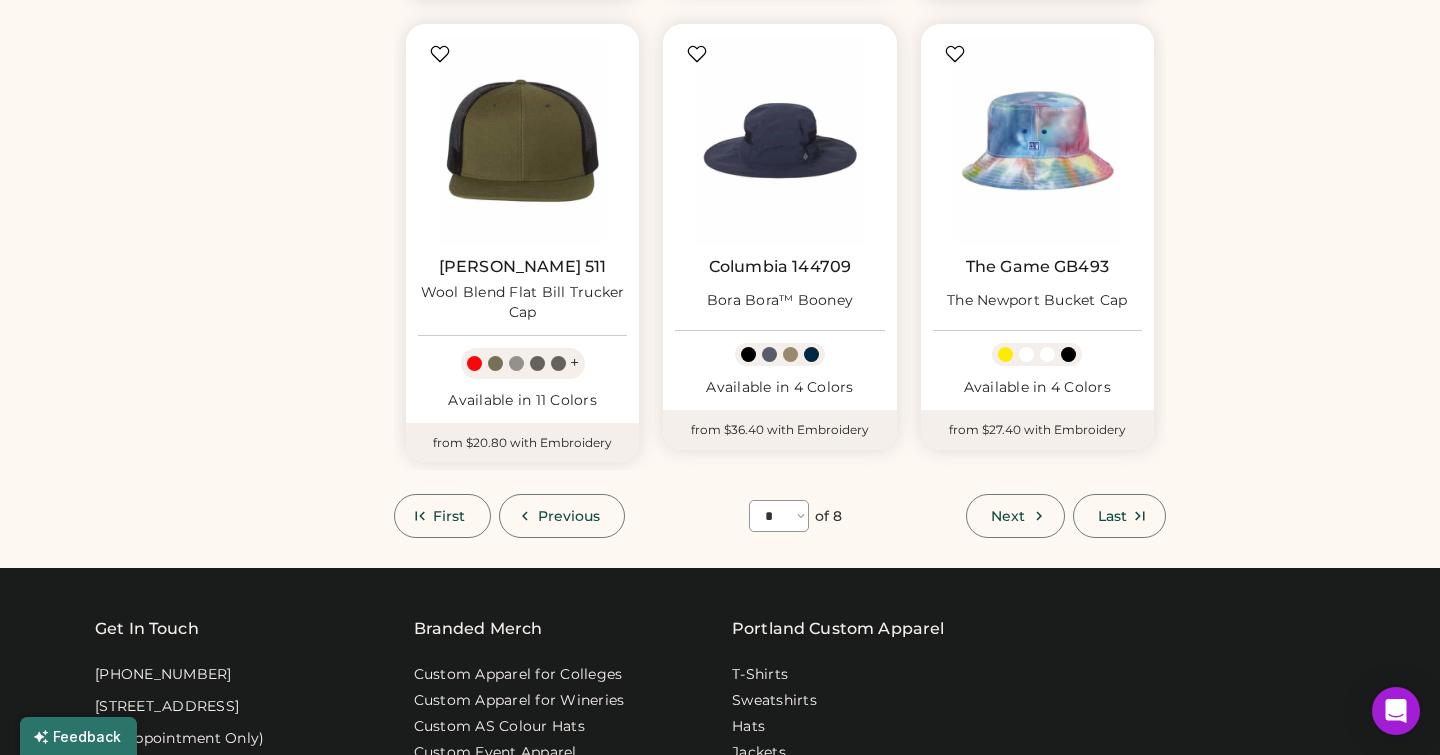 click on "Next" at bounding box center (1015, 516) 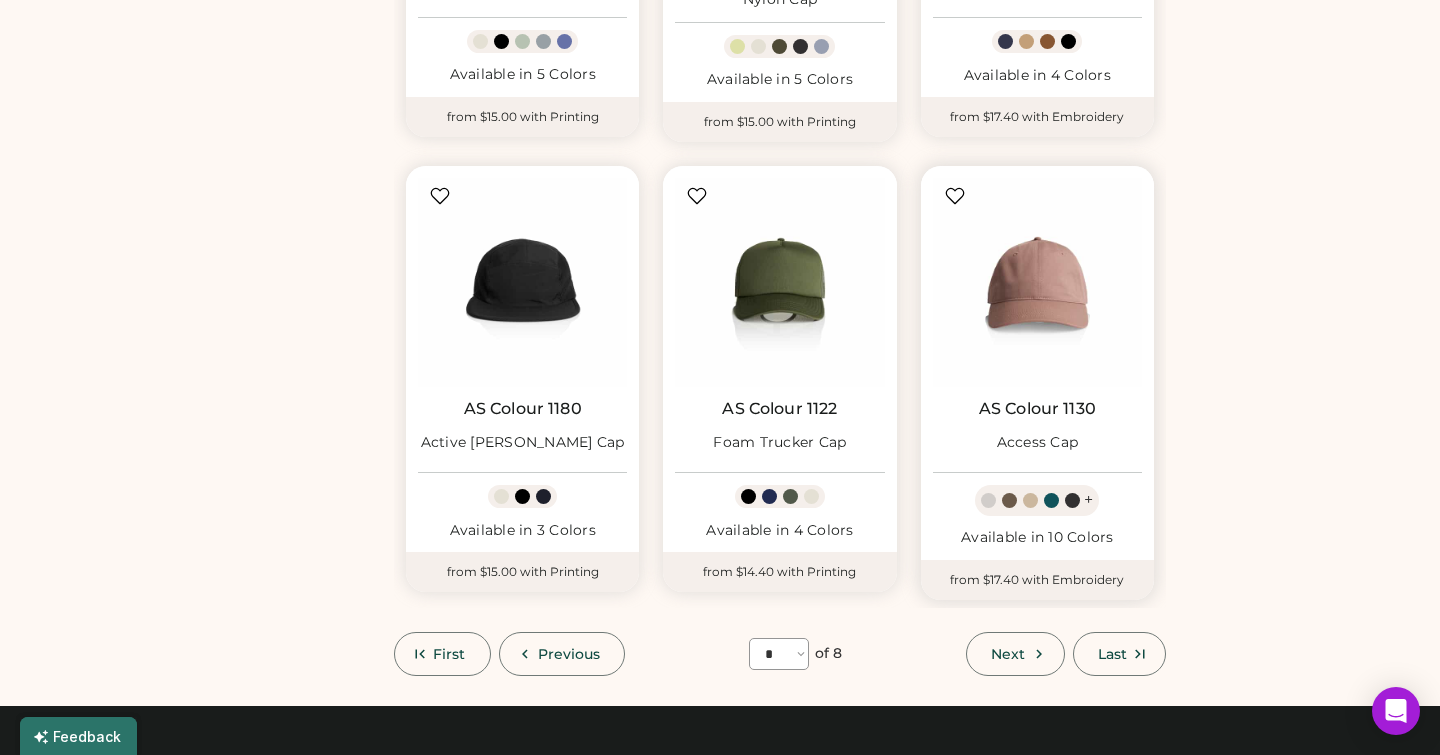 scroll, scrollTop: 1457, scrollLeft: 0, axis: vertical 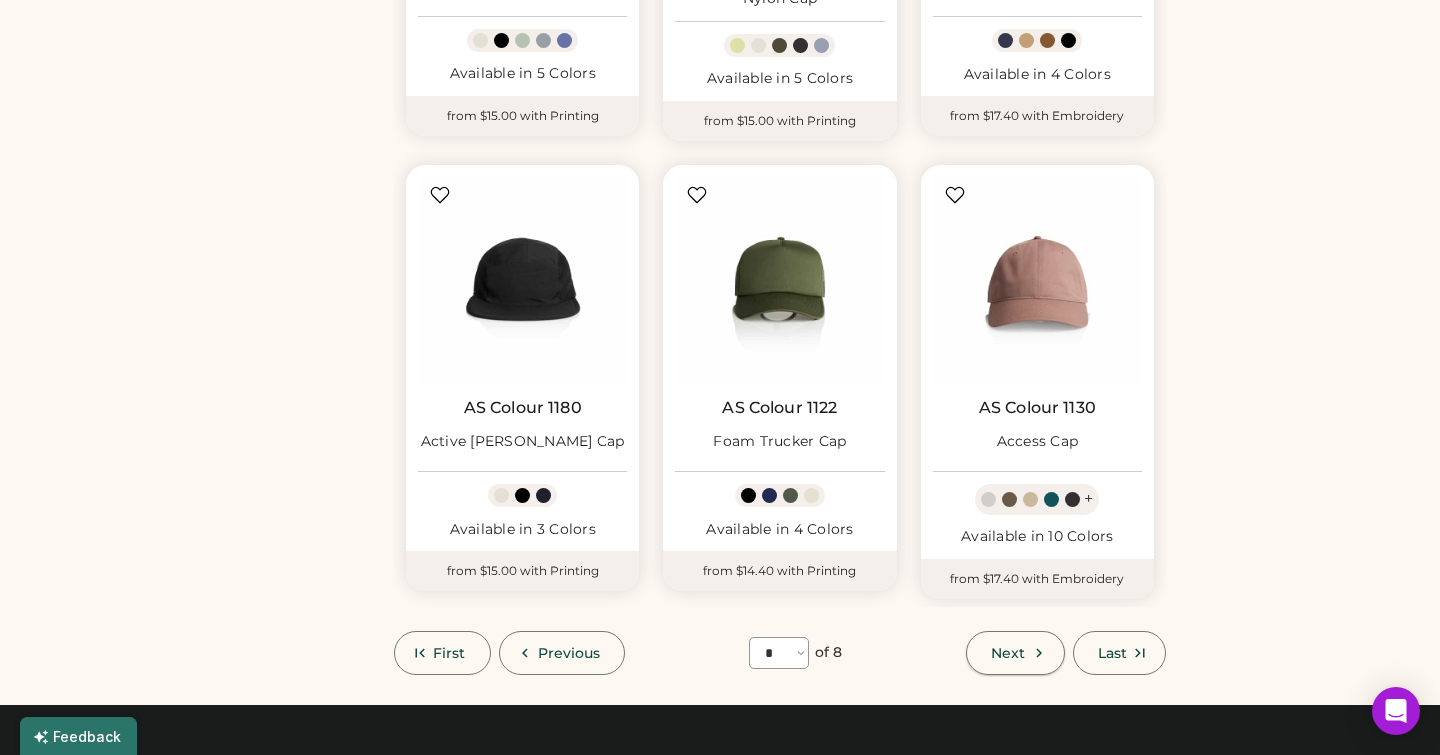 click on "Next" at bounding box center [1008, 653] 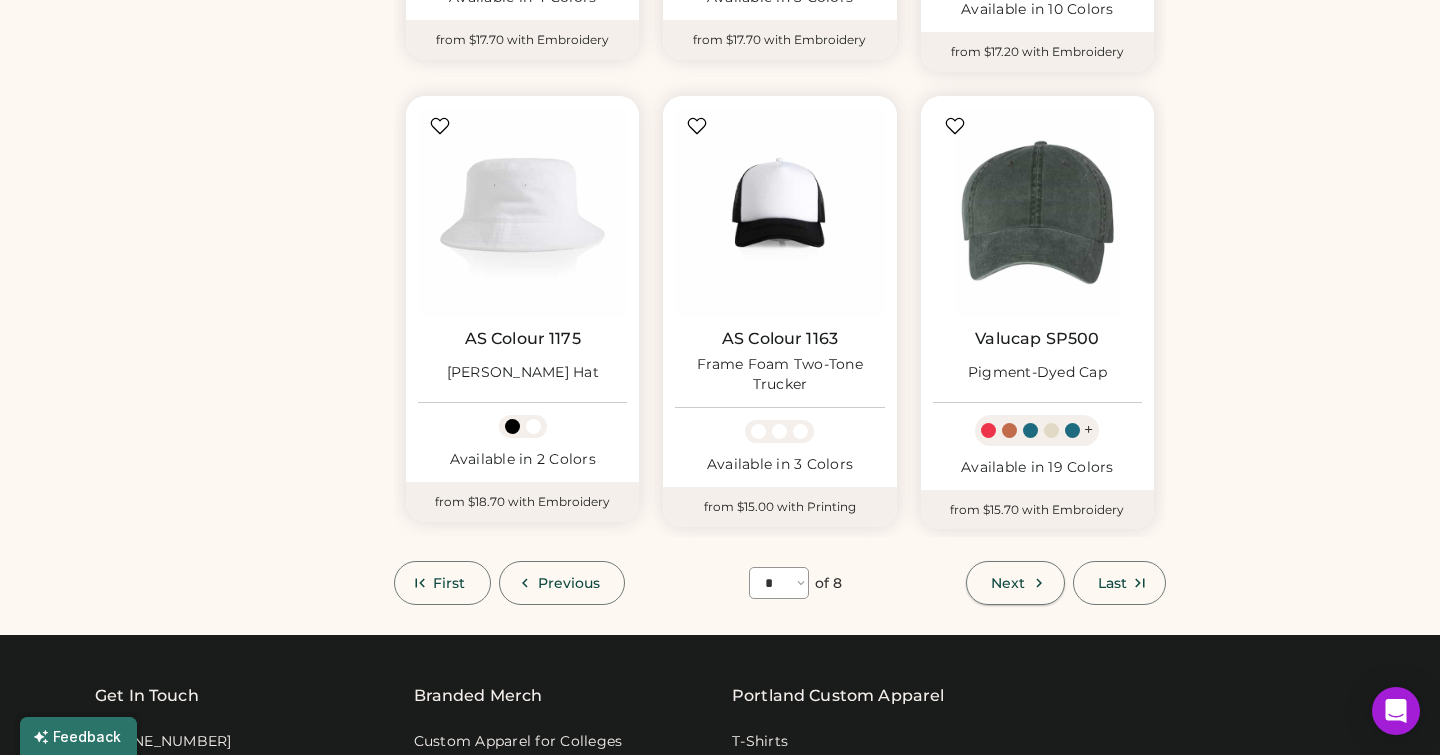 scroll, scrollTop: 1538, scrollLeft: 0, axis: vertical 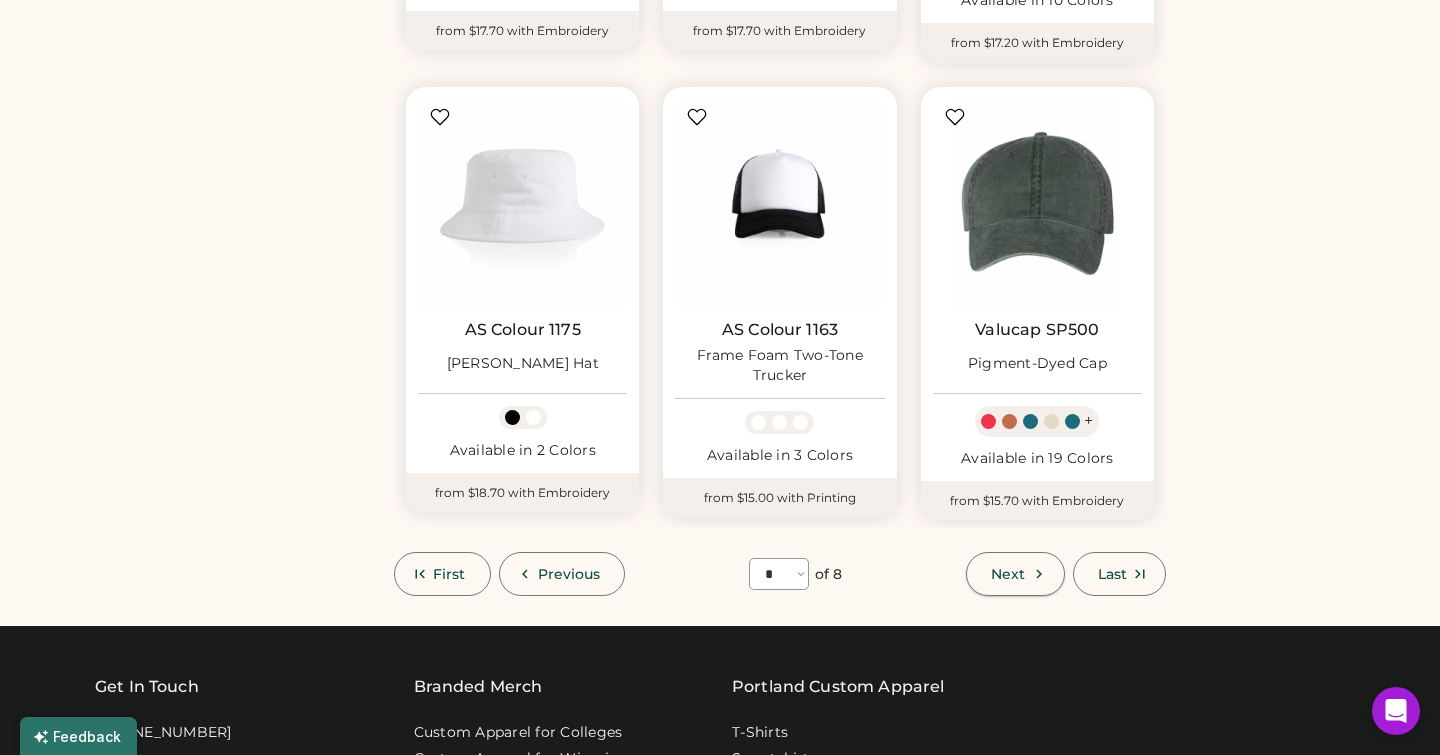 click on "Next" at bounding box center (1015, 574) 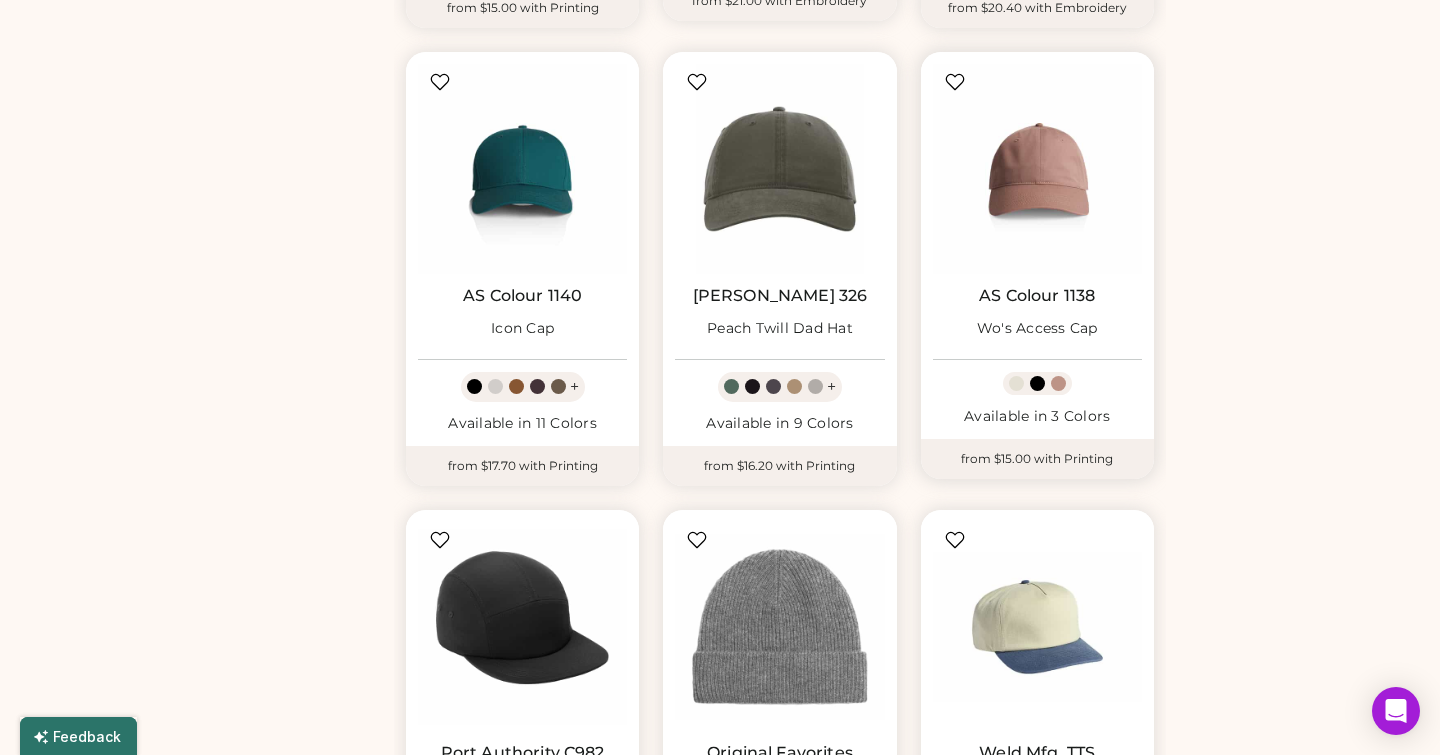 scroll, scrollTop: 1412, scrollLeft: 0, axis: vertical 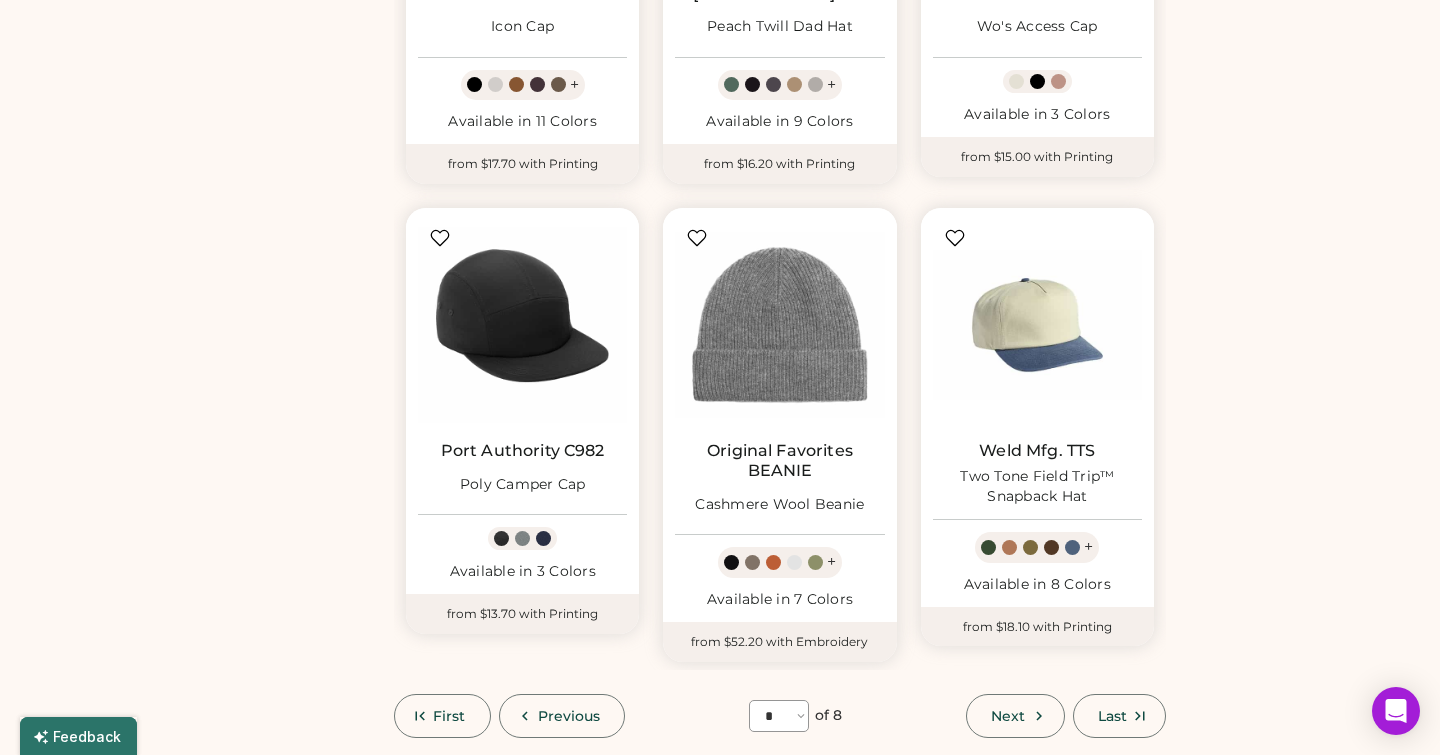 click on "Next" at bounding box center (1008, 716) 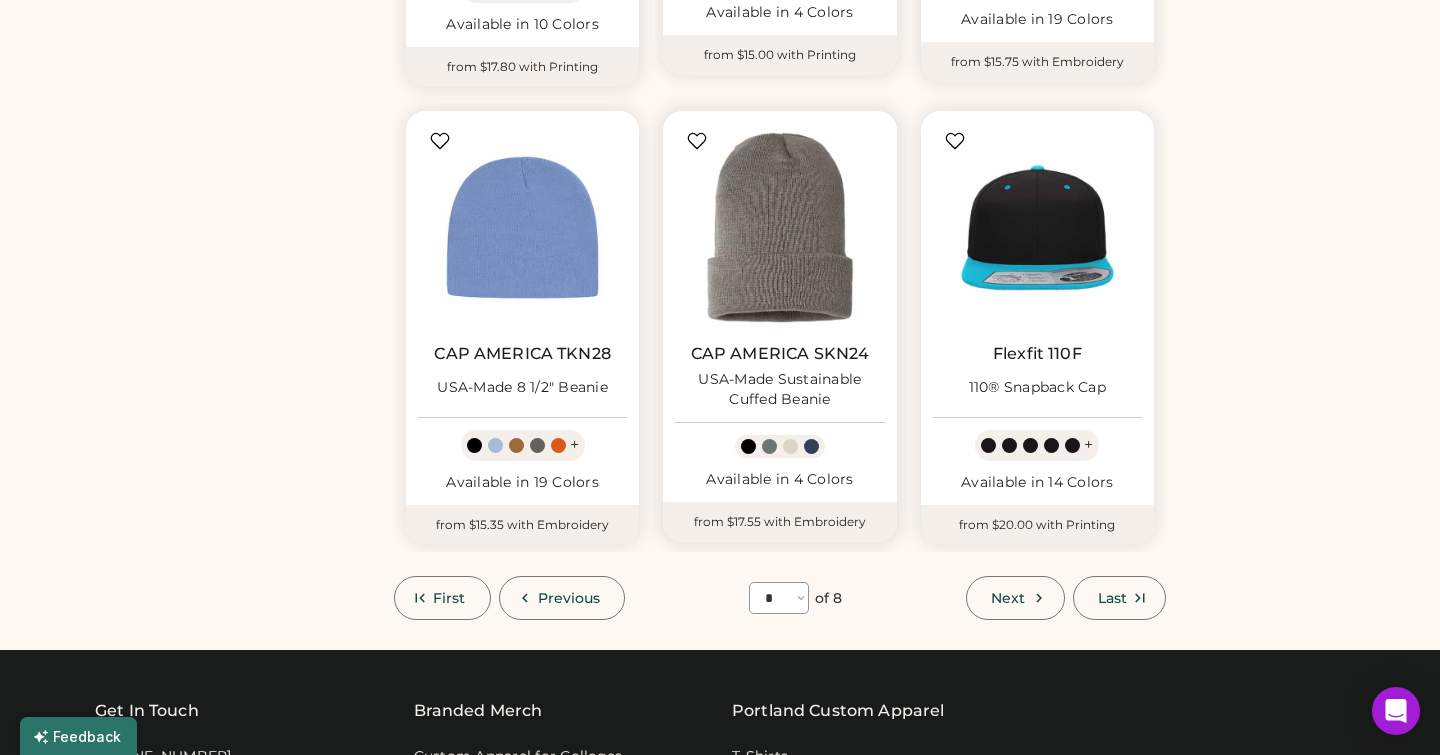 scroll, scrollTop: 1535, scrollLeft: 0, axis: vertical 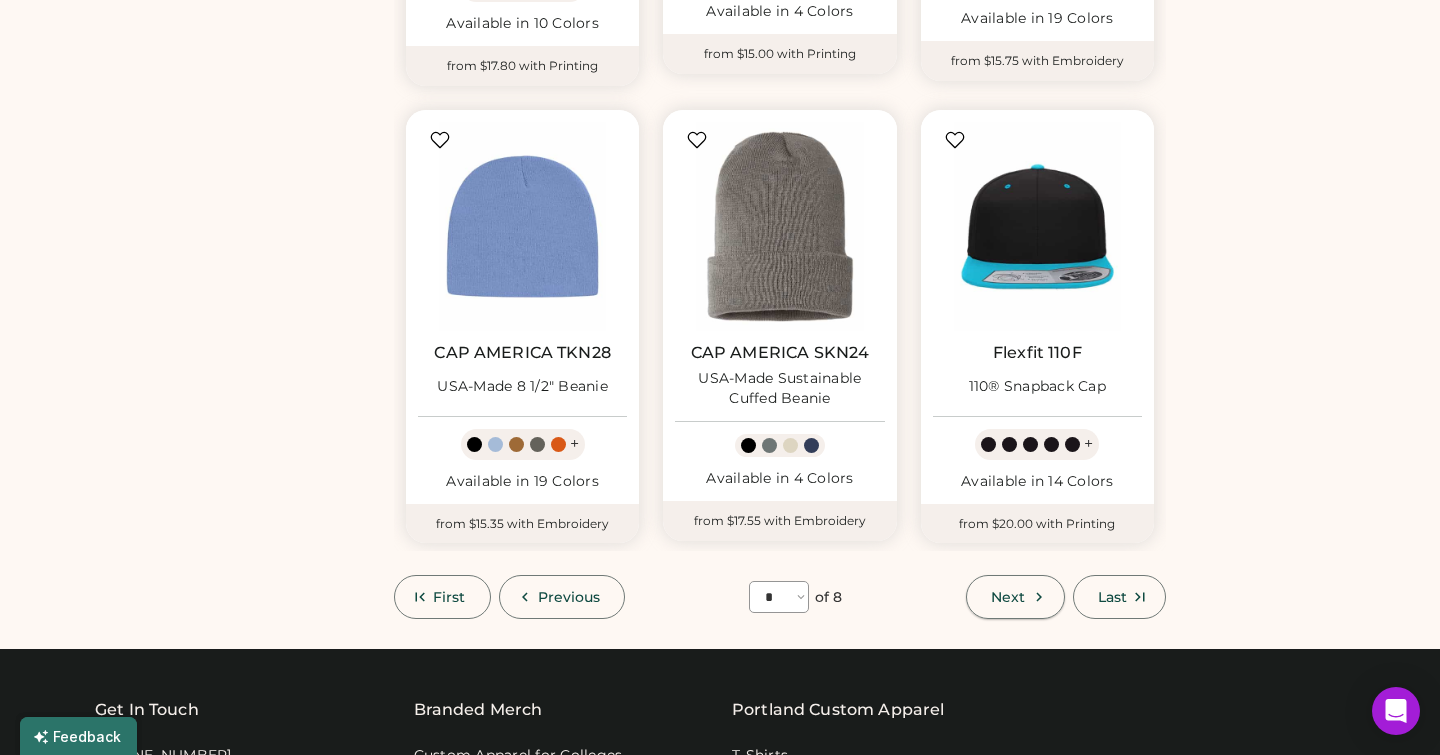 click on "Next" at bounding box center (1015, 597) 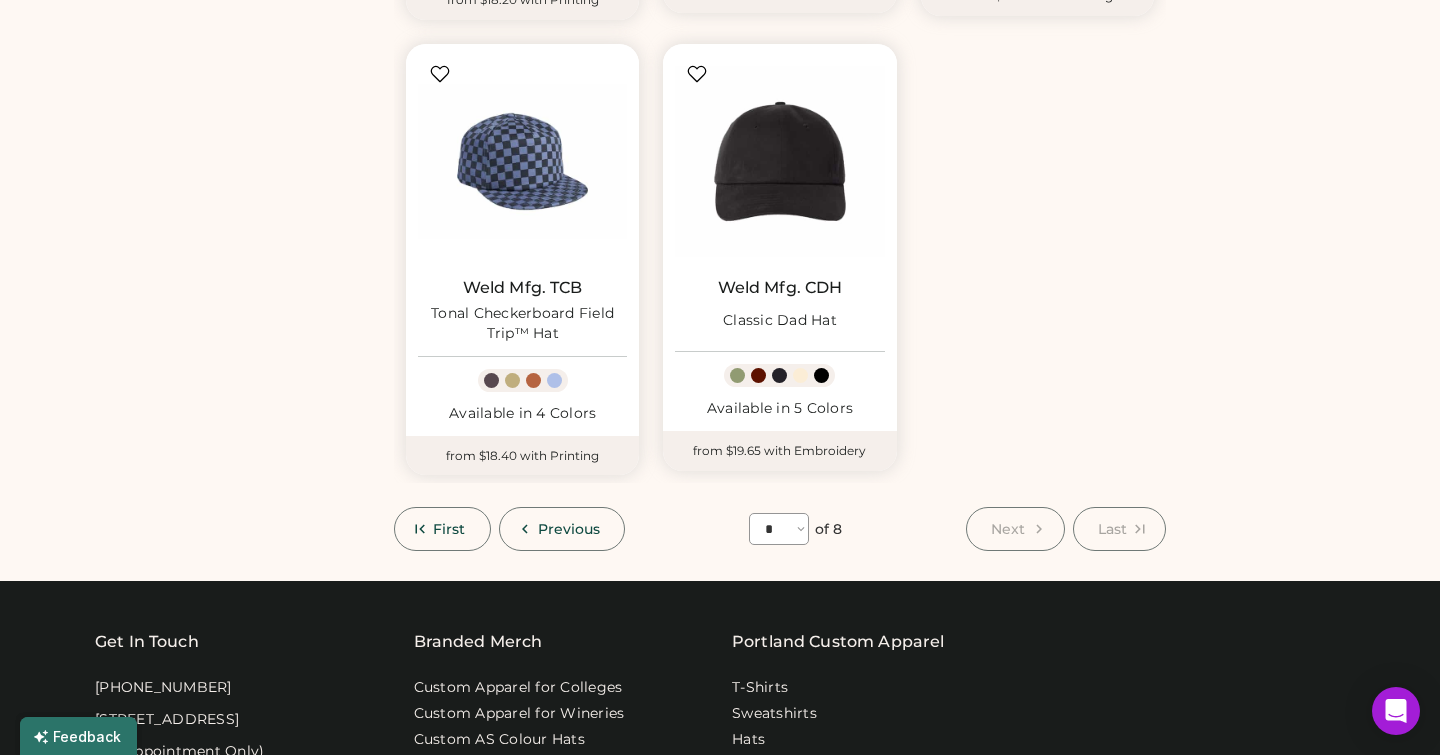 scroll, scrollTop: 666, scrollLeft: 0, axis: vertical 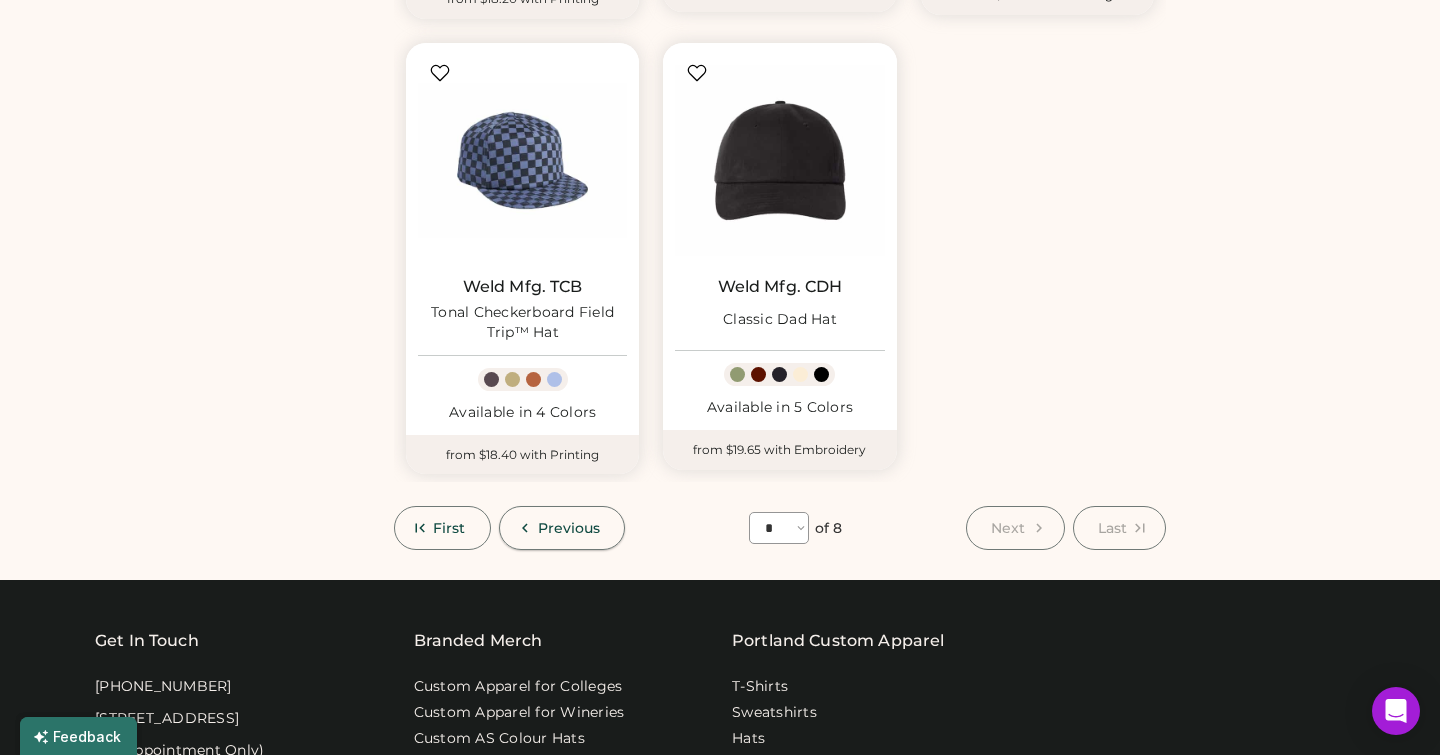click on "Previous" at bounding box center [569, 528] 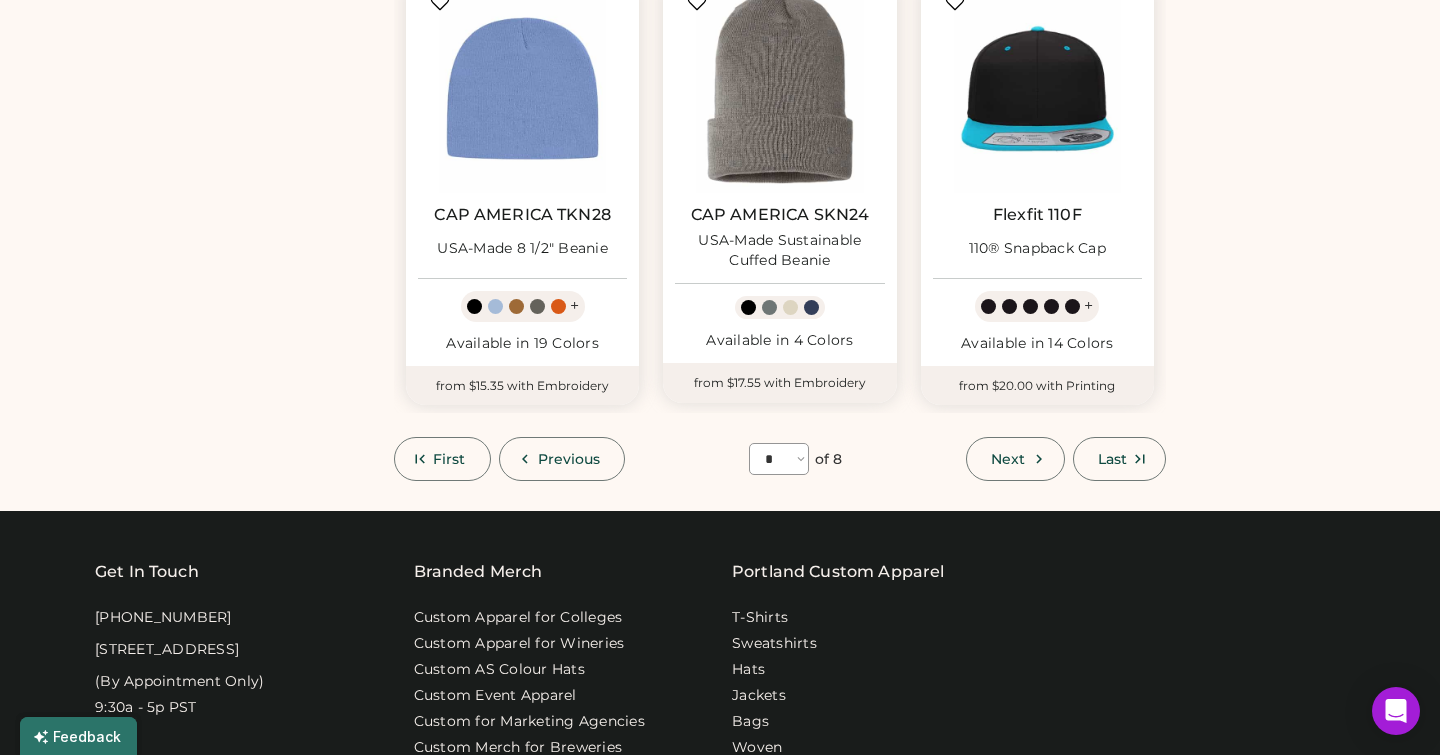 scroll, scrollTop: 1676, scrollLeft: 0, axis: vertical 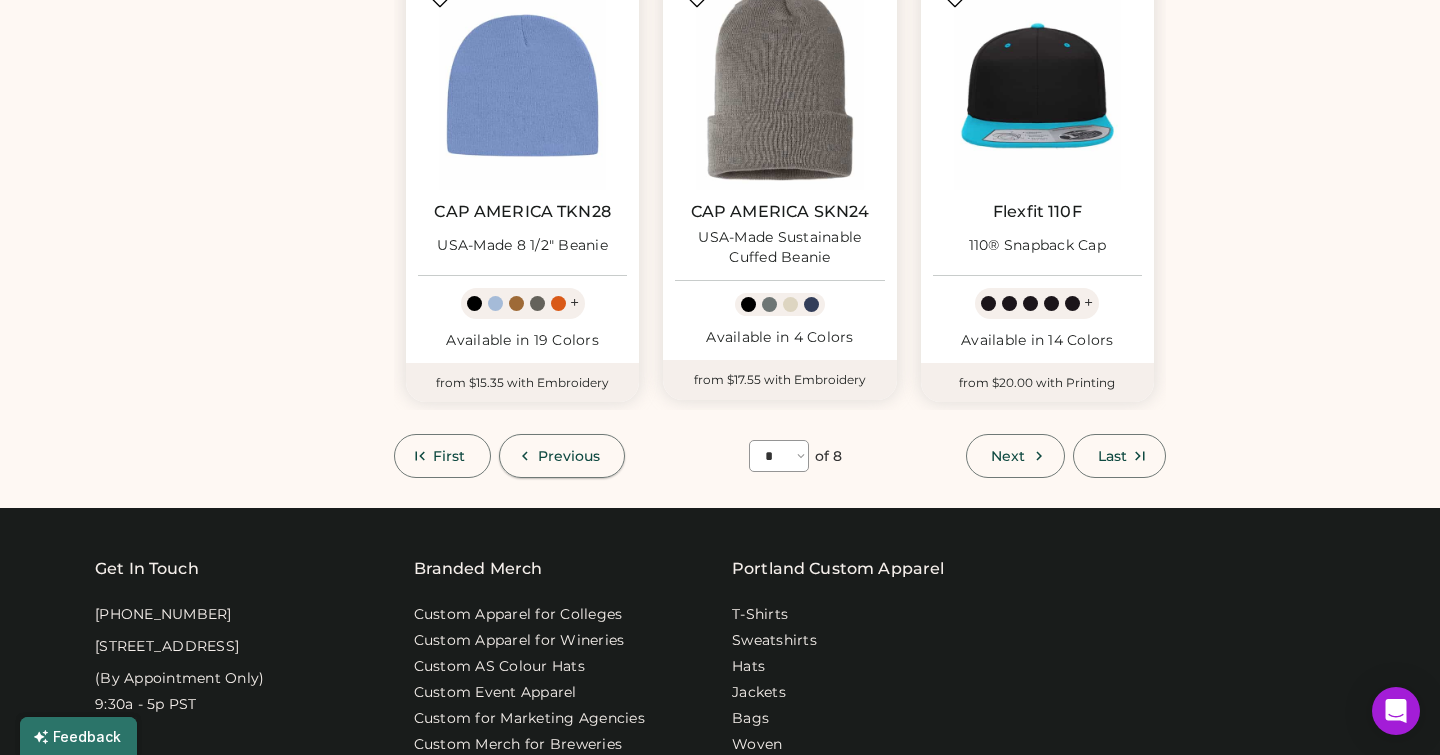 click on "Previous" at bounding box center (569, 456) 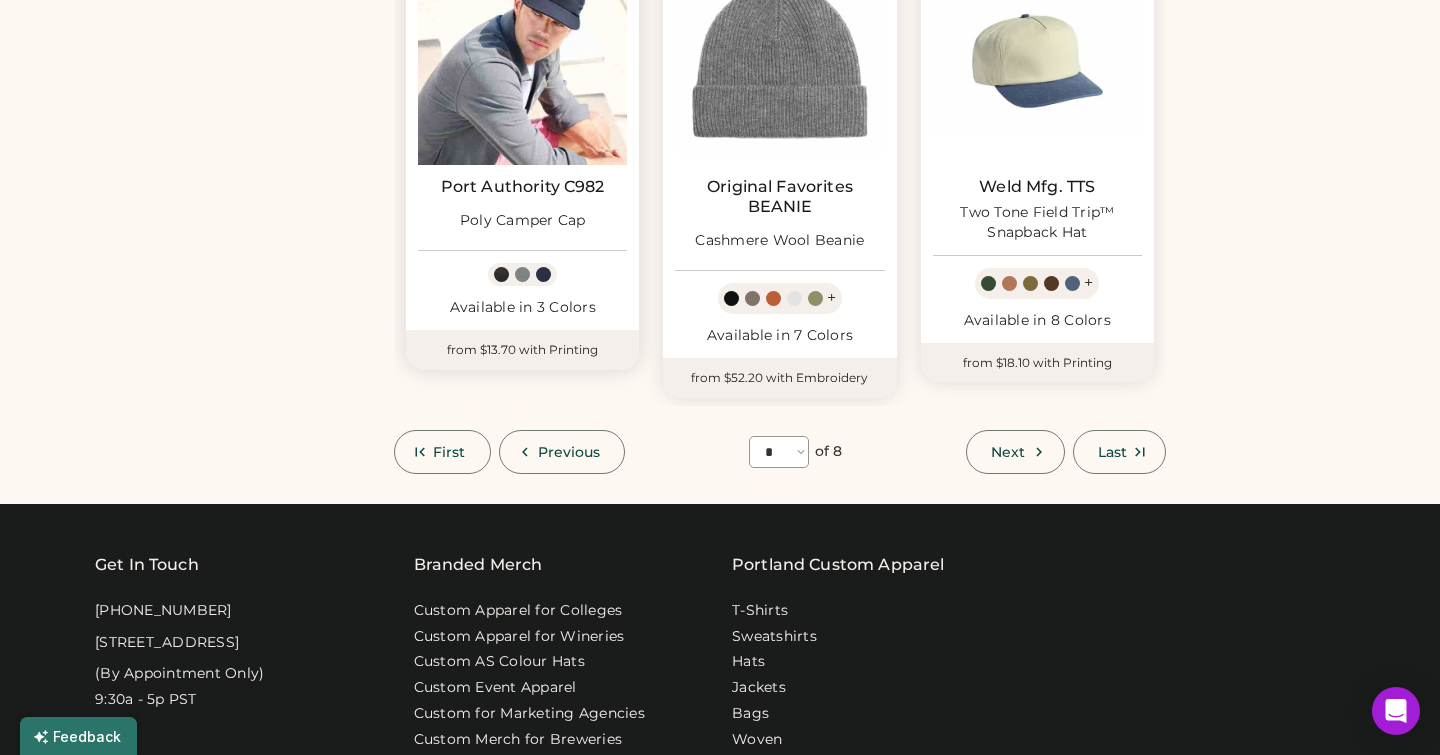 click at bounding box center [522, 60] 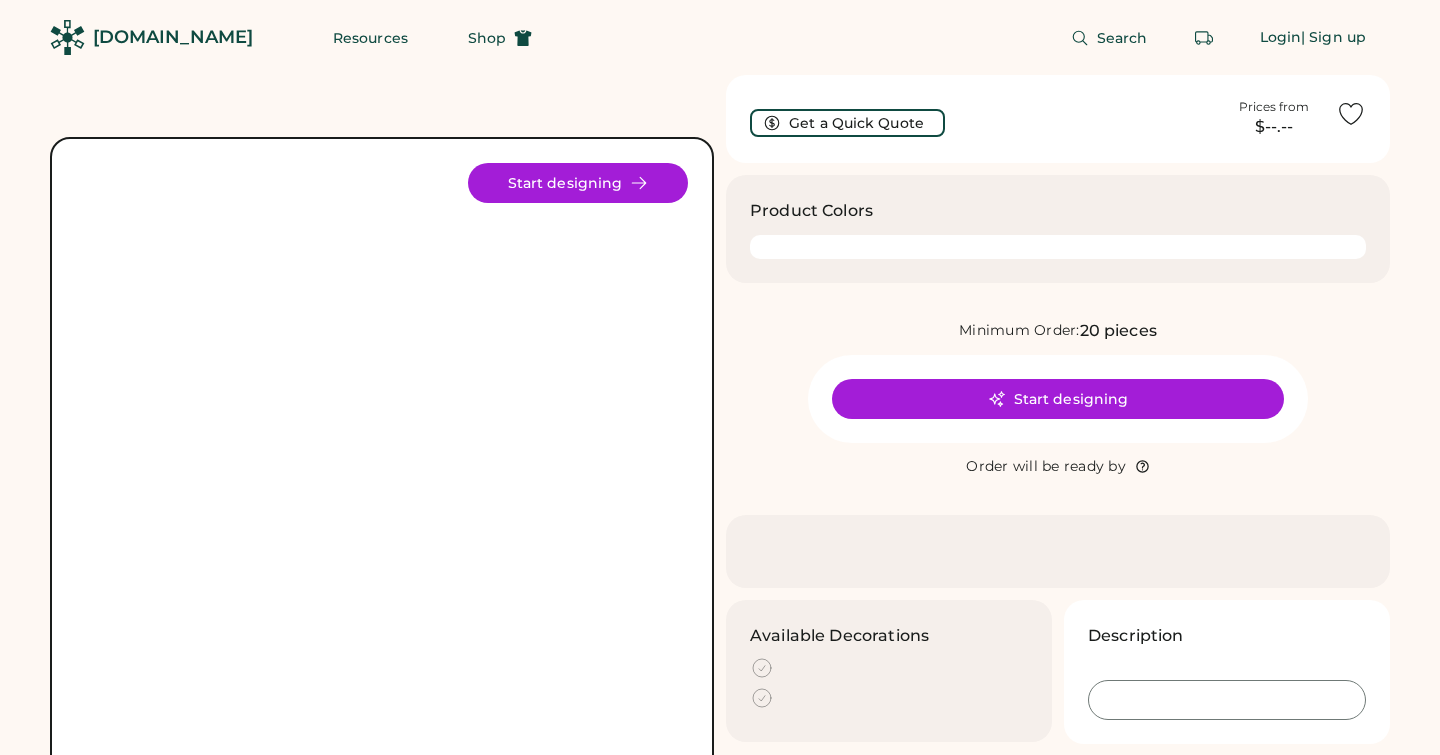 scroll, scrollTop: 0, scrollLeft: 0, axis: both 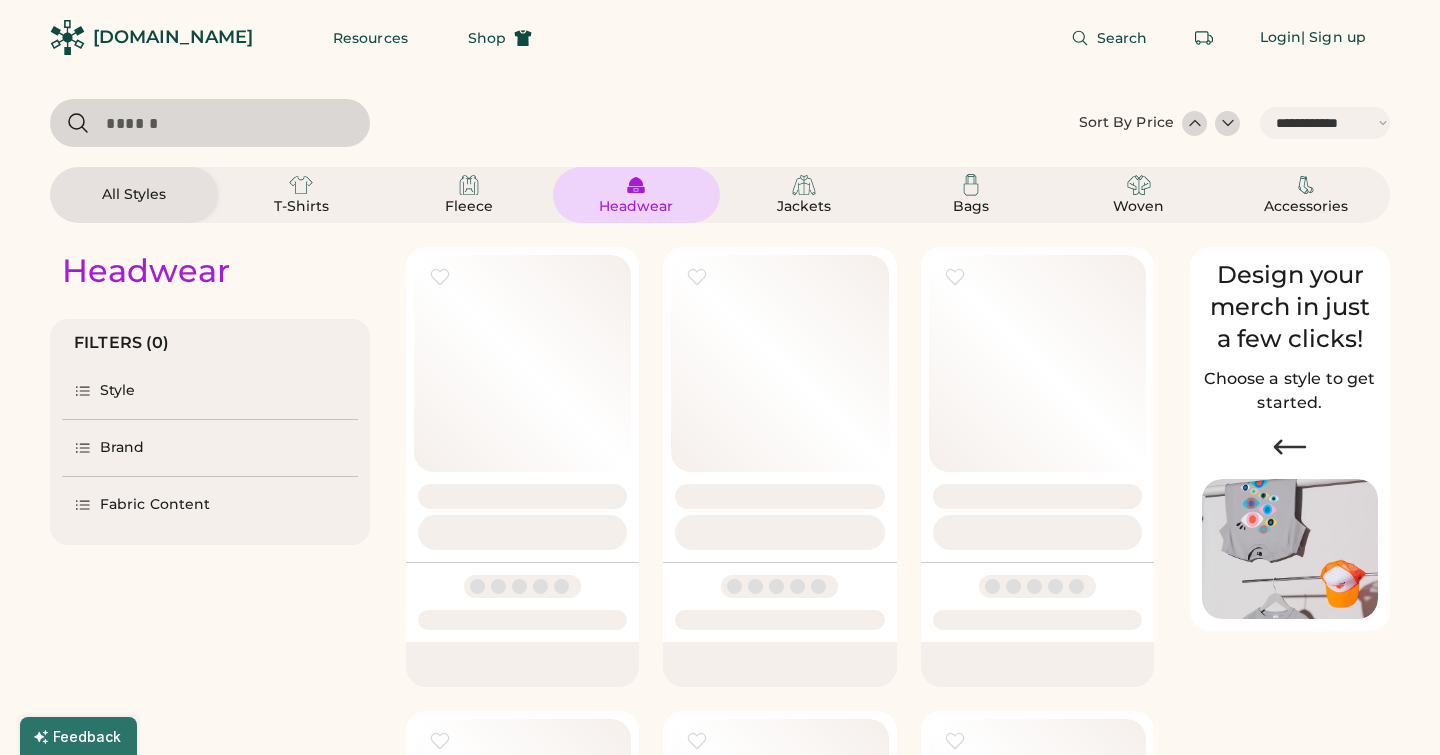 select on "*****" 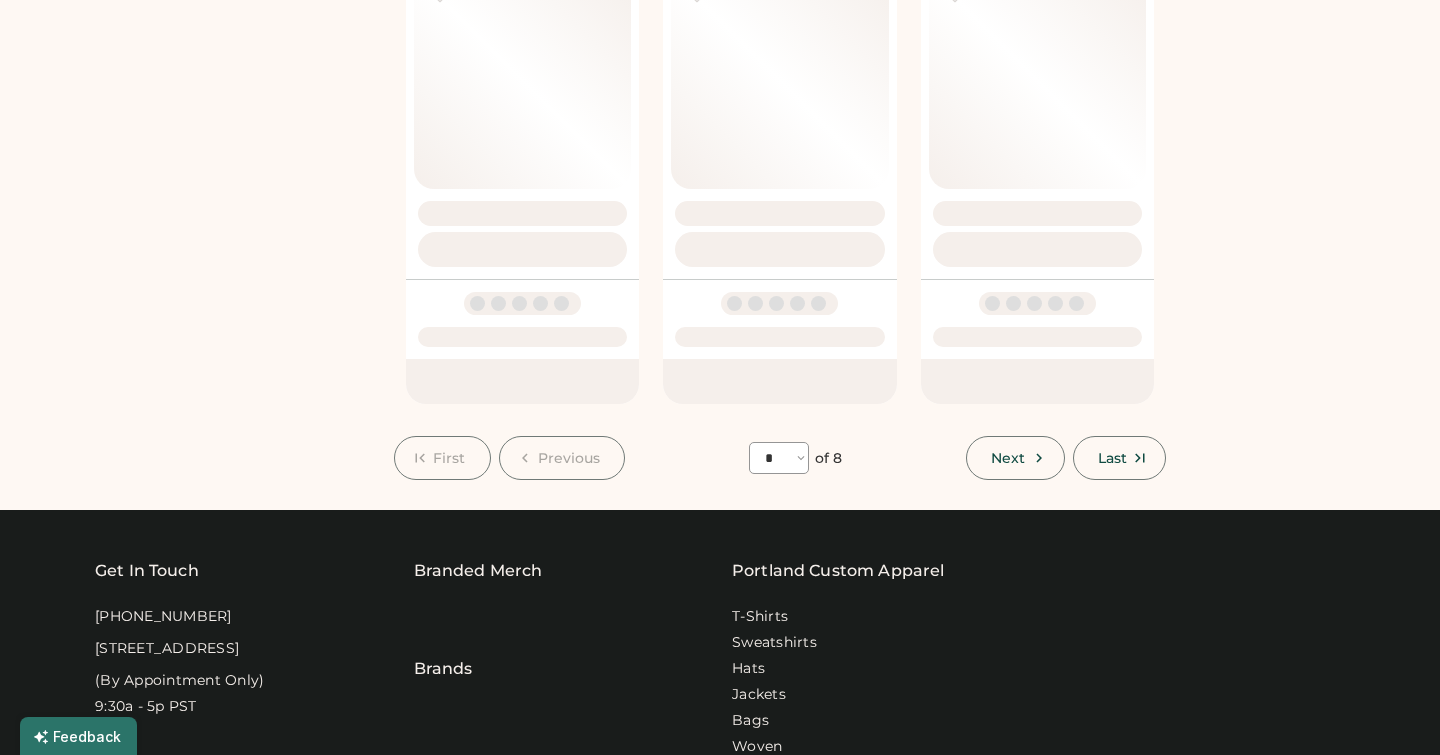 scroll, scrollTop: 0, scrollLeft: 0, axis: both 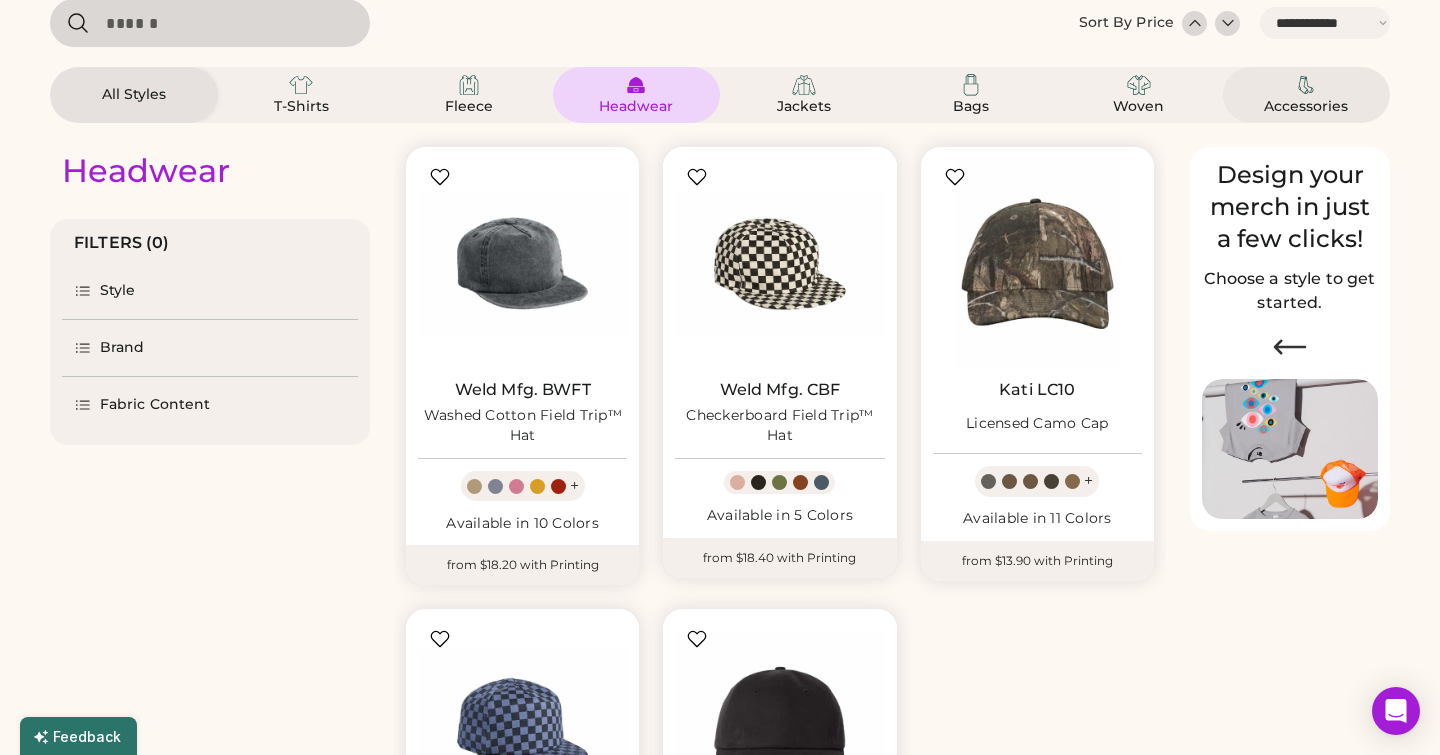 click on "Accessories" at bounding box center (1307, 95) 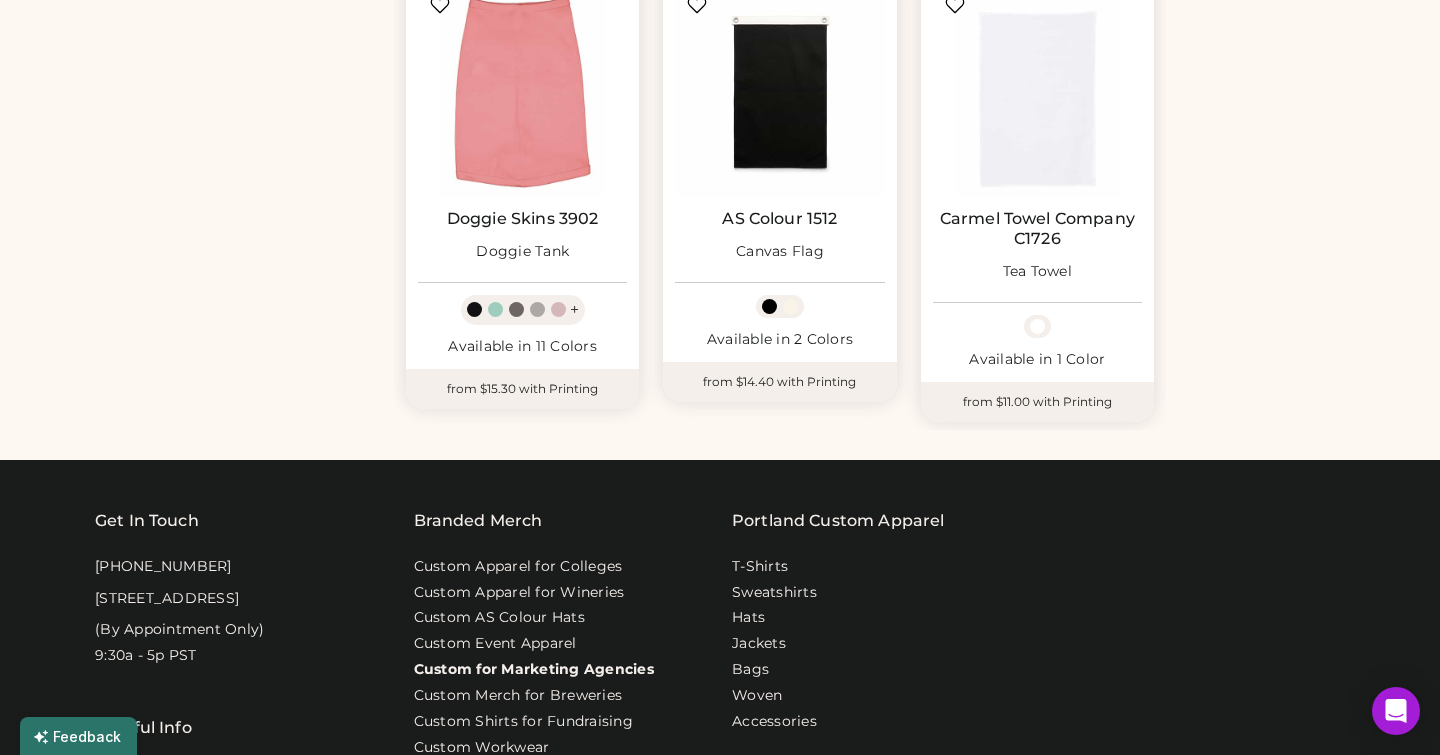 scroll, scrollTop: 846, scrollLeft: 0, axis: vertical 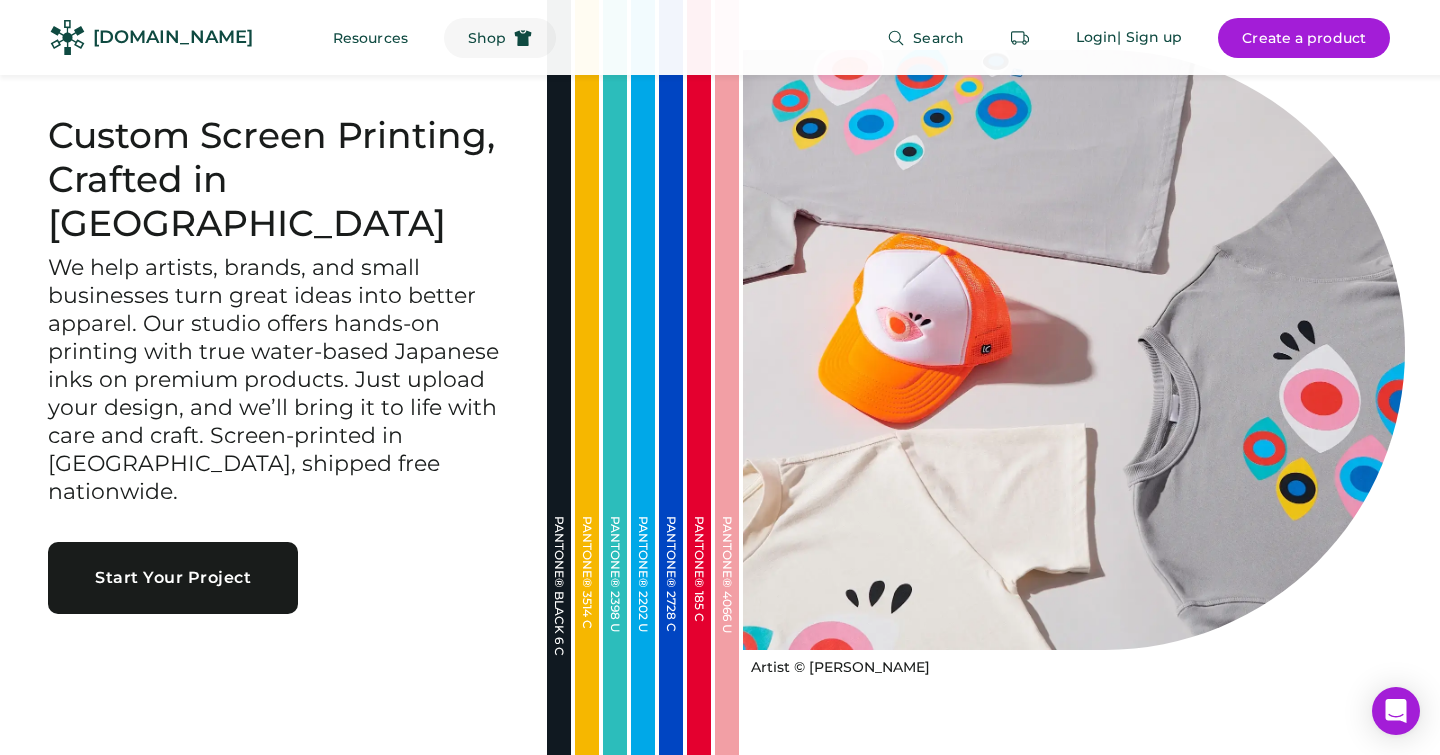 click on "Shop" at bounding box center (500, 38) 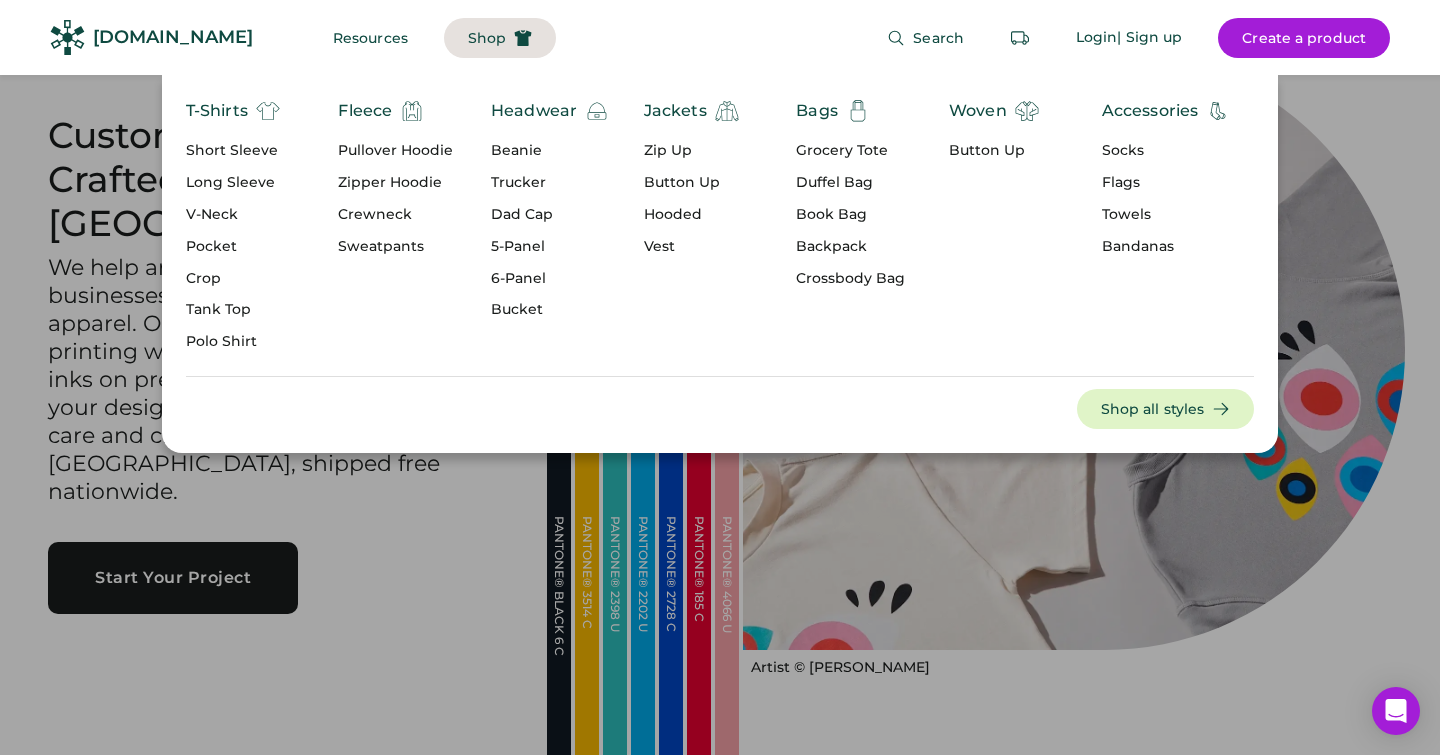 click on "Headwear" at bounding box center [534, 111] 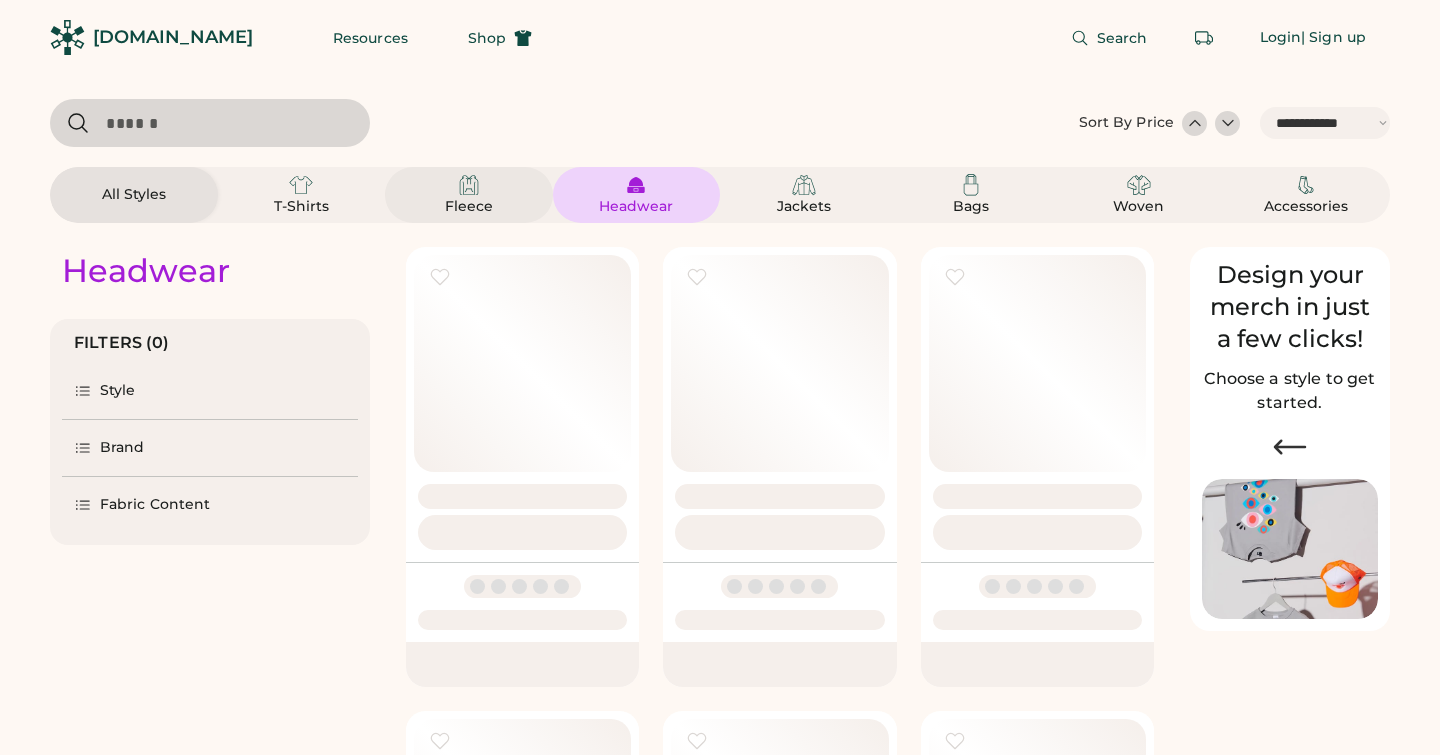select on "*****" 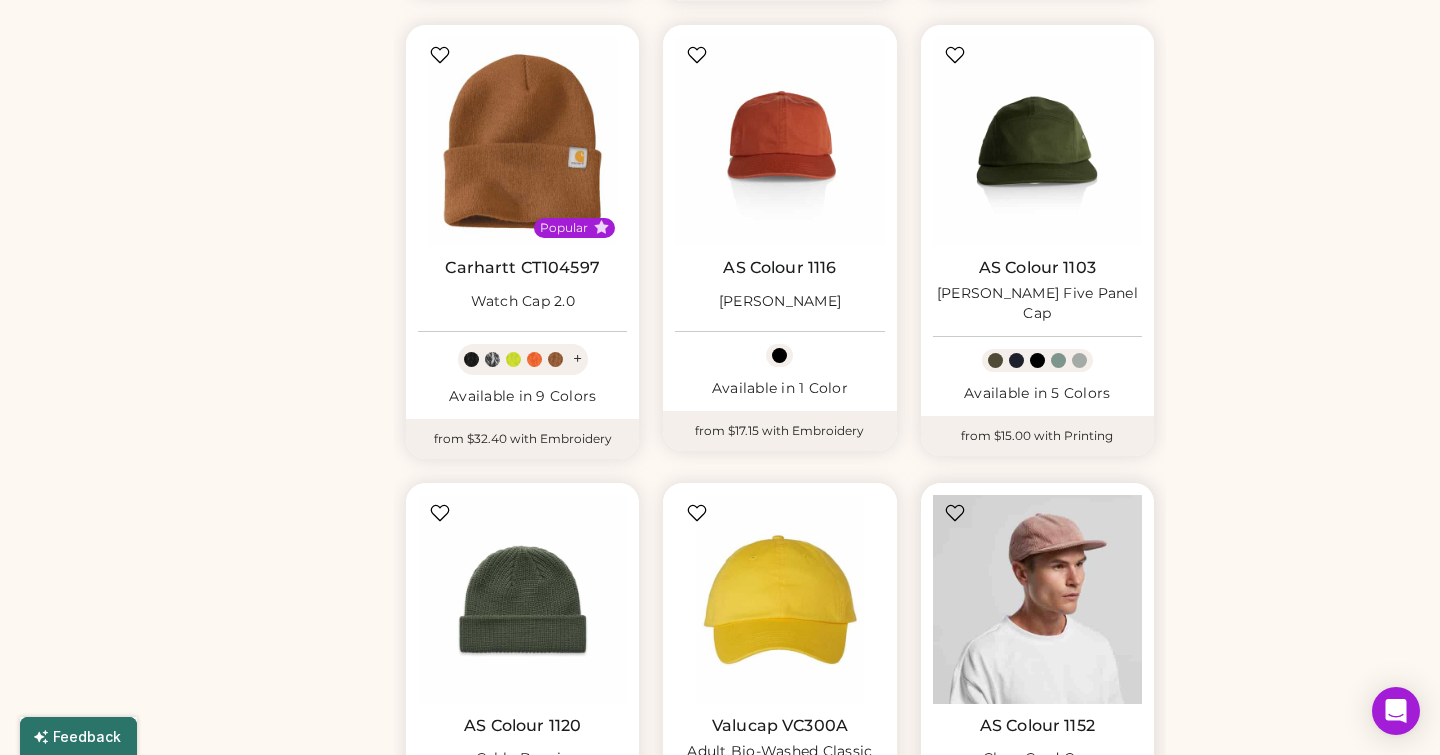 scroll, scrollTop: 1132, scrollLeft: 0, axis: vertical 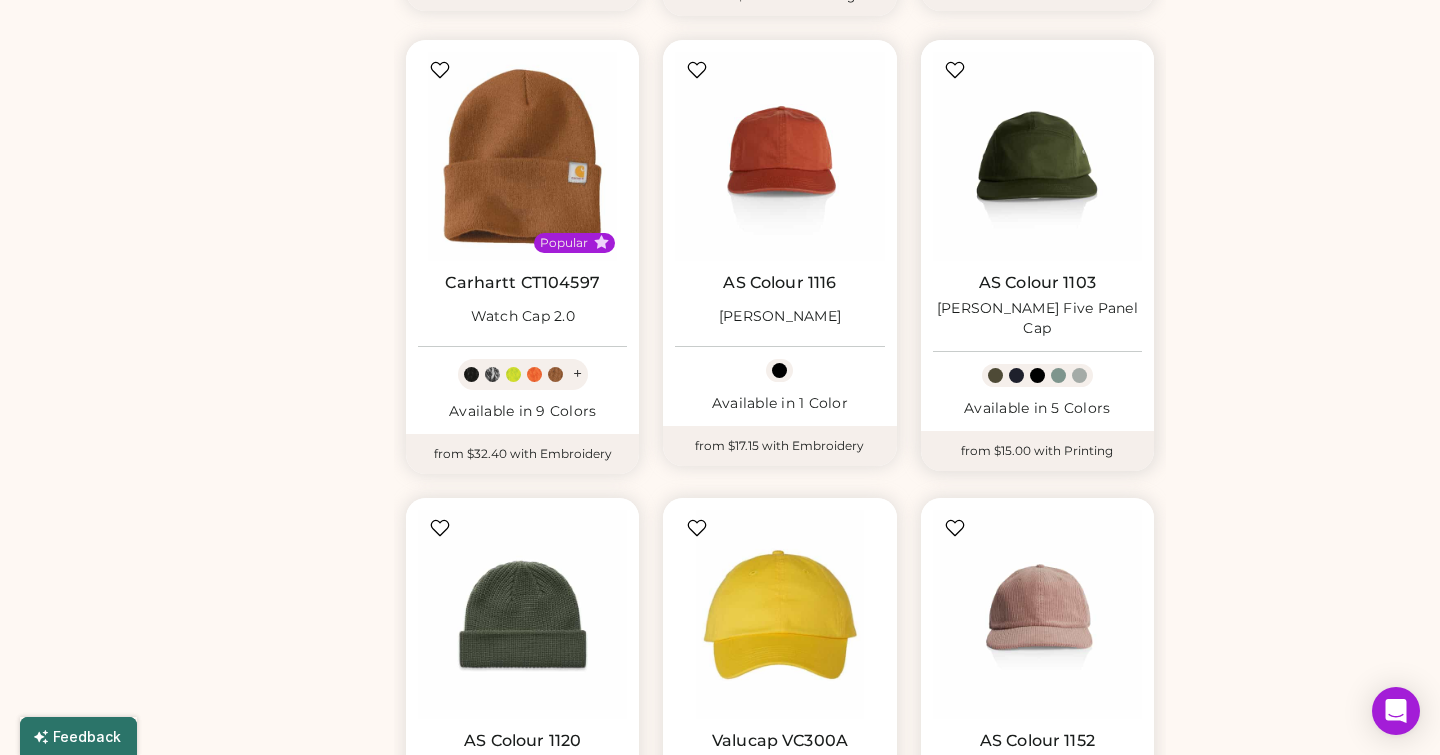click on "AS Colour 1103" at bounding box center [1037, 283] 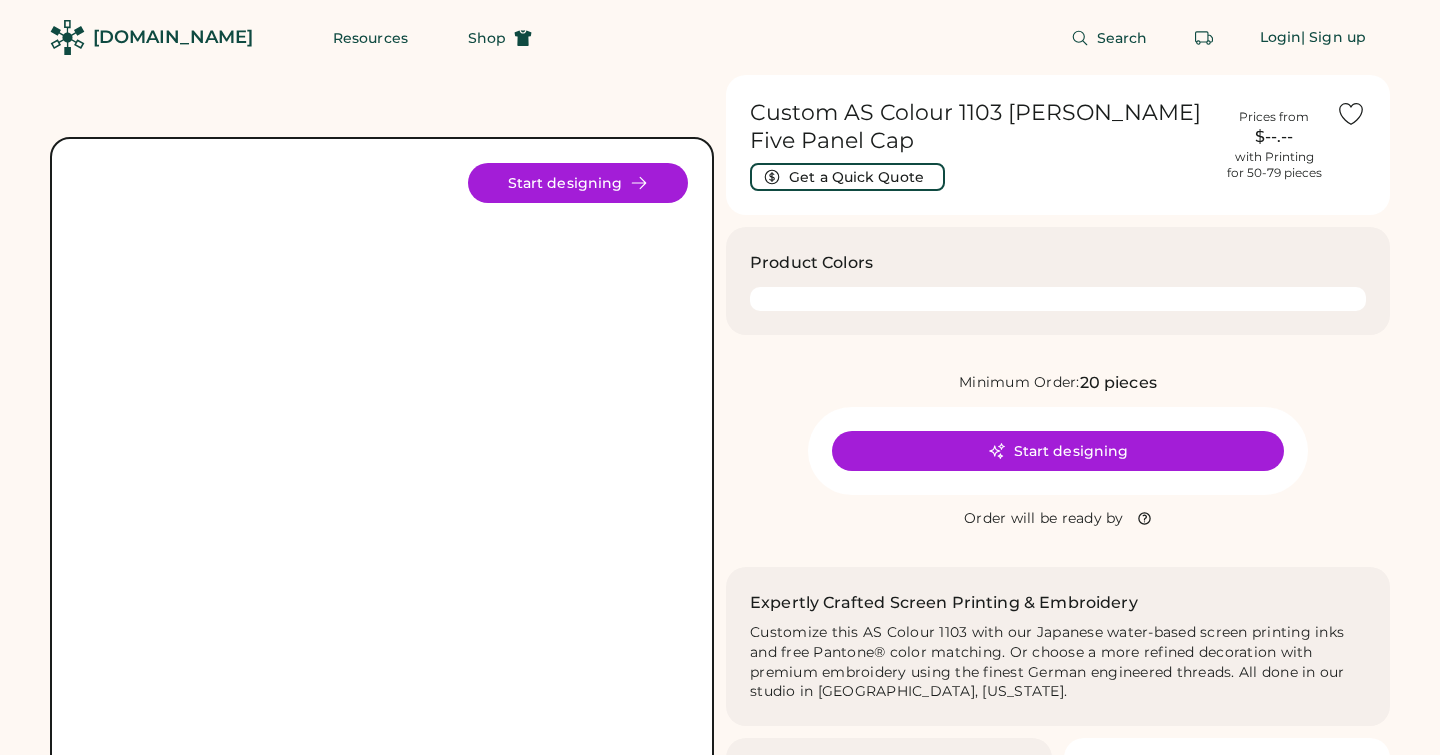 scroll, scrollTop: 0, scrollLeft: 0, axis: both 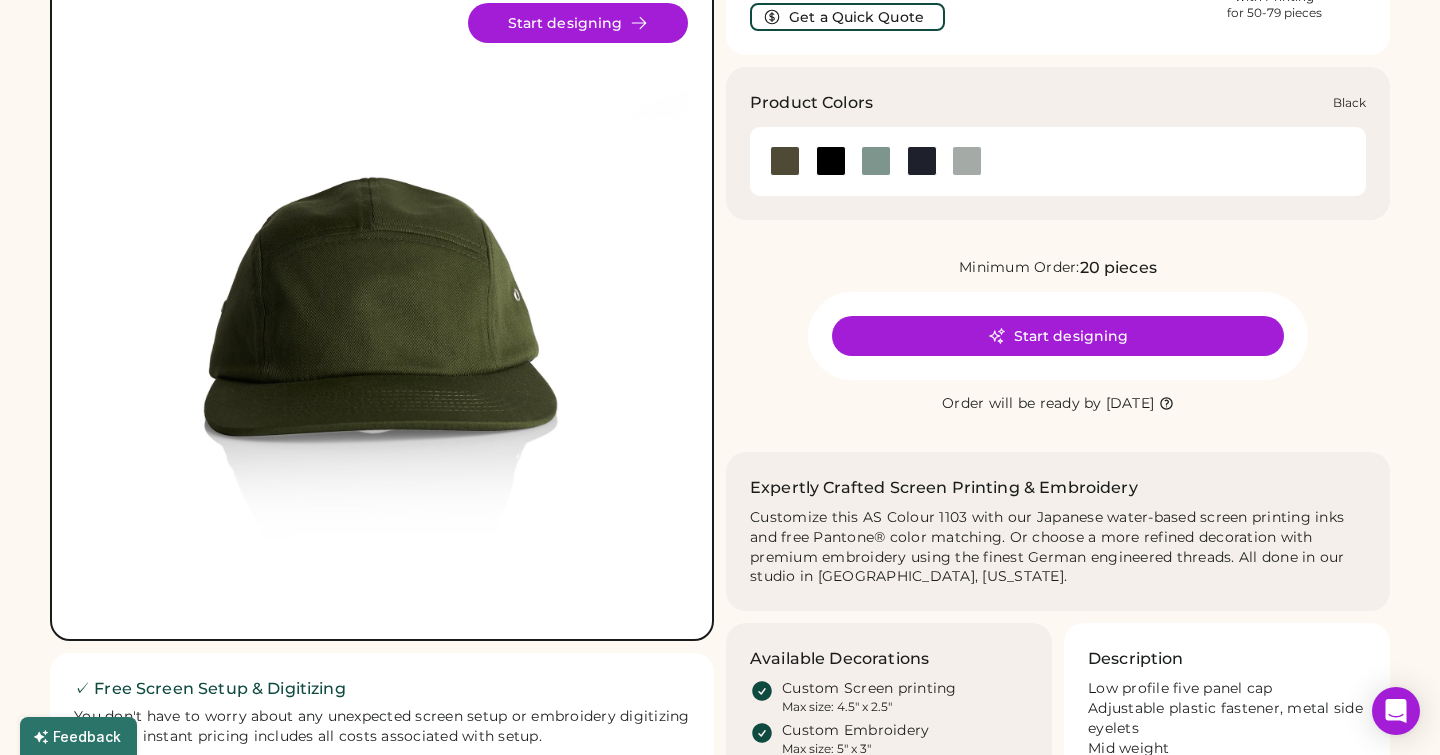click at bounding box center [831, 161] 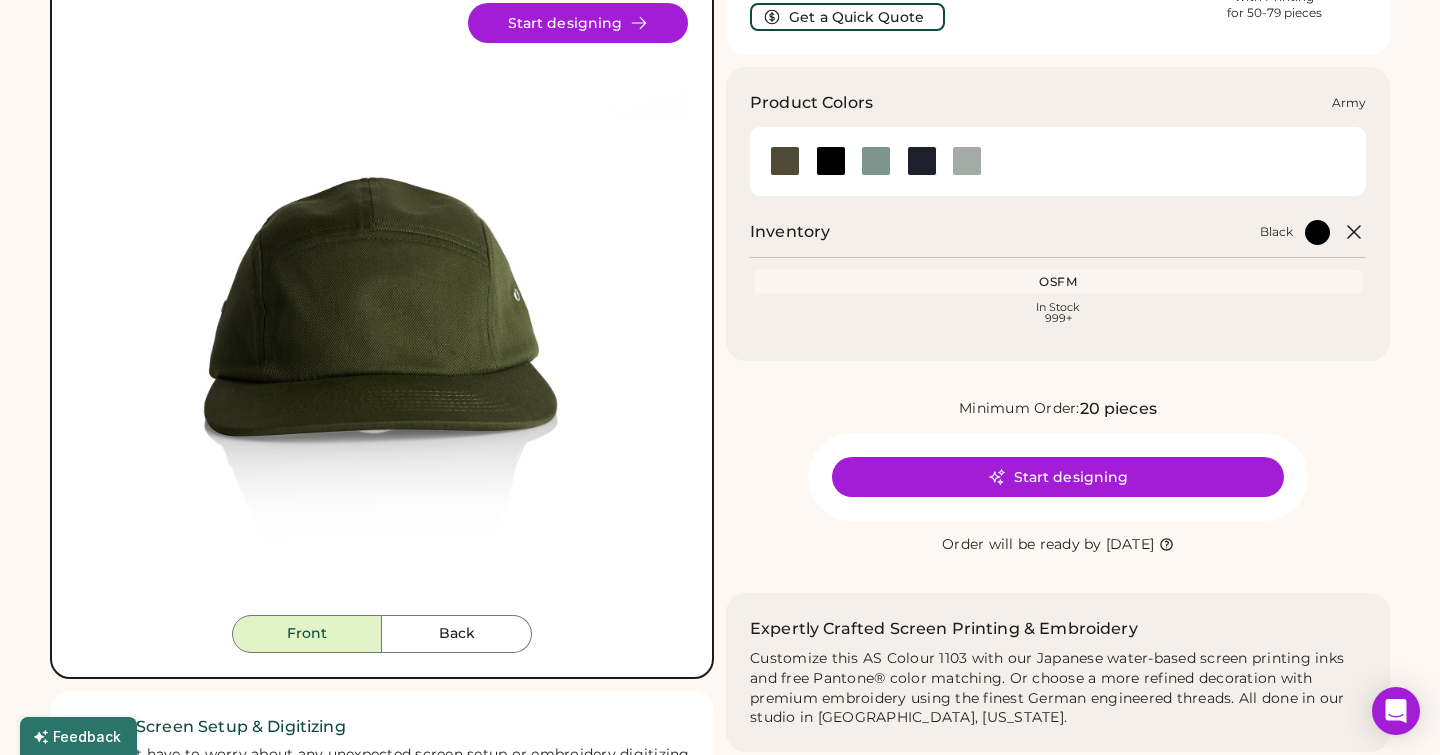 click at bounding box center [785, 161] 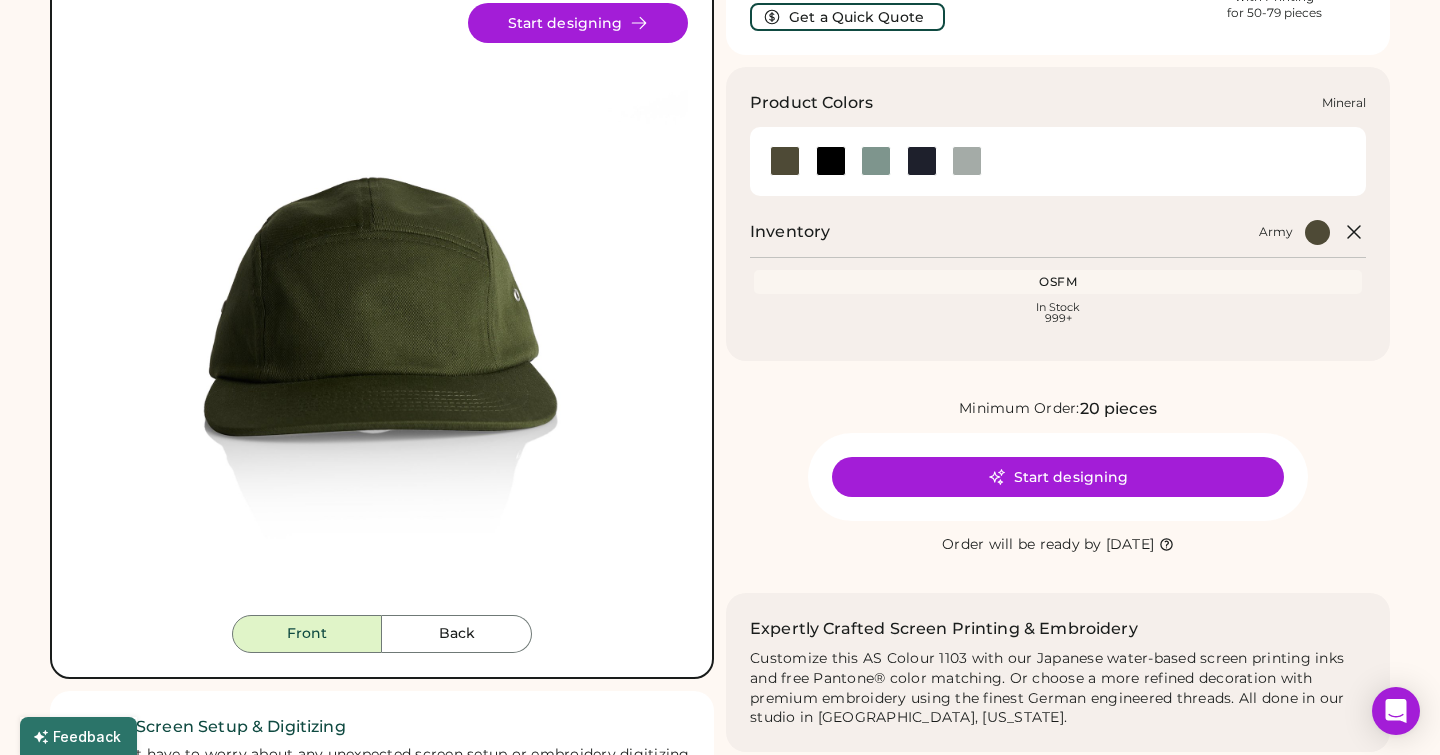click at bounding box center [876, 161] 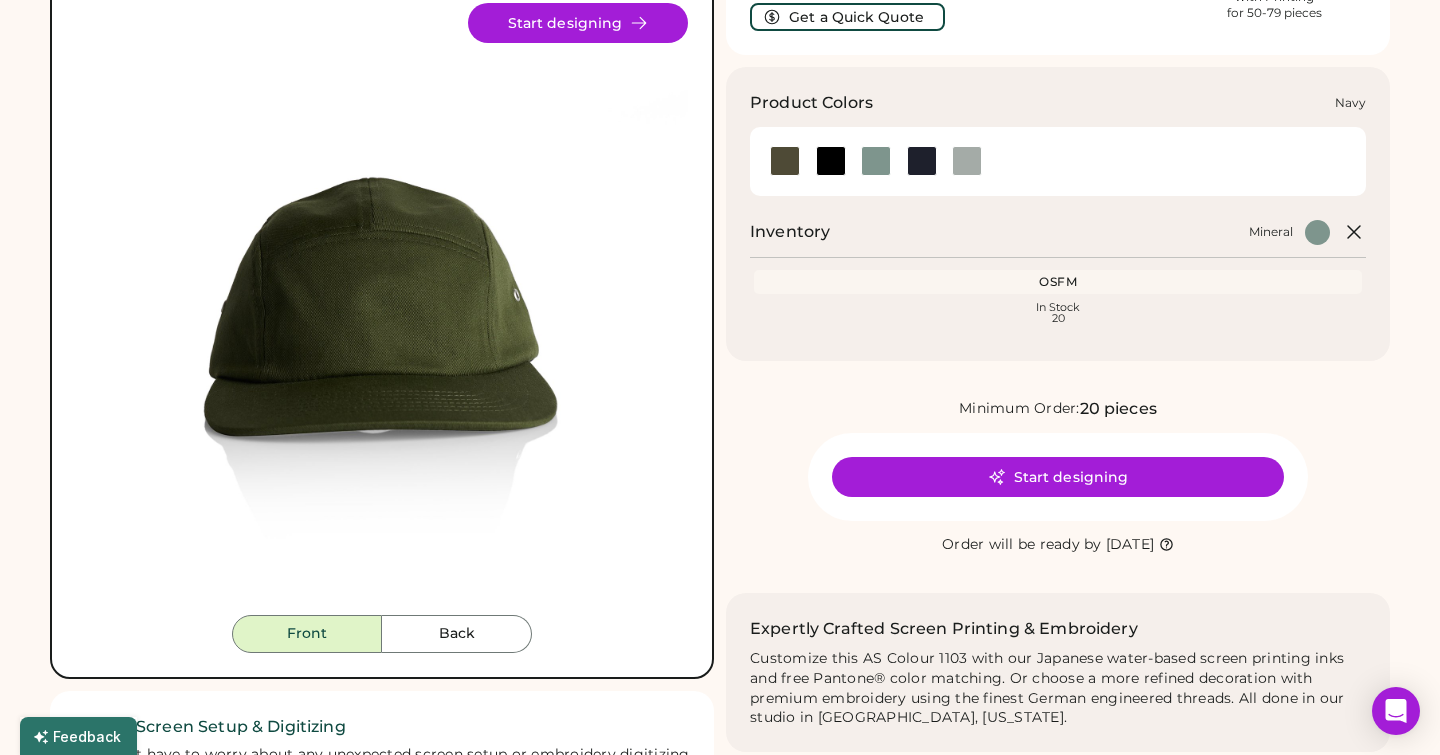click at bounding box center [922, 161] 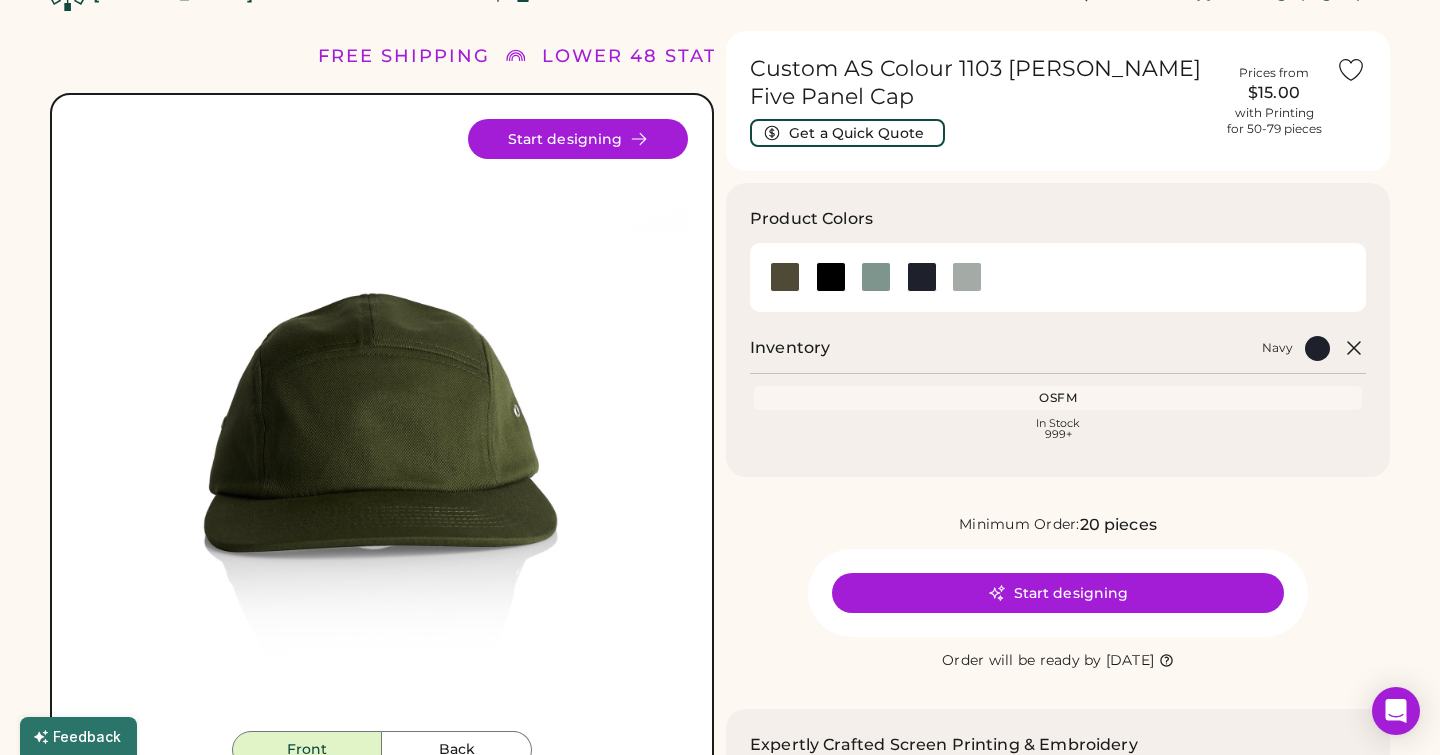 scroll, scrollTop: 0, scrollLeft: 0, axis: both 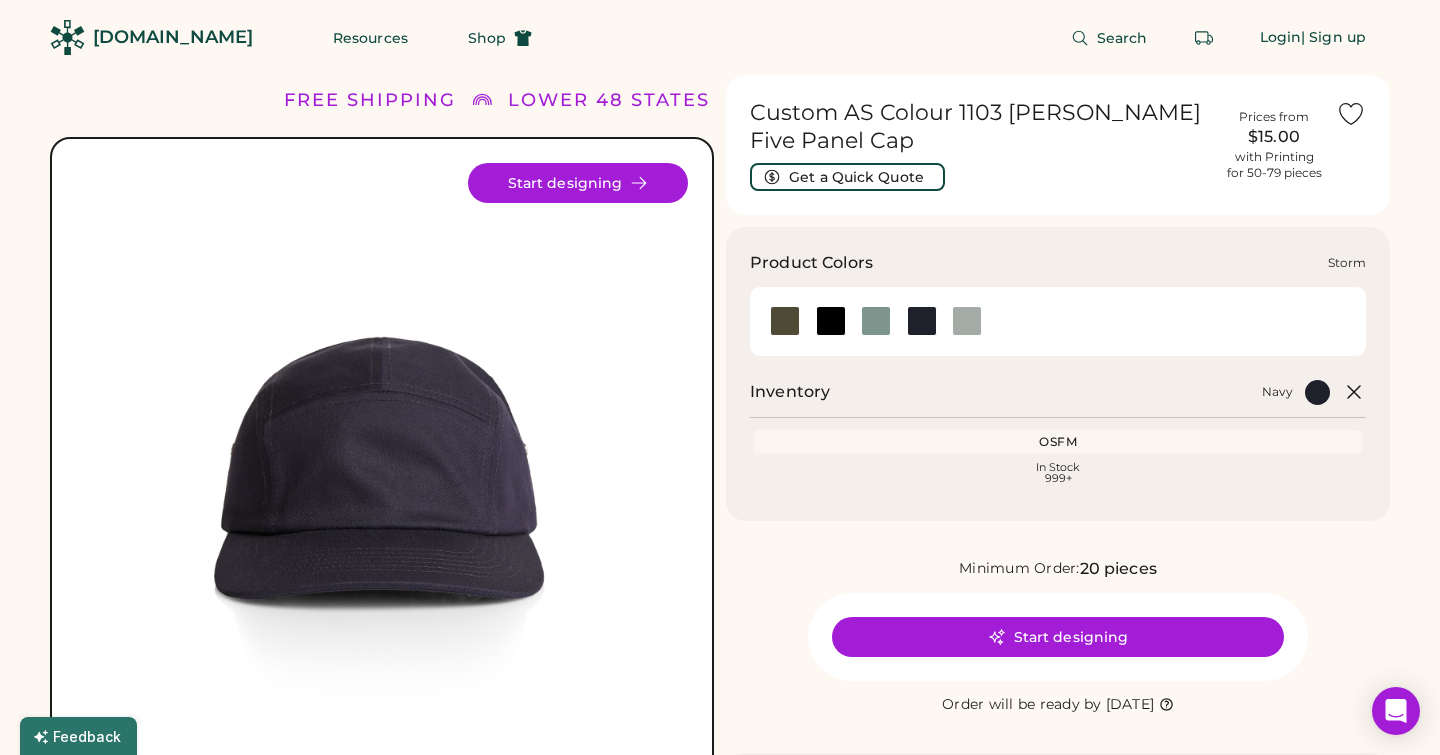 click at bounding box center (967, 321) 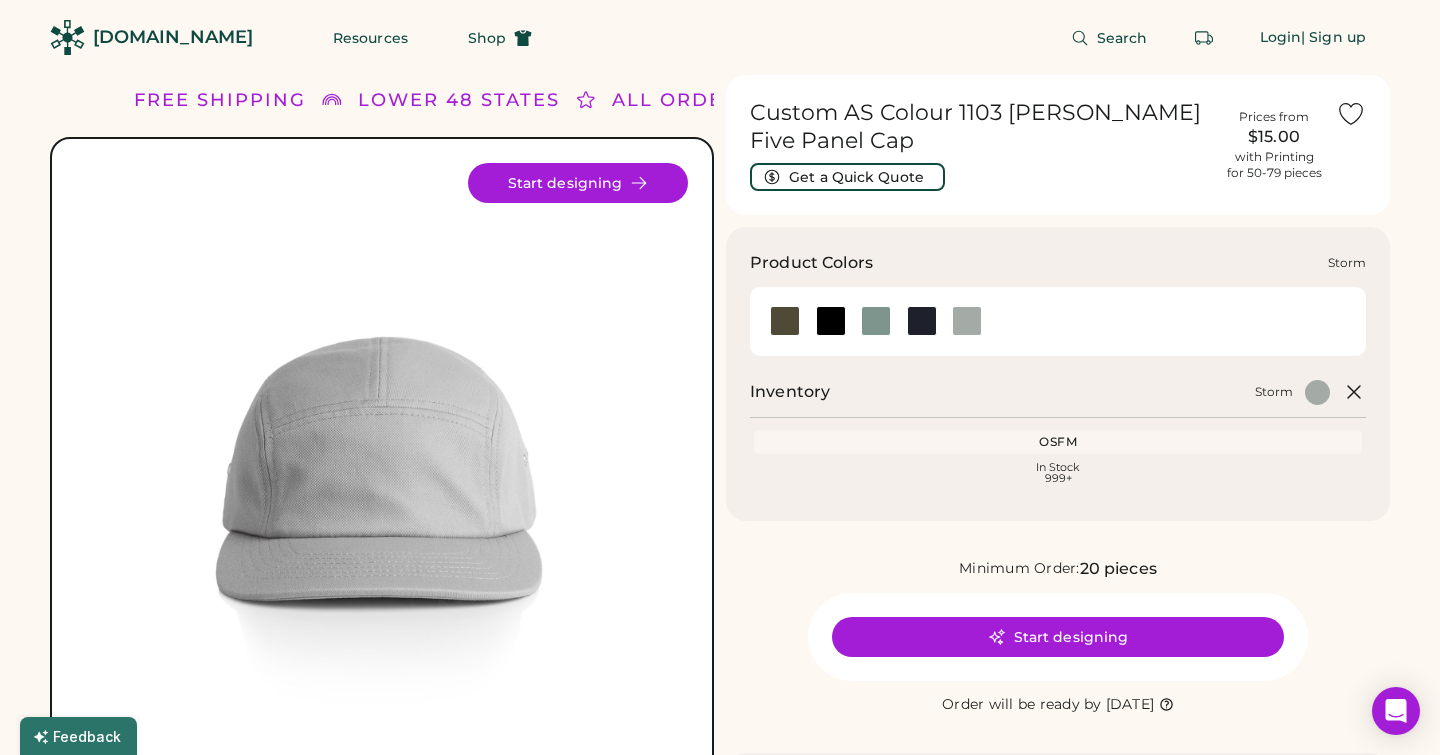 click at bounding box center (967, 321) 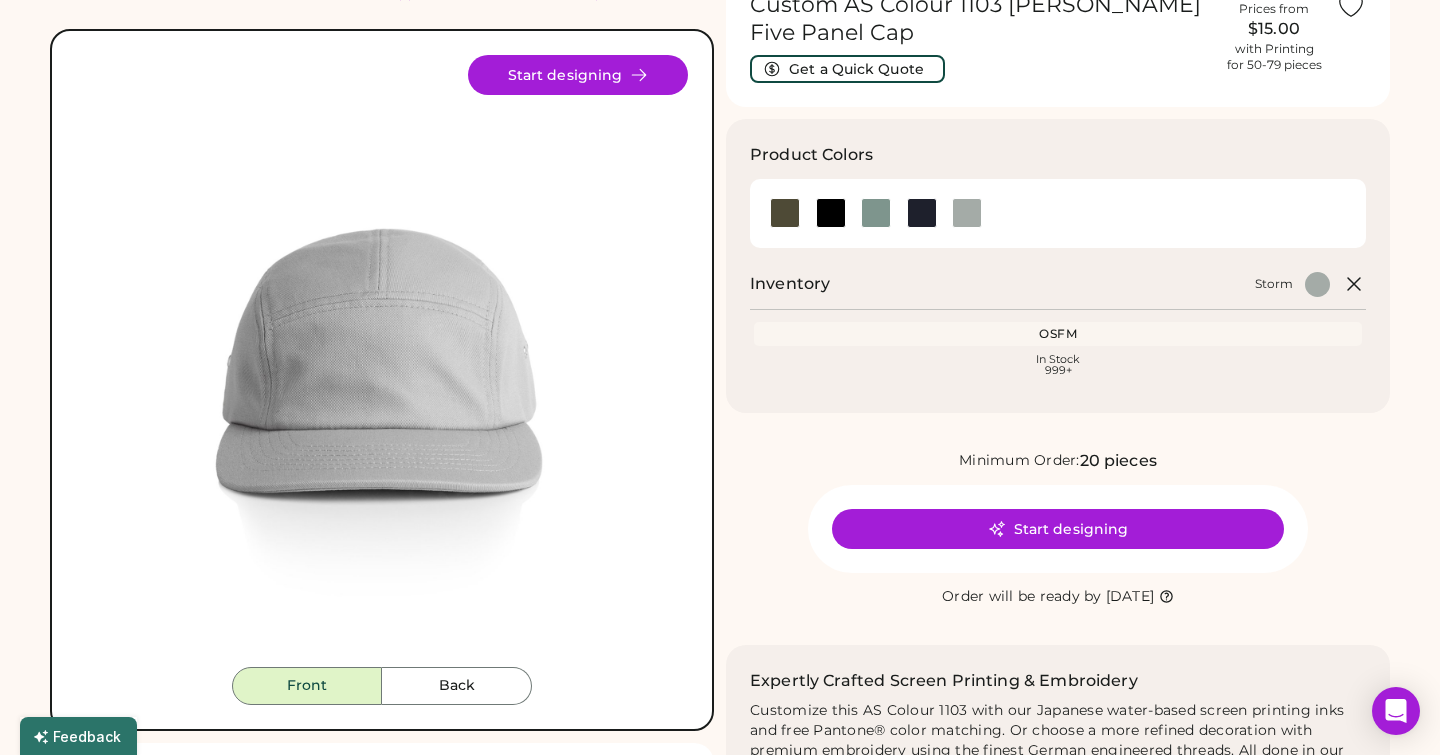 scroll, scrollTop: 0, scrollLeft: 0, axis: both 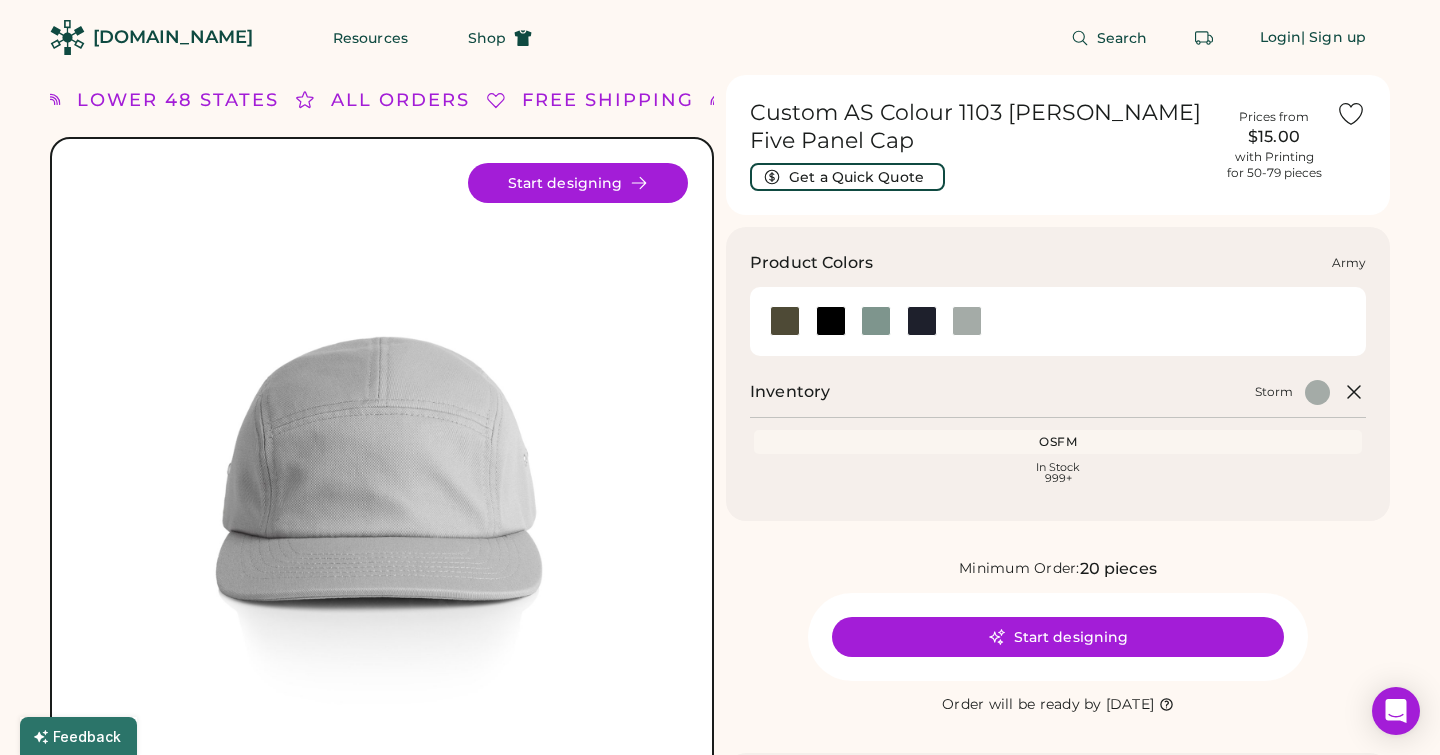 click at bounding box center [785, 321] 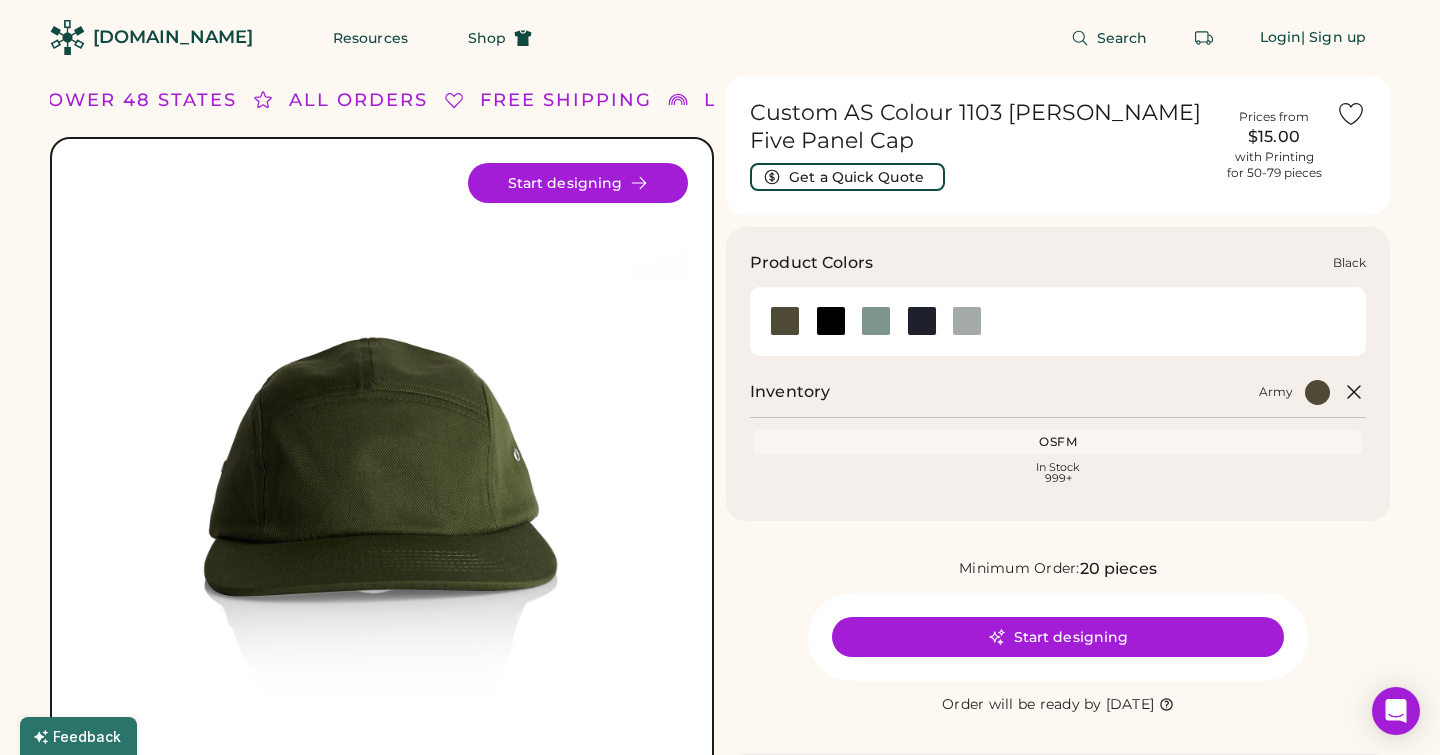 click at bounding box center [831, 321] 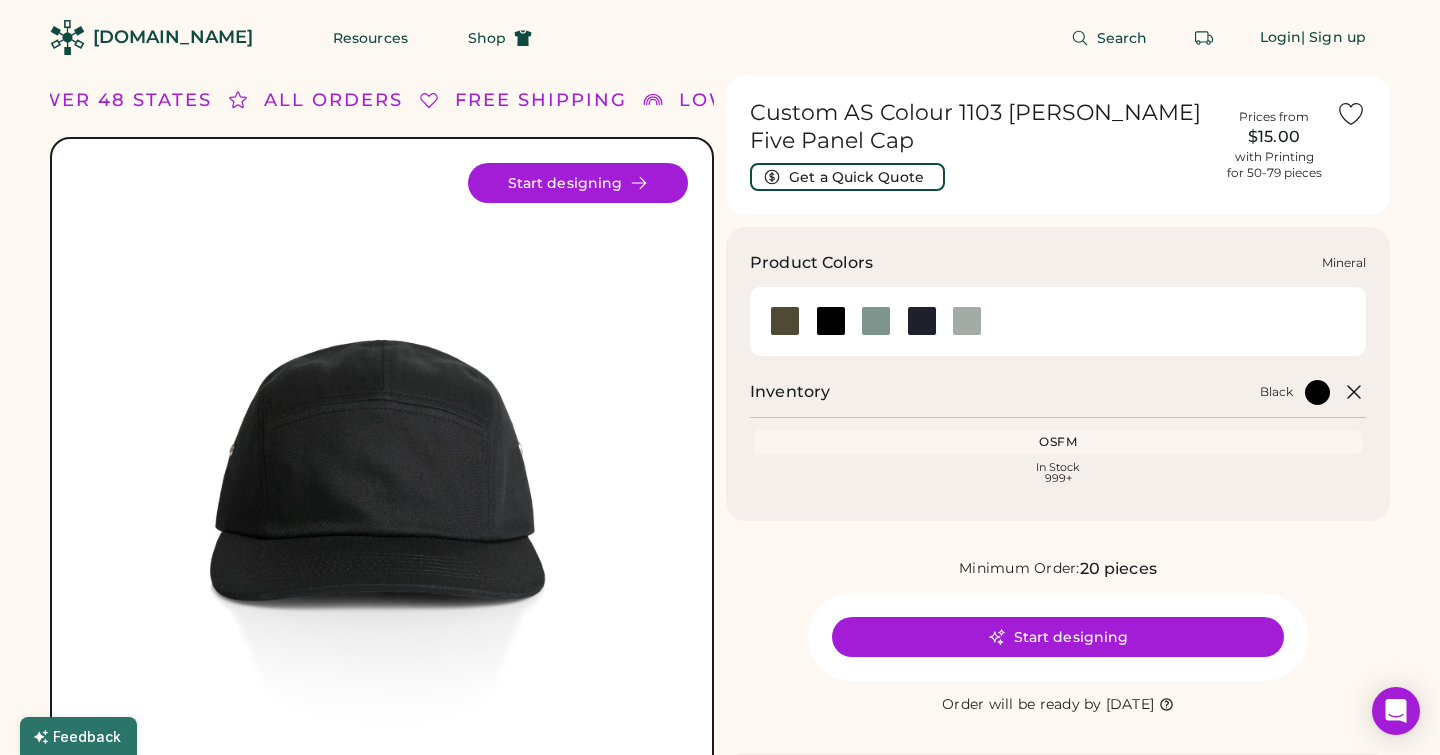 click at bounding box center (876, 321) 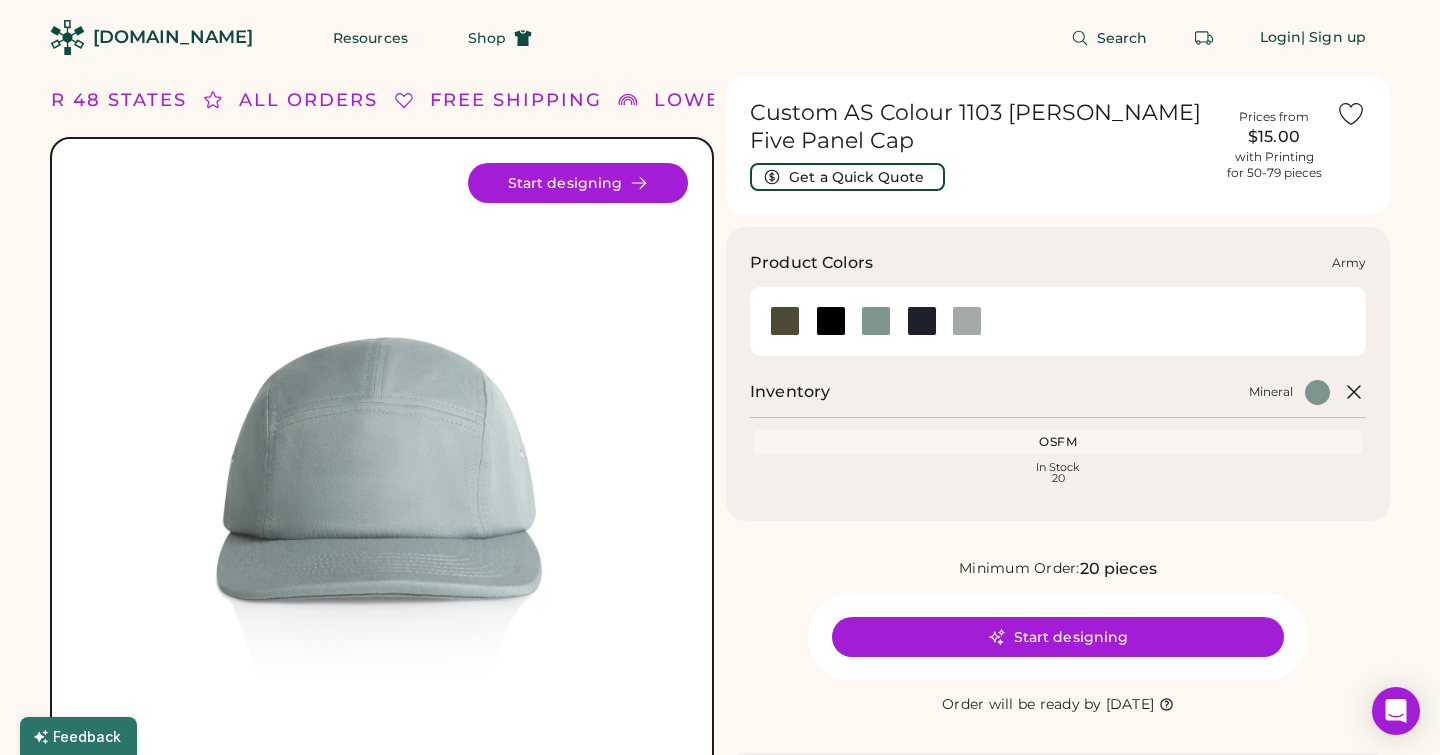 click at bounding box center (785, 321) 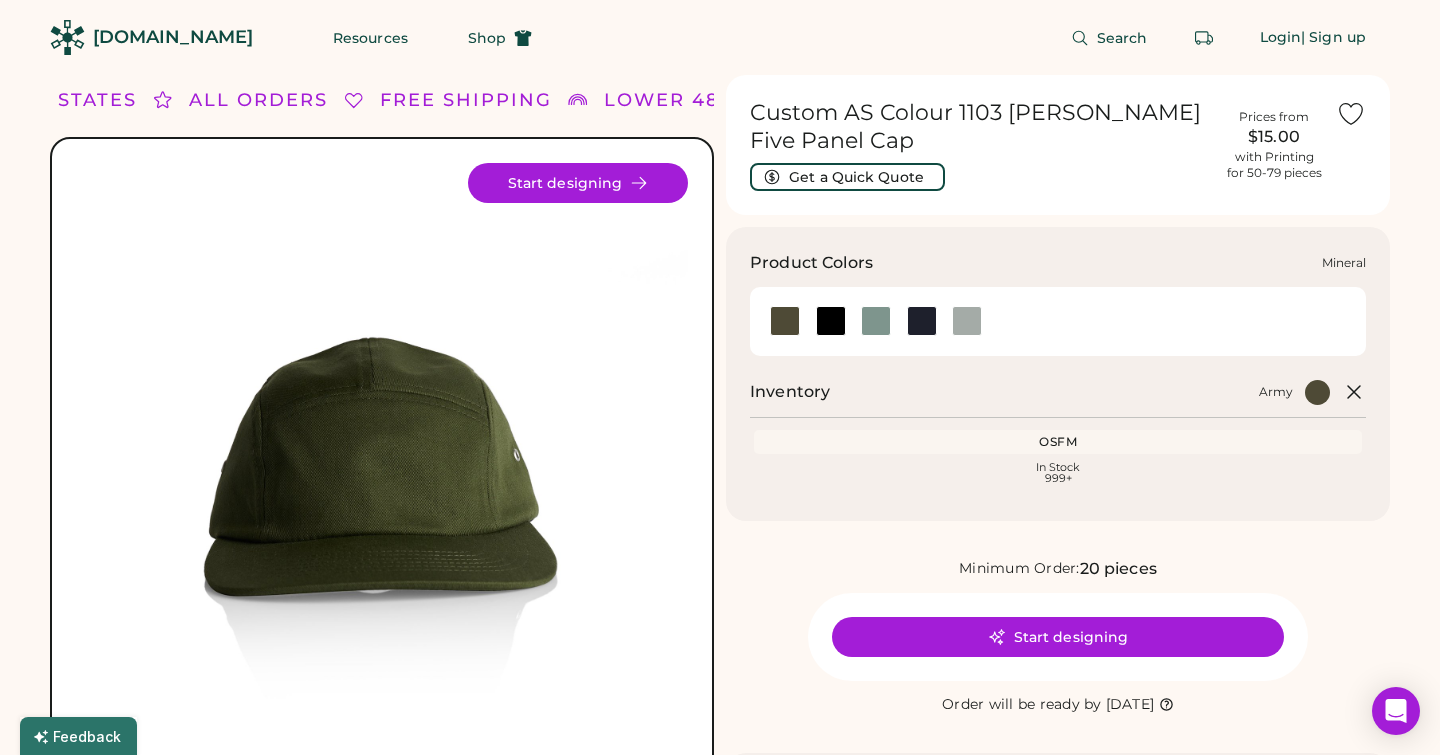 click at bounding box center (876, 321) 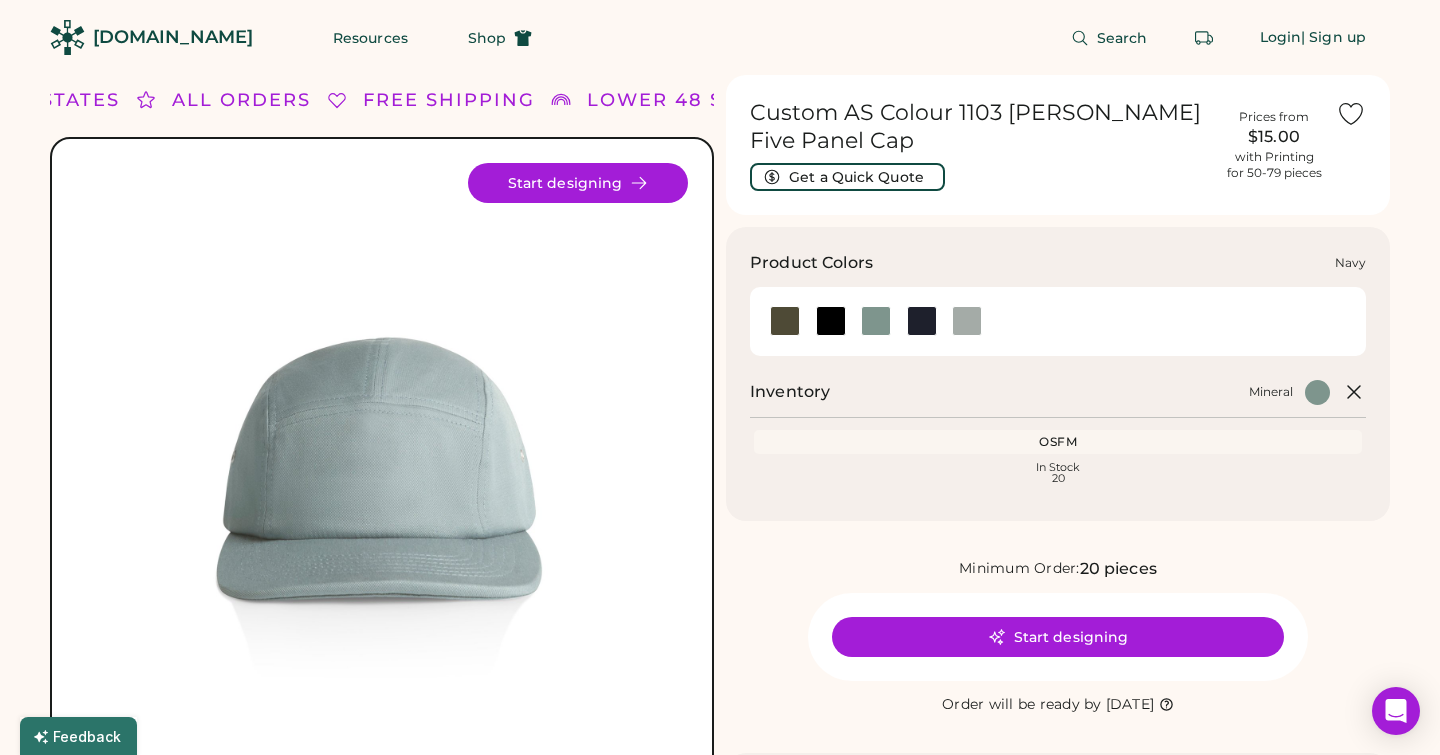 click at bounding box center (922, 321) 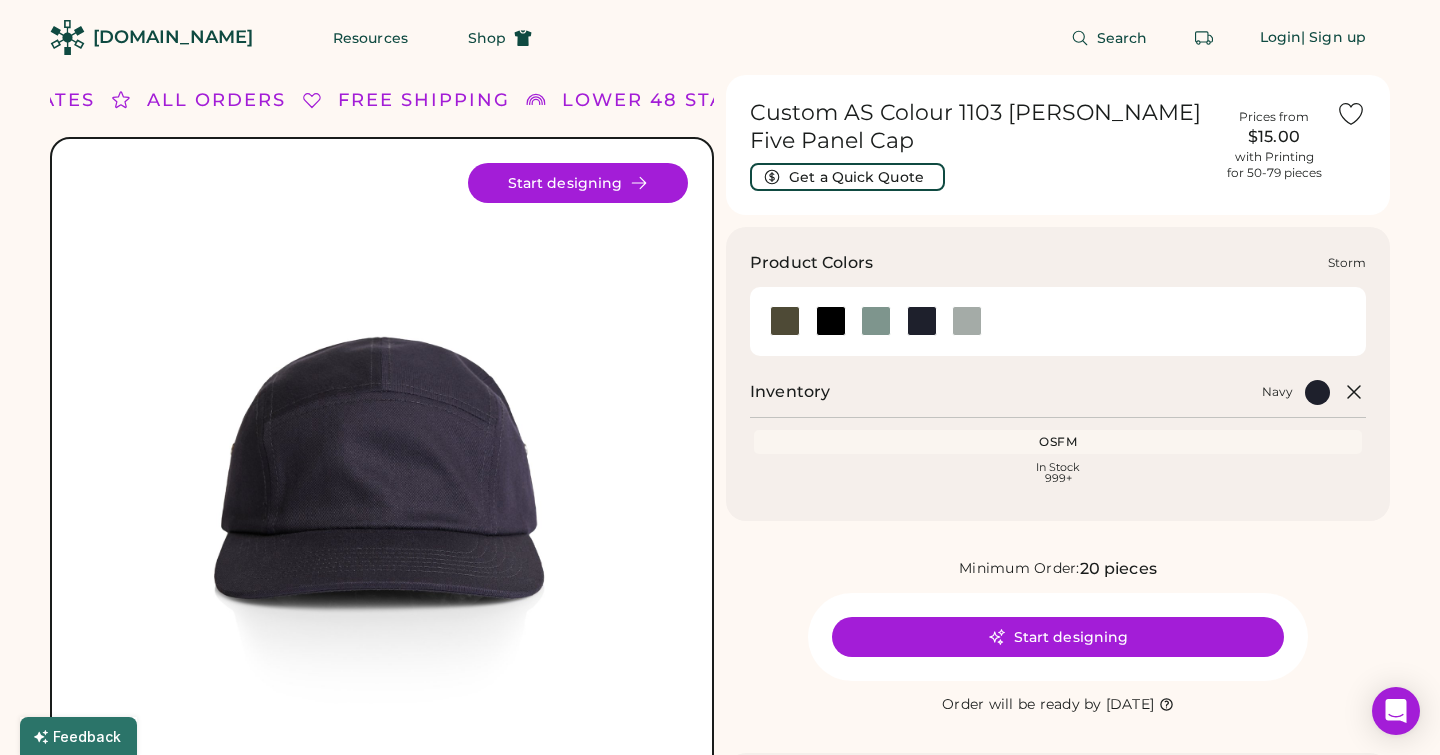 click at bounding box center (967, 321) 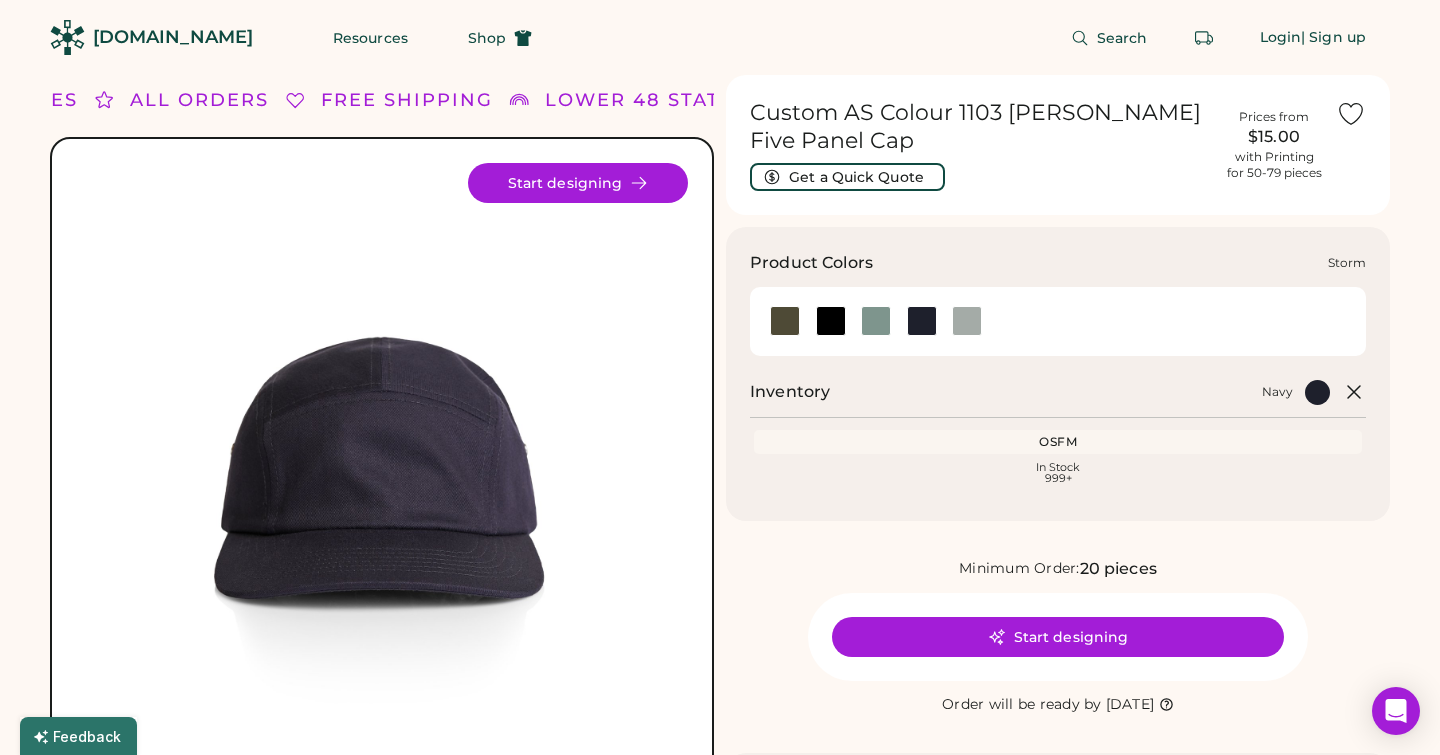 click at bounding box center (967, 321) 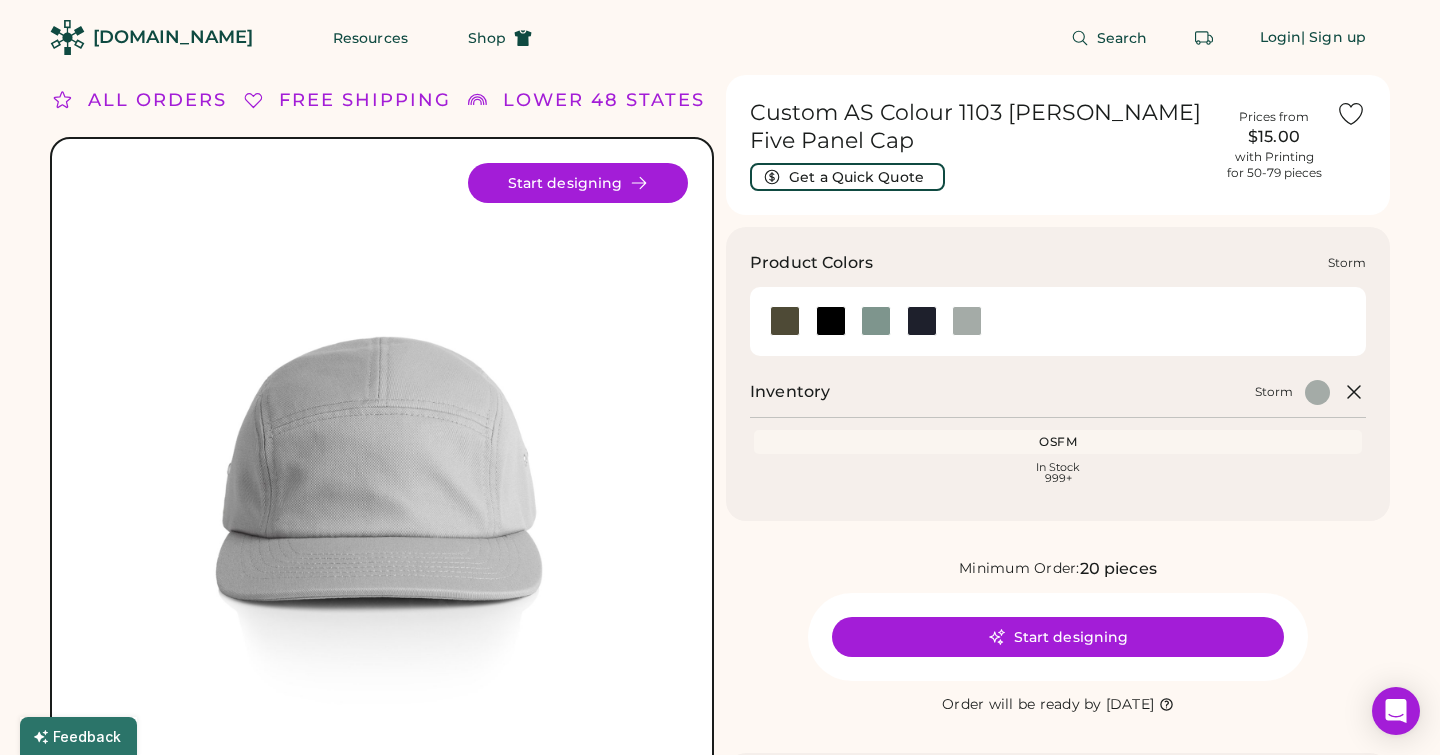 click at bounding box center [967, 321] 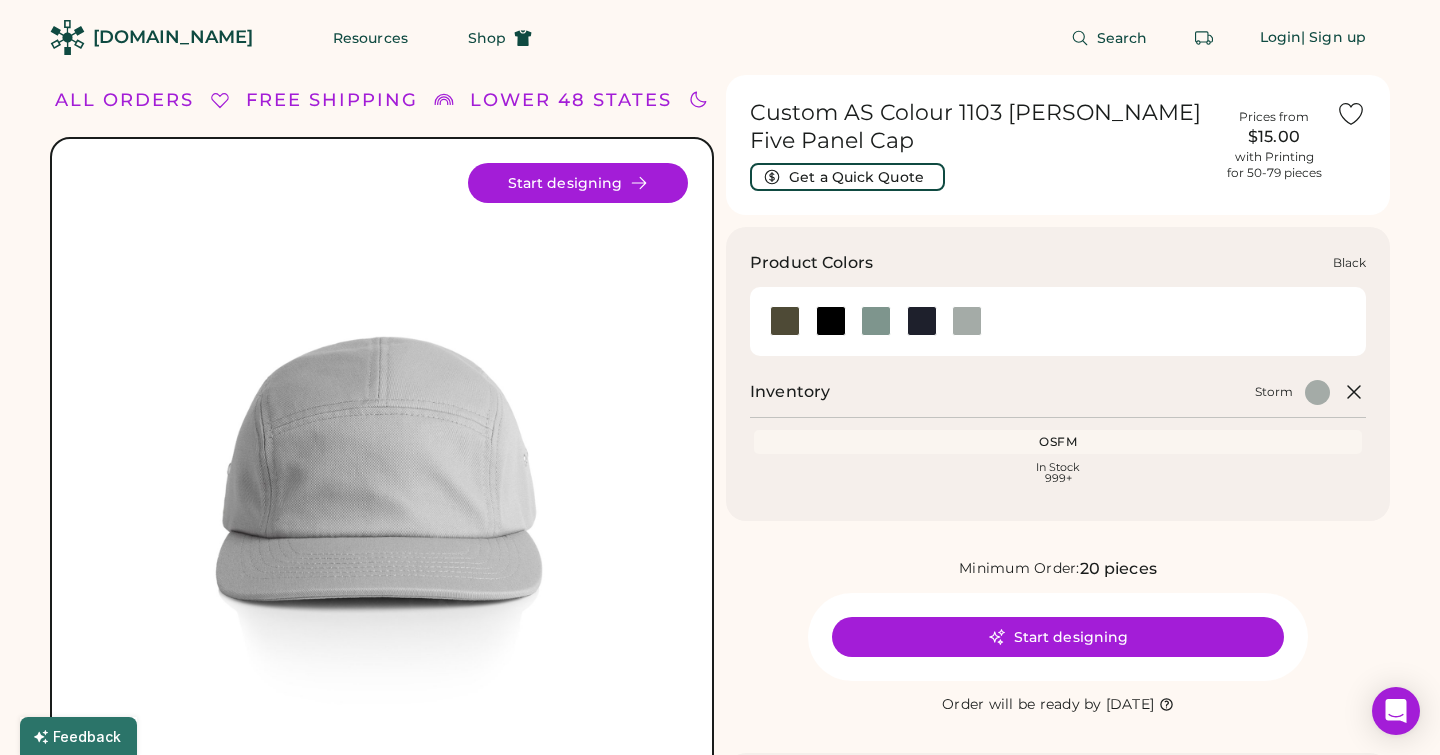 click at bounding box center (831, 321) 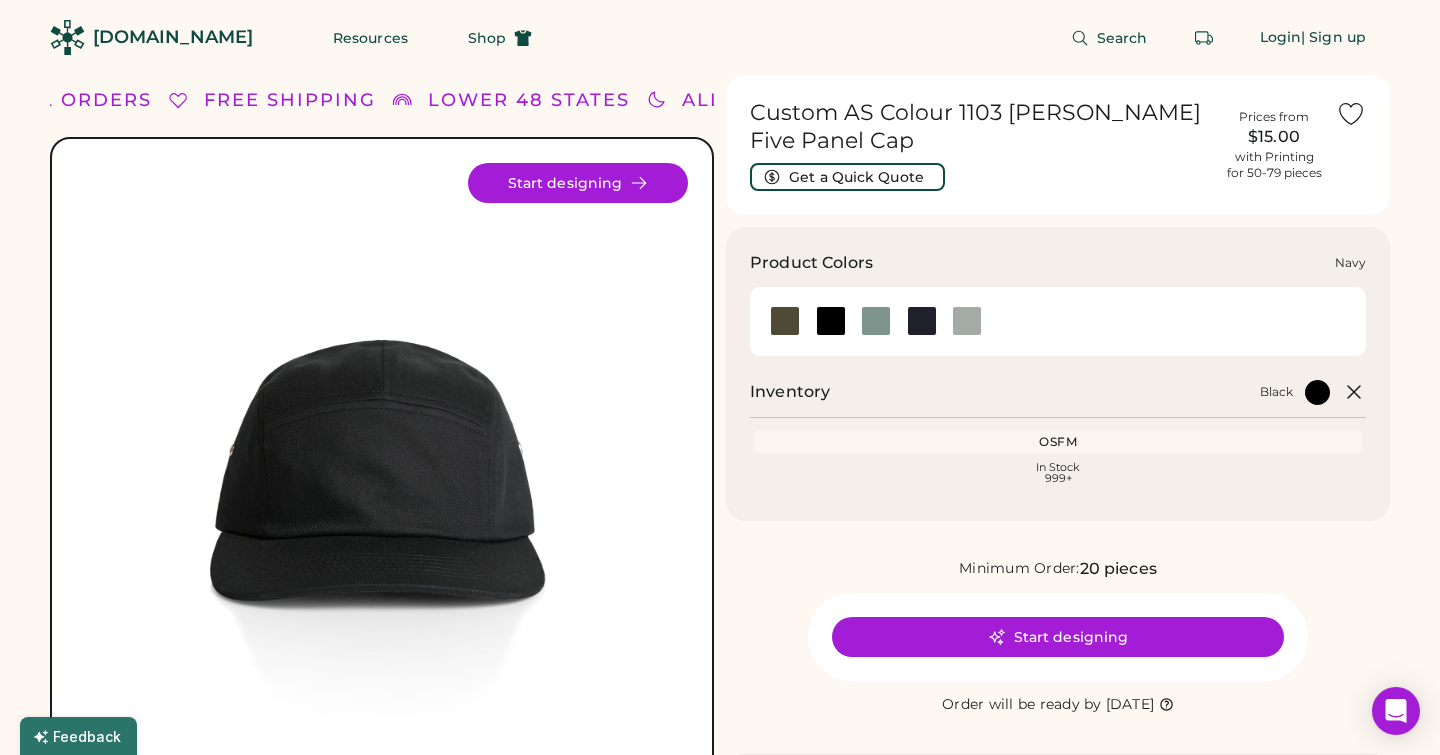 click at bounding box center [922, 321] 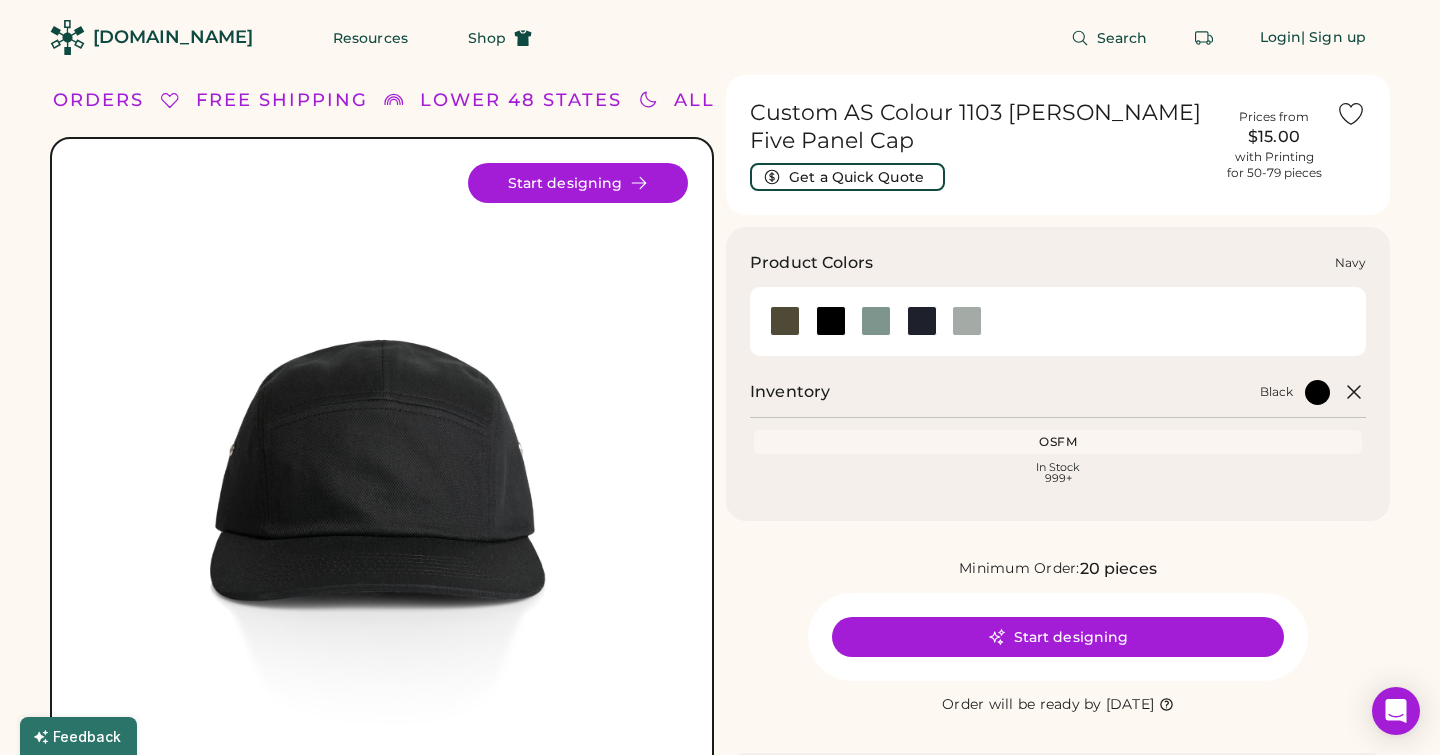 click at bounding box center [922, 321] 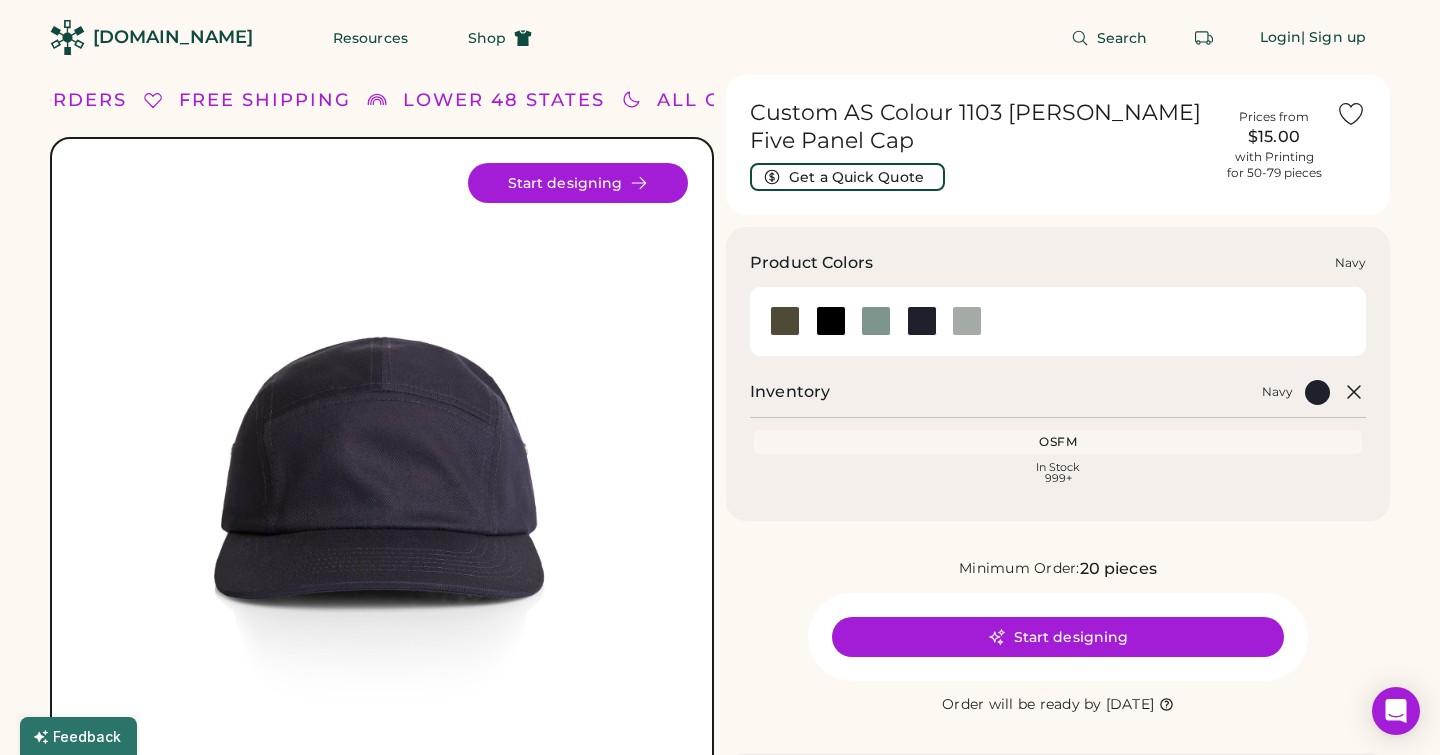 click at bounding box center (967, 321) 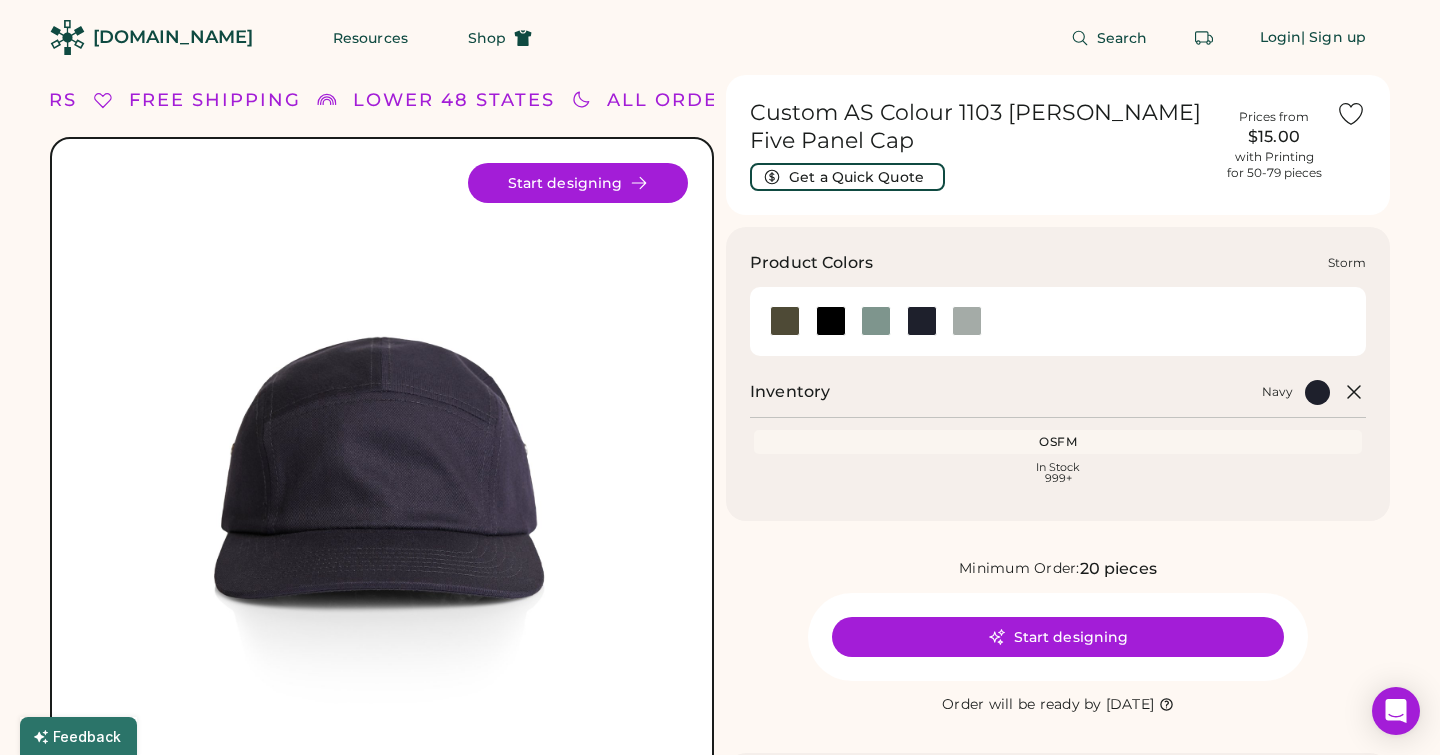 click at bounding box center (967, 321) 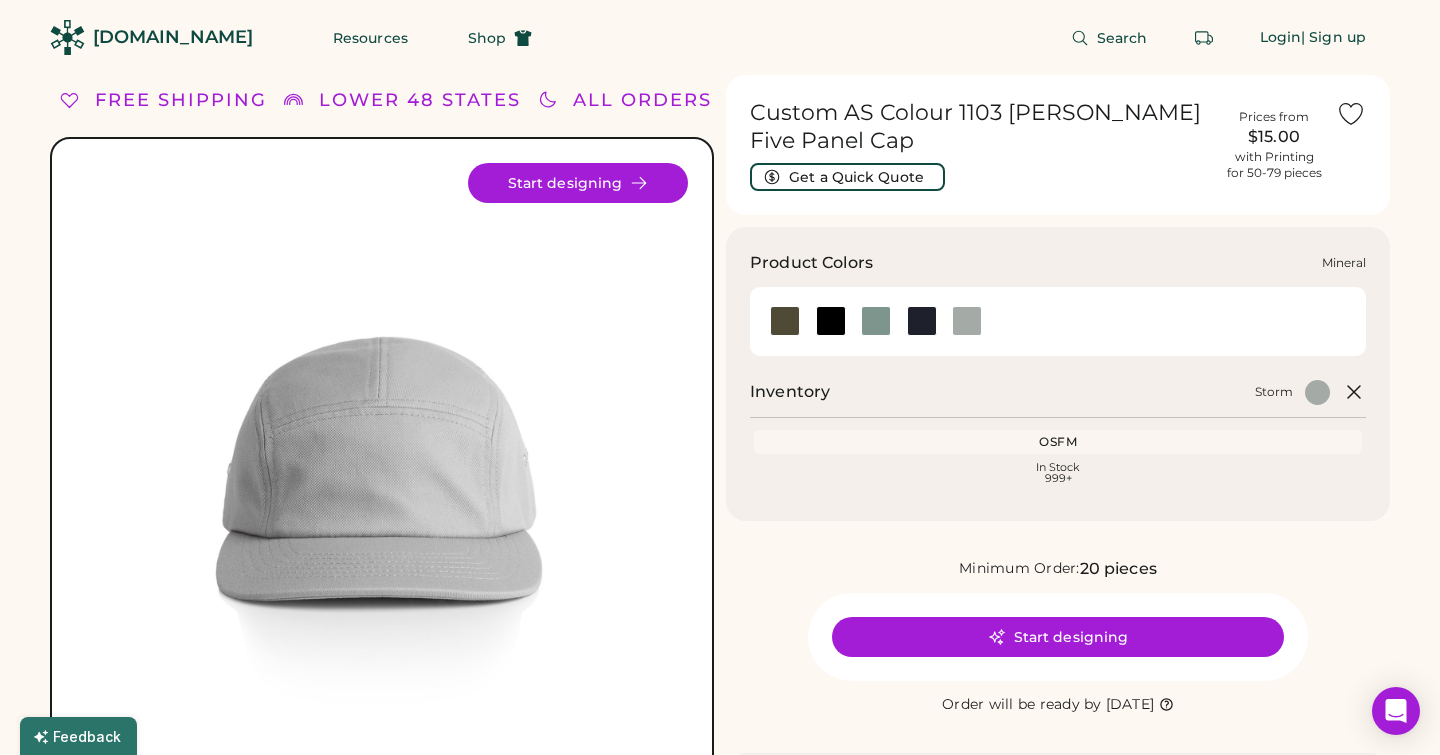 click at bounding box center [876, 321] 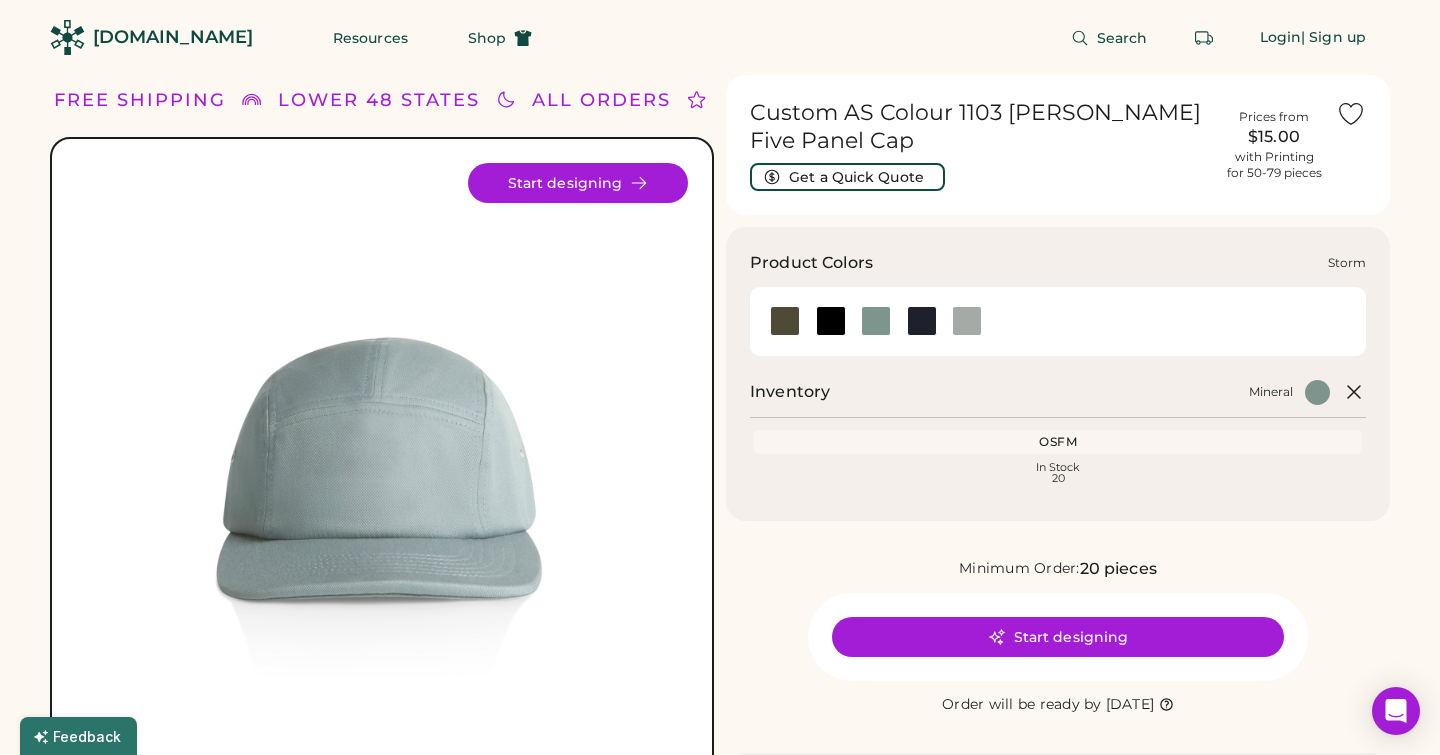 click at bounding box center [967, 321] 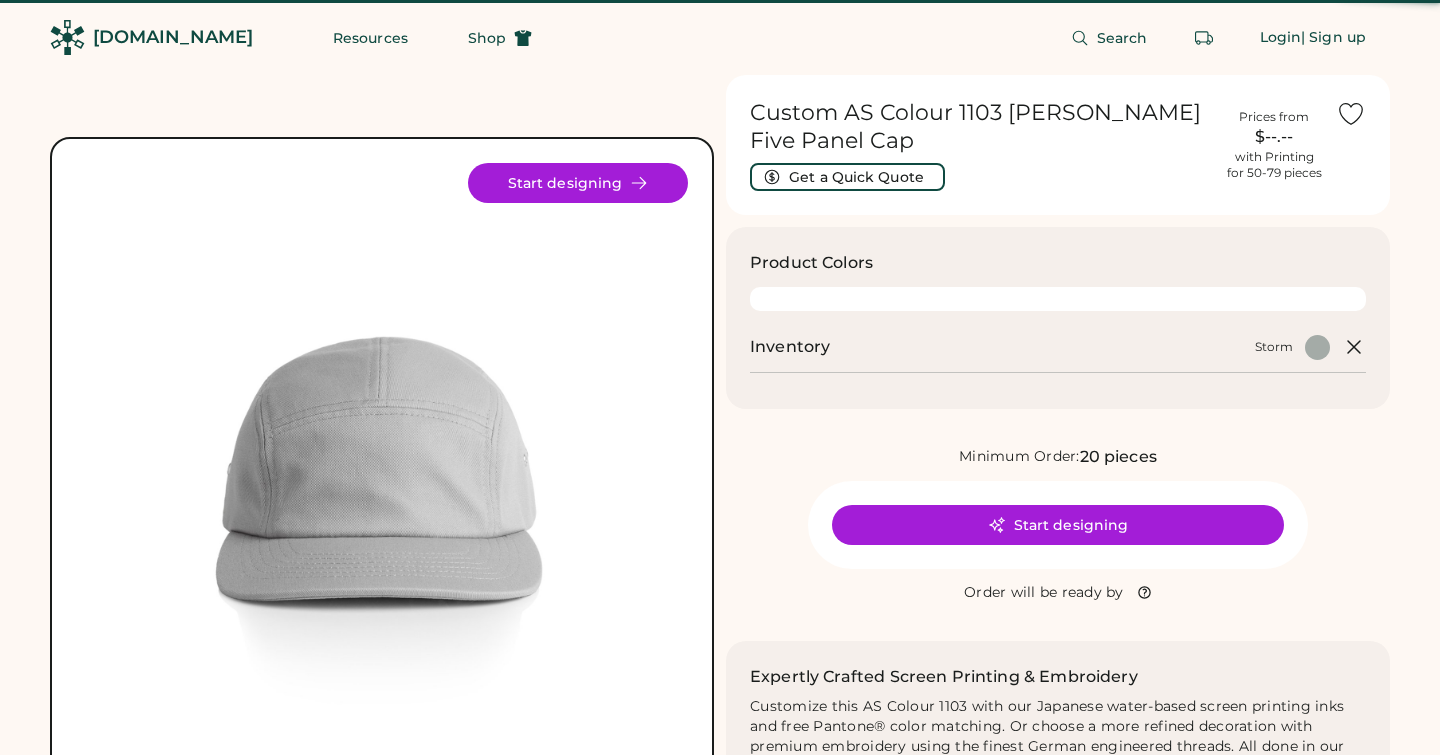 scroll, scrollTop: 0, scrollLeft: 0, axis: both 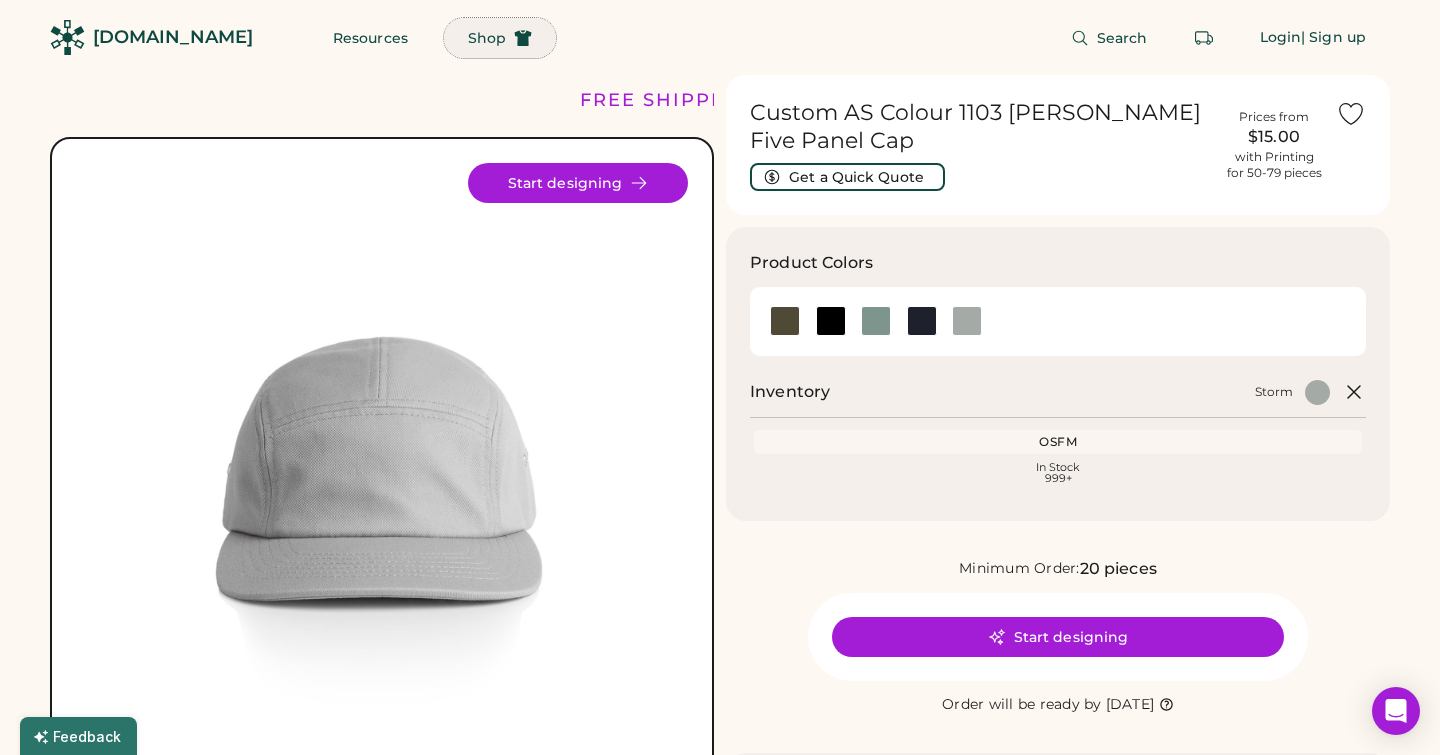 click 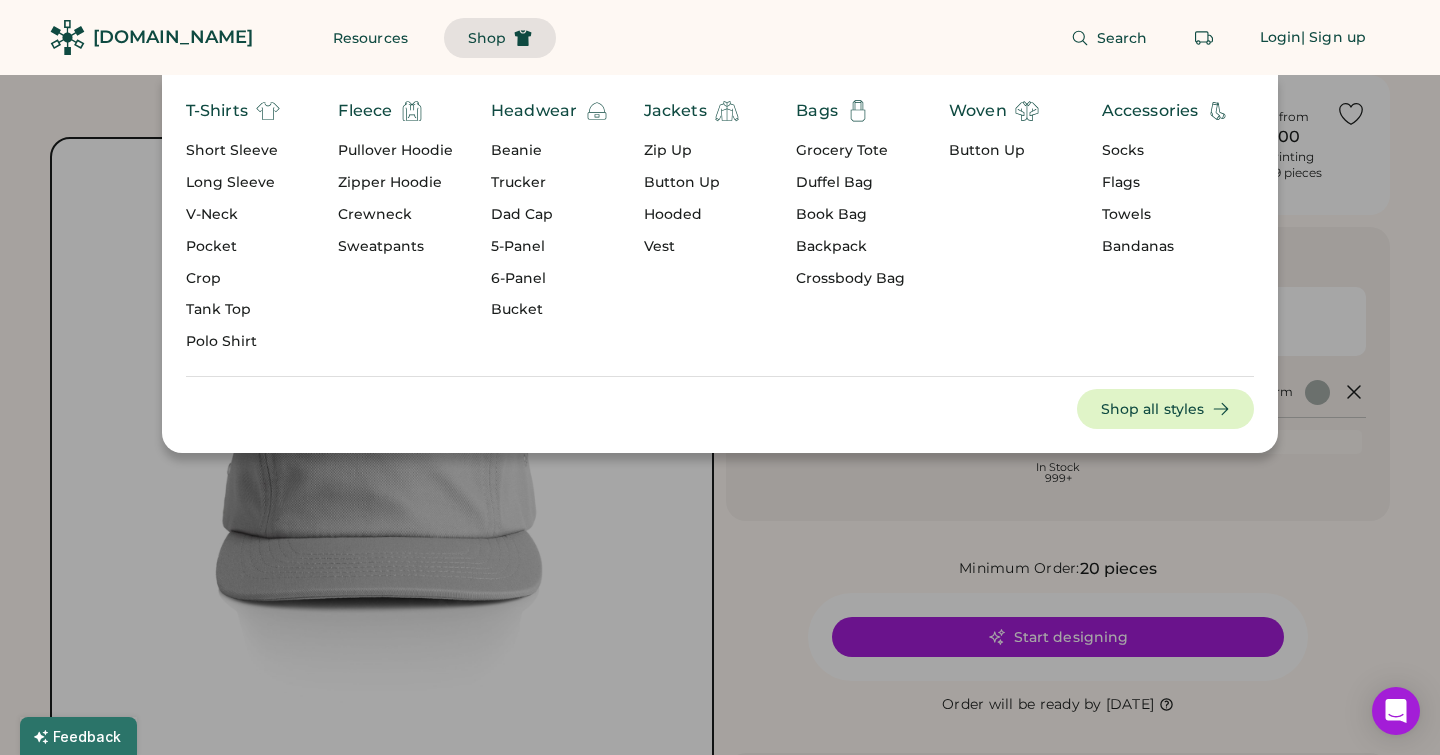click on "Beanie" at bounding box center (550, 151) 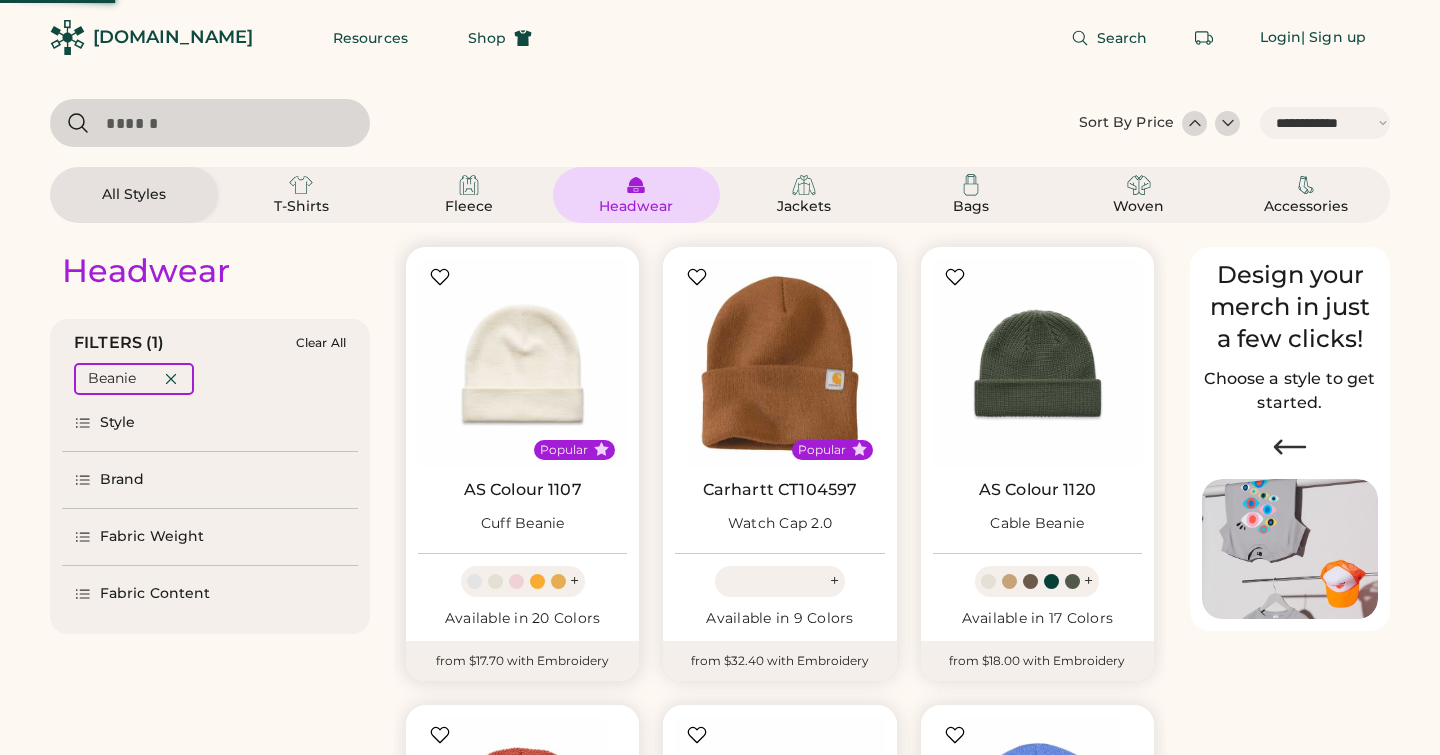 select on "*****" 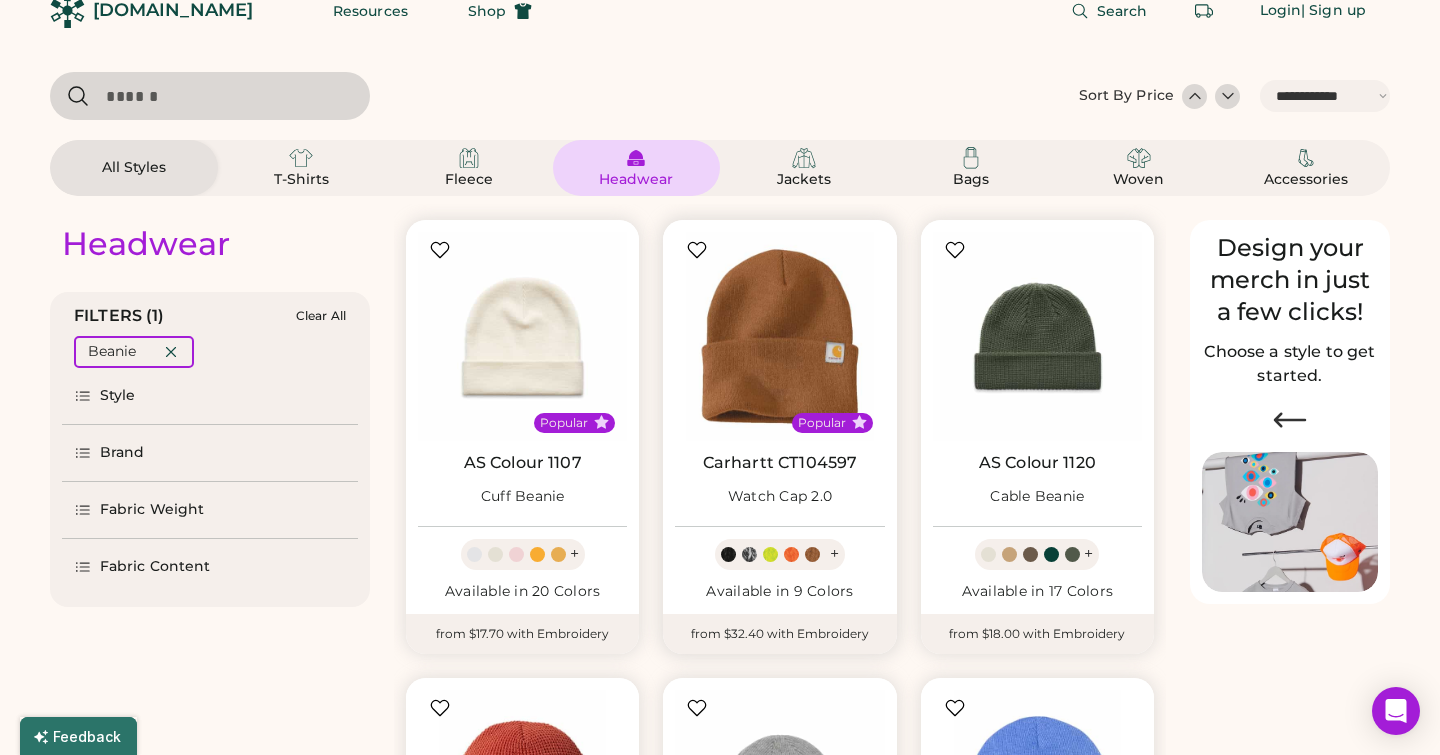 scroll, scrollTop: 28, scrollLeft: 0, axis: vertical 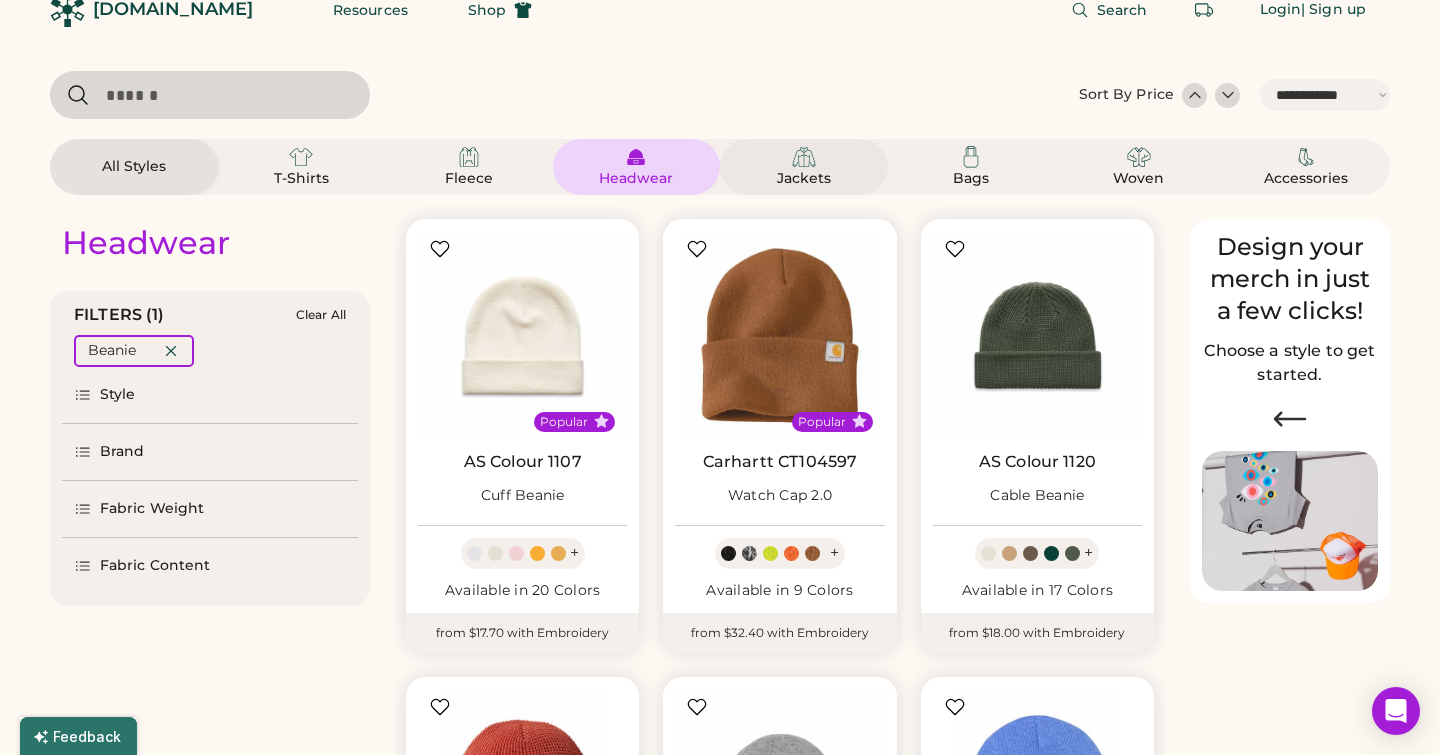 click on "Jackets" at bounding box center [804, 167] 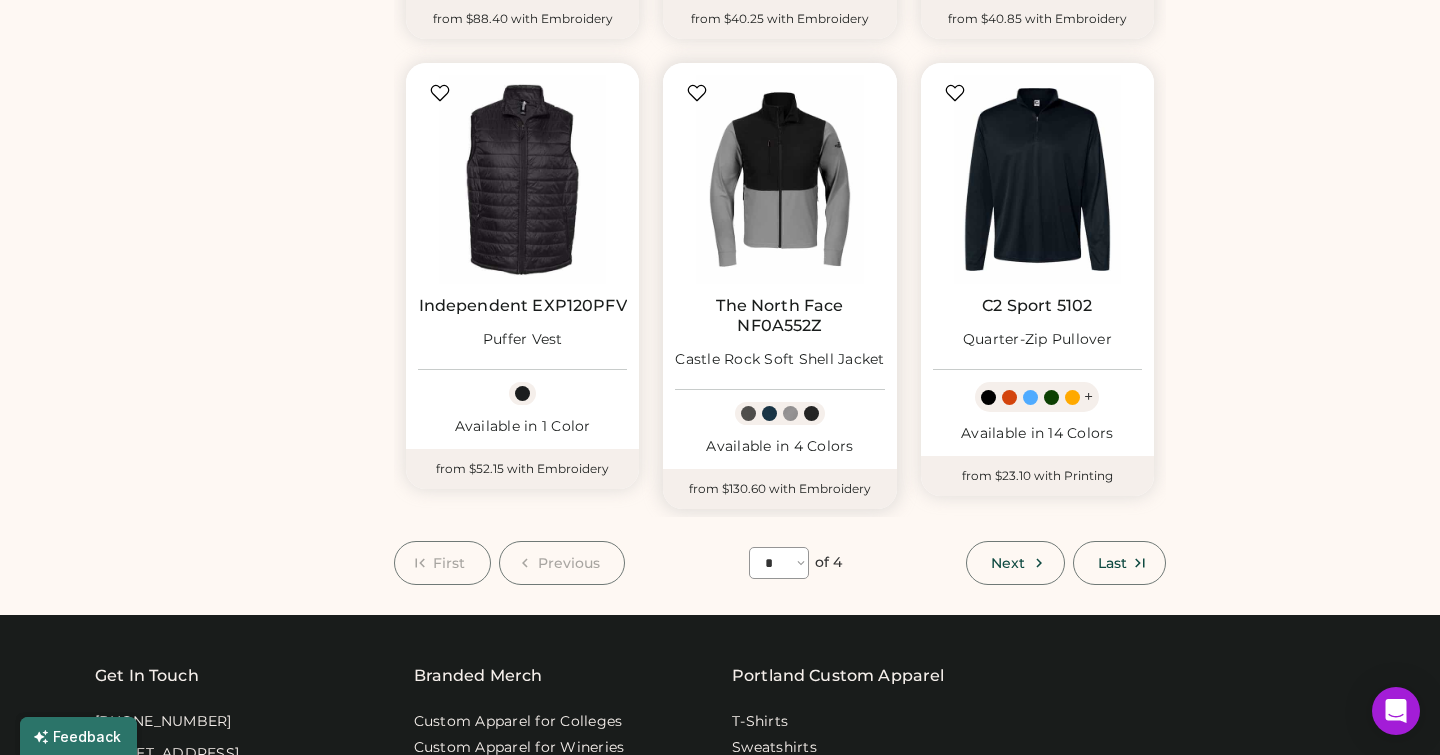 scroll, scrollTop: 1534, scrollLeft: 0, axis: vertical 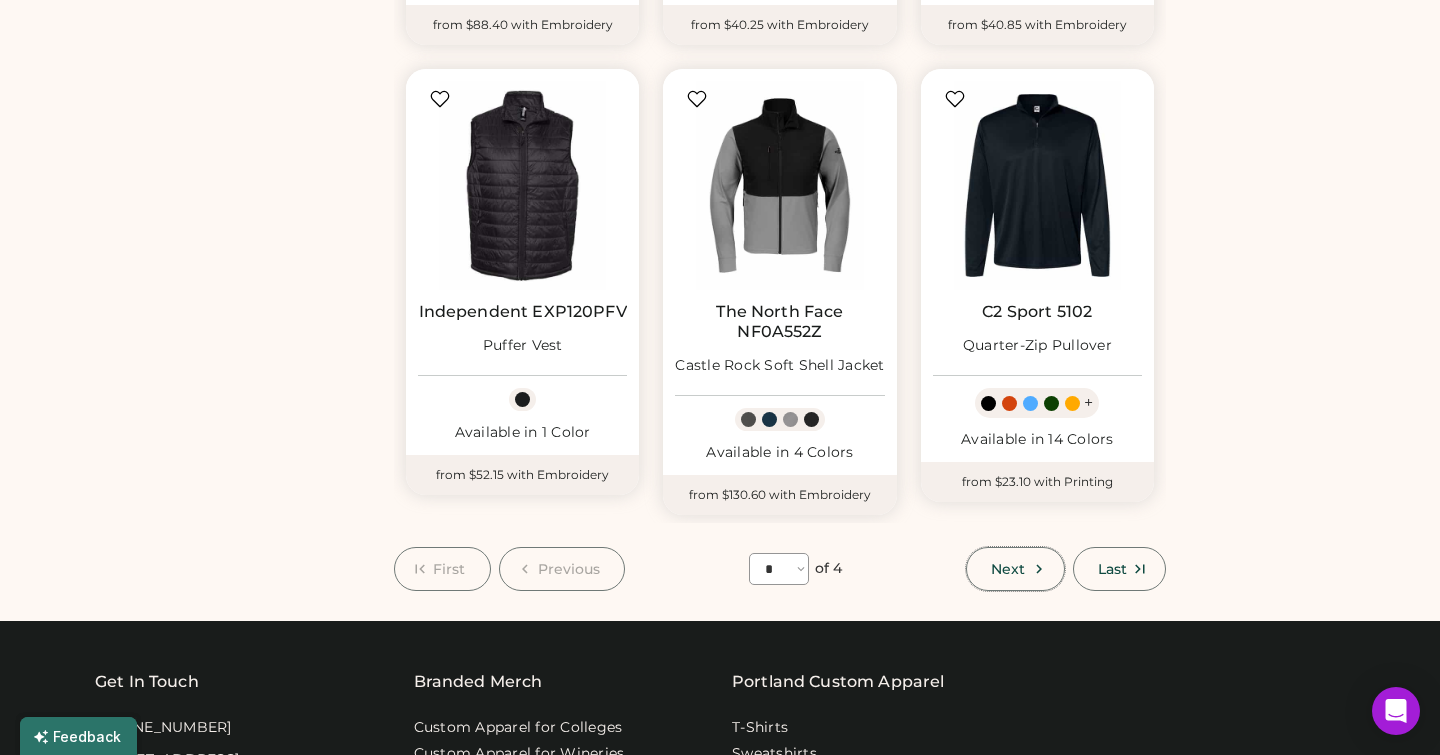 click on "Next" at bounding box center (1008, 569) 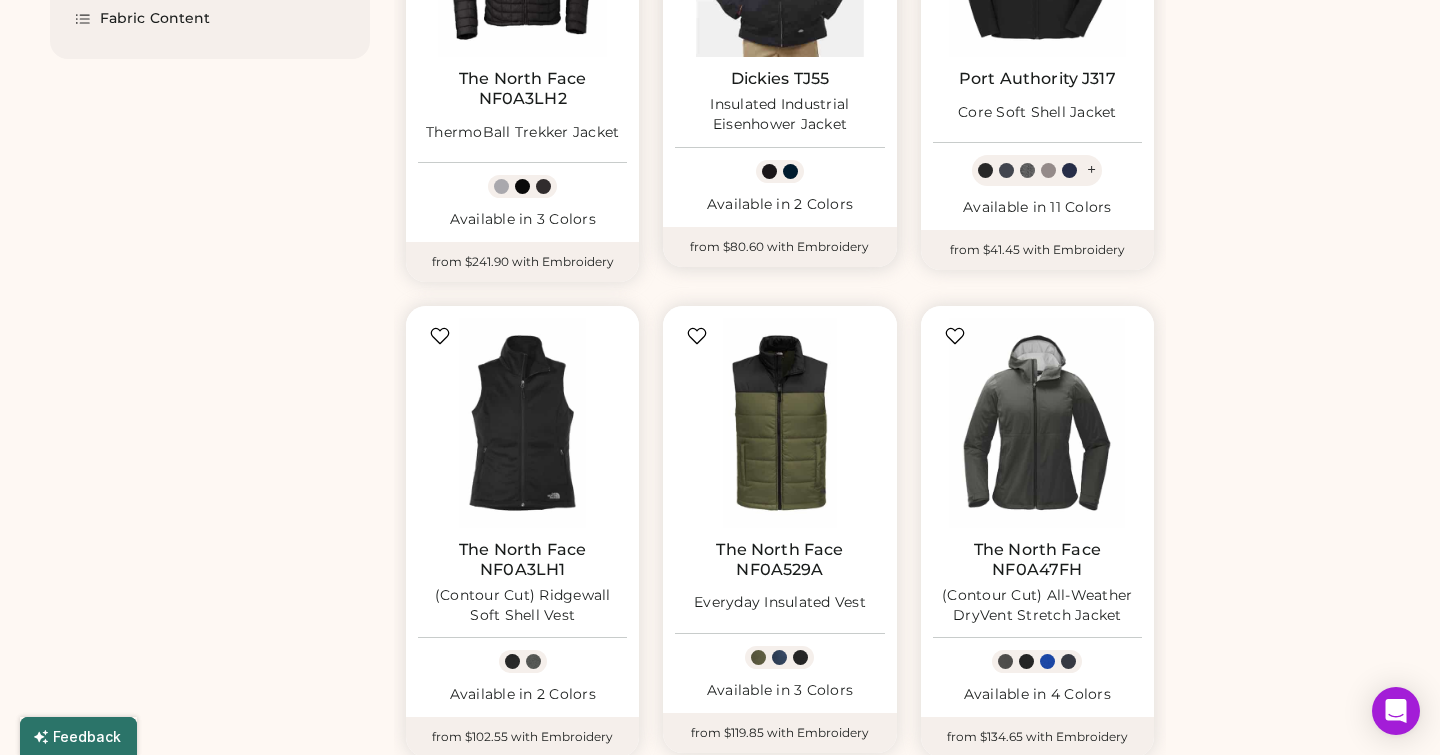 scroll, scrollTop: 1760, scrollLeft: 0, axis: vertical 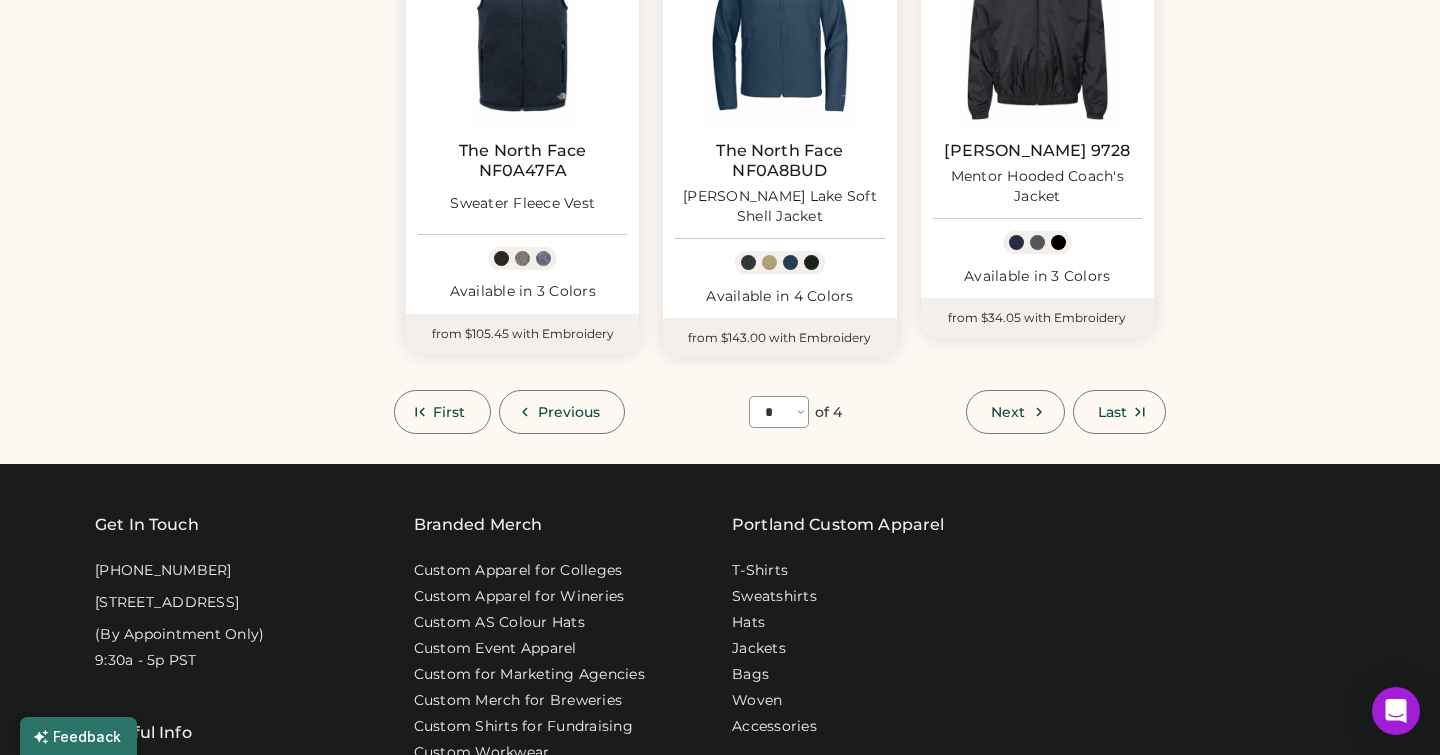click on "Next" at bounding box center [1015, 412] 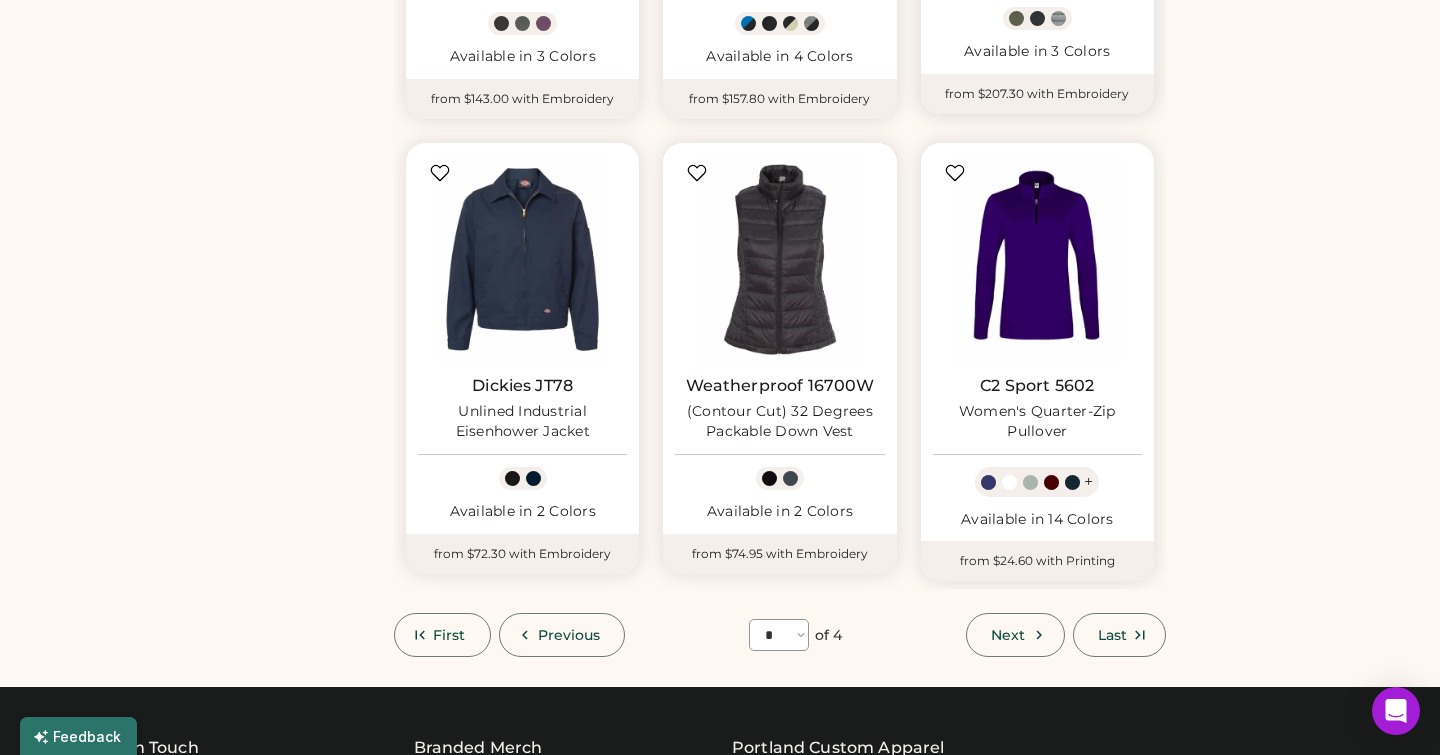 scroll, scrollTop: 1550, scrollLeft: 0, axis: vertical 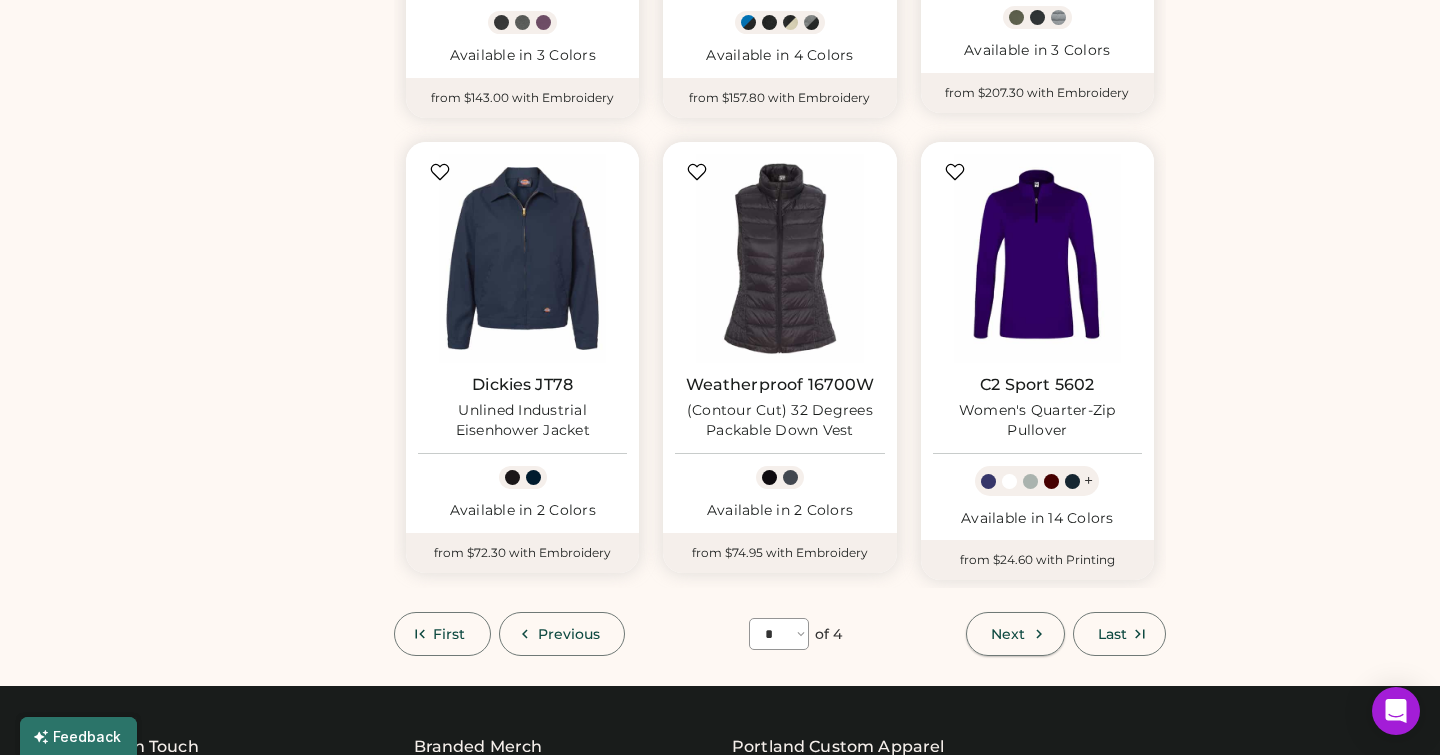 click 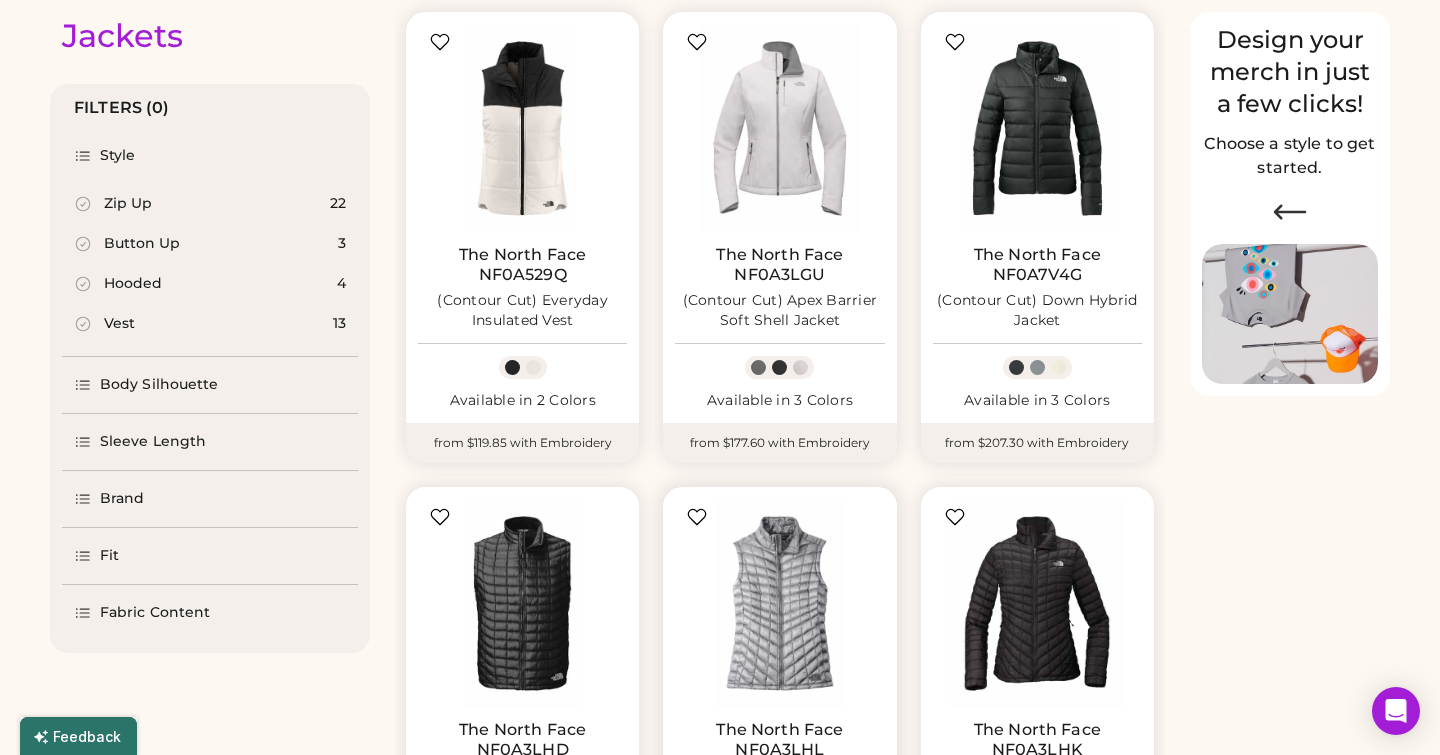 scroll, scrollTop: 0, scrollLeft: 0, axis: both 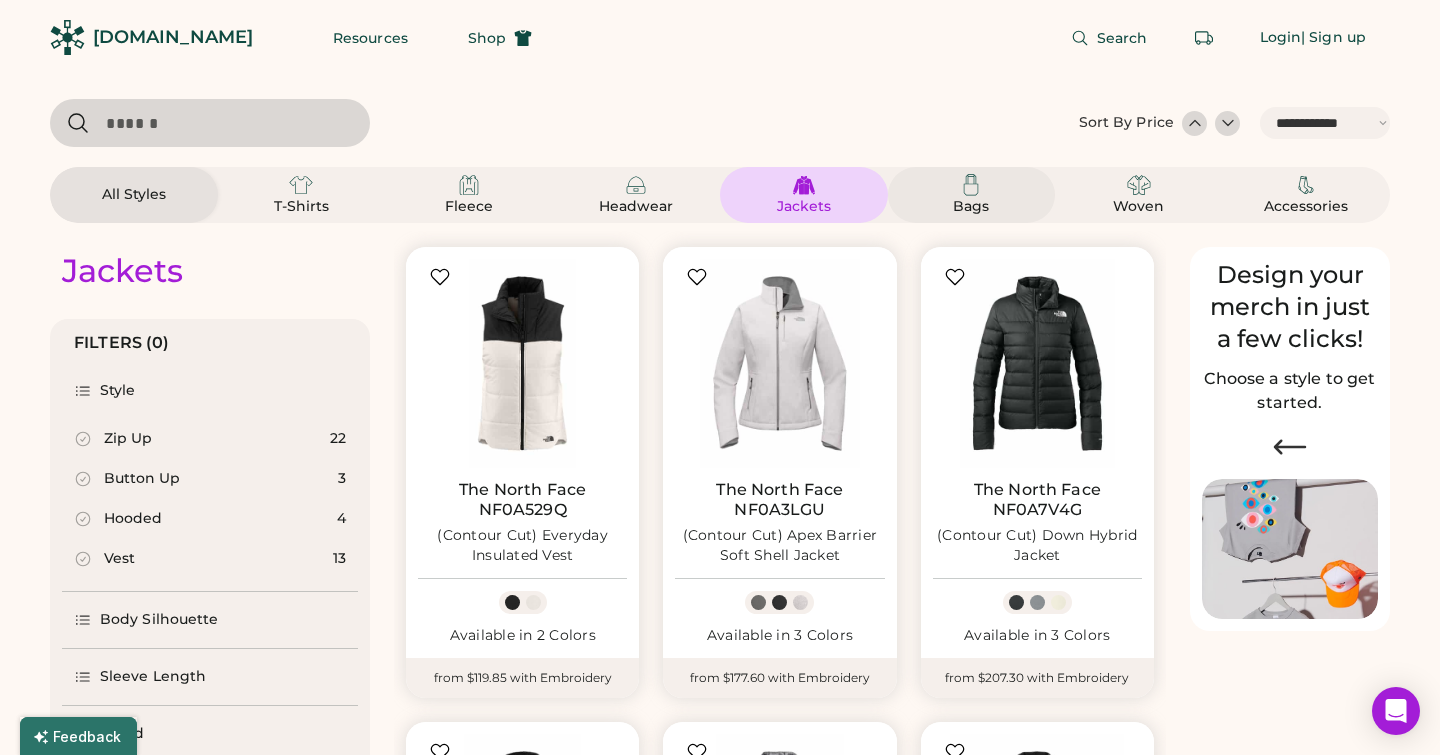 click on "Bags" at bounding box center (971, 207) 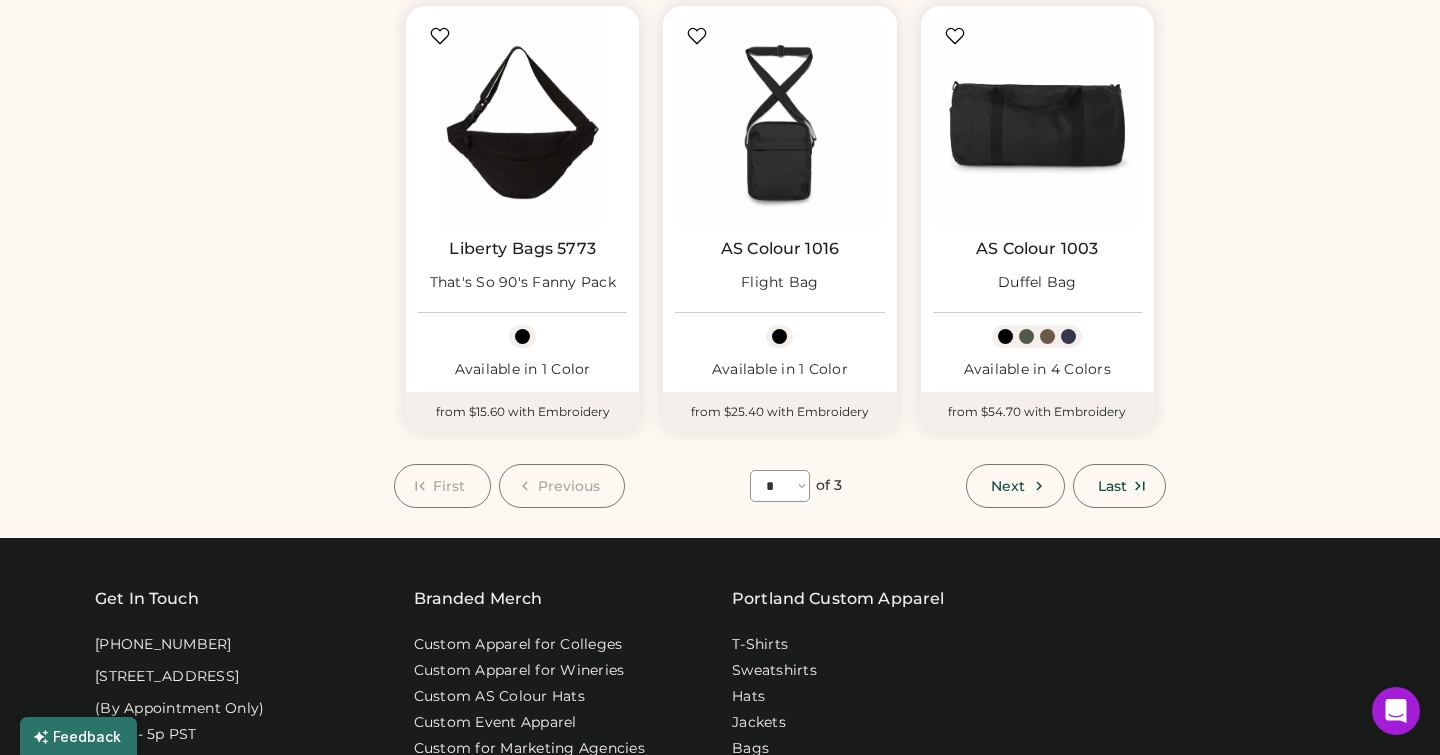 scroll, scrollTop: 1622, scrollLeft: 0, axis: vertical 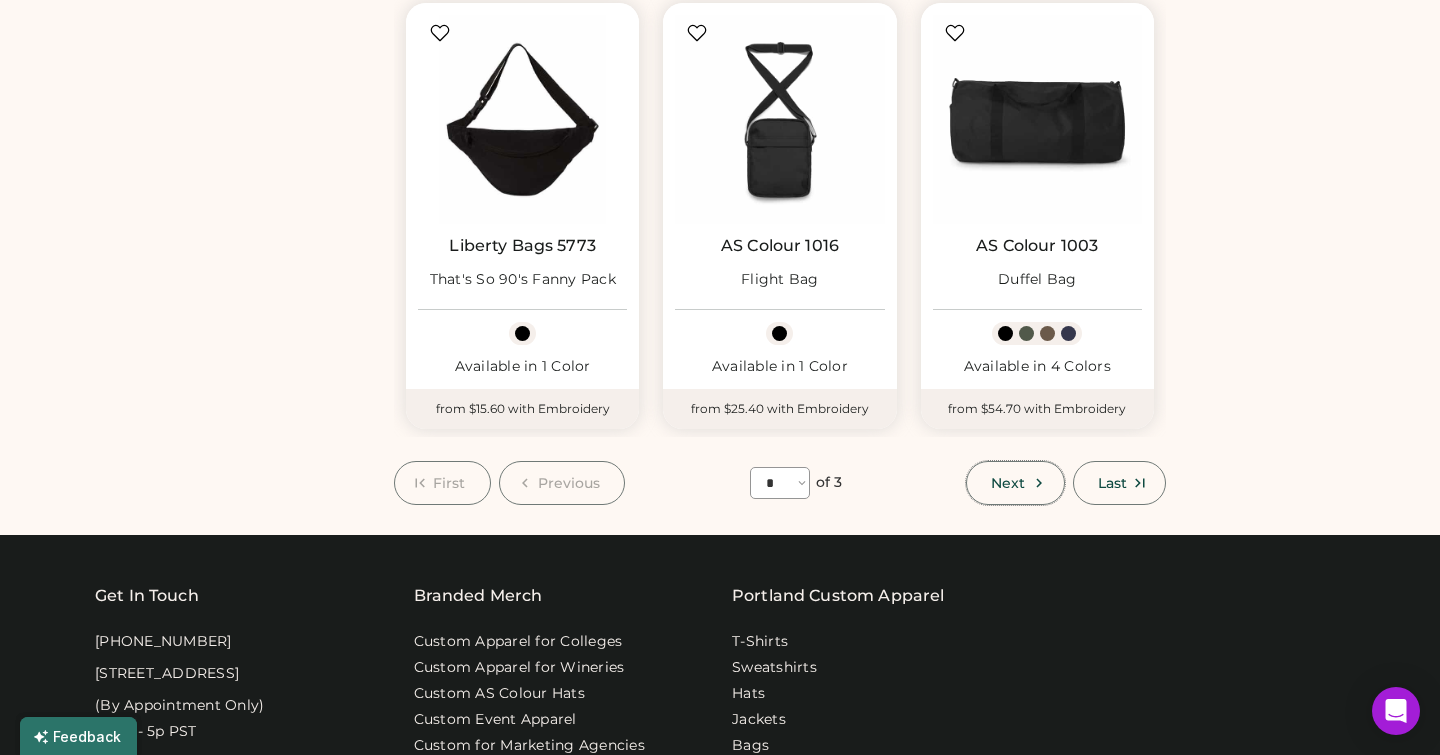click on "Next" at bounding box center (1008, 483) 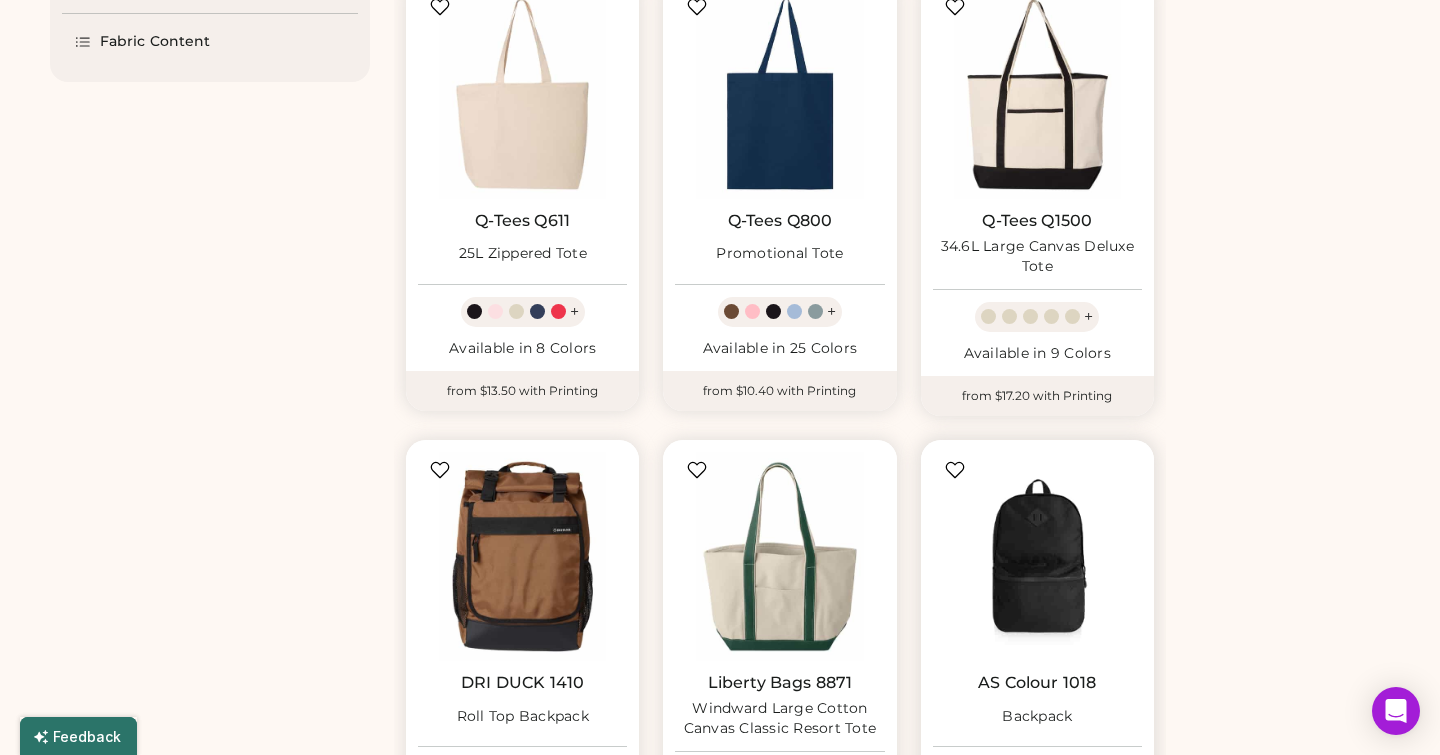 scroll, scrollTop: 1606, scrollLeft: 0, axis: vertical 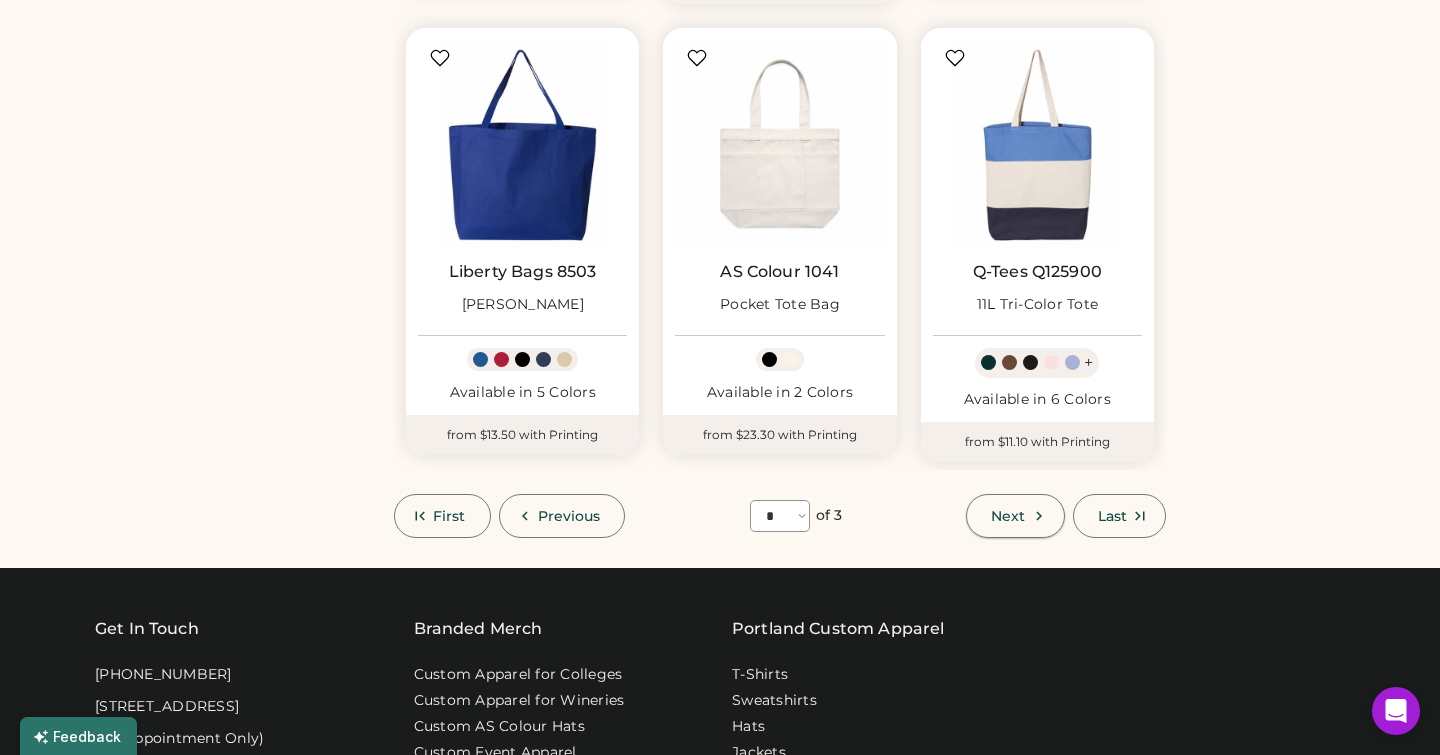 click on "Next" at bounding box center (1008, 516) 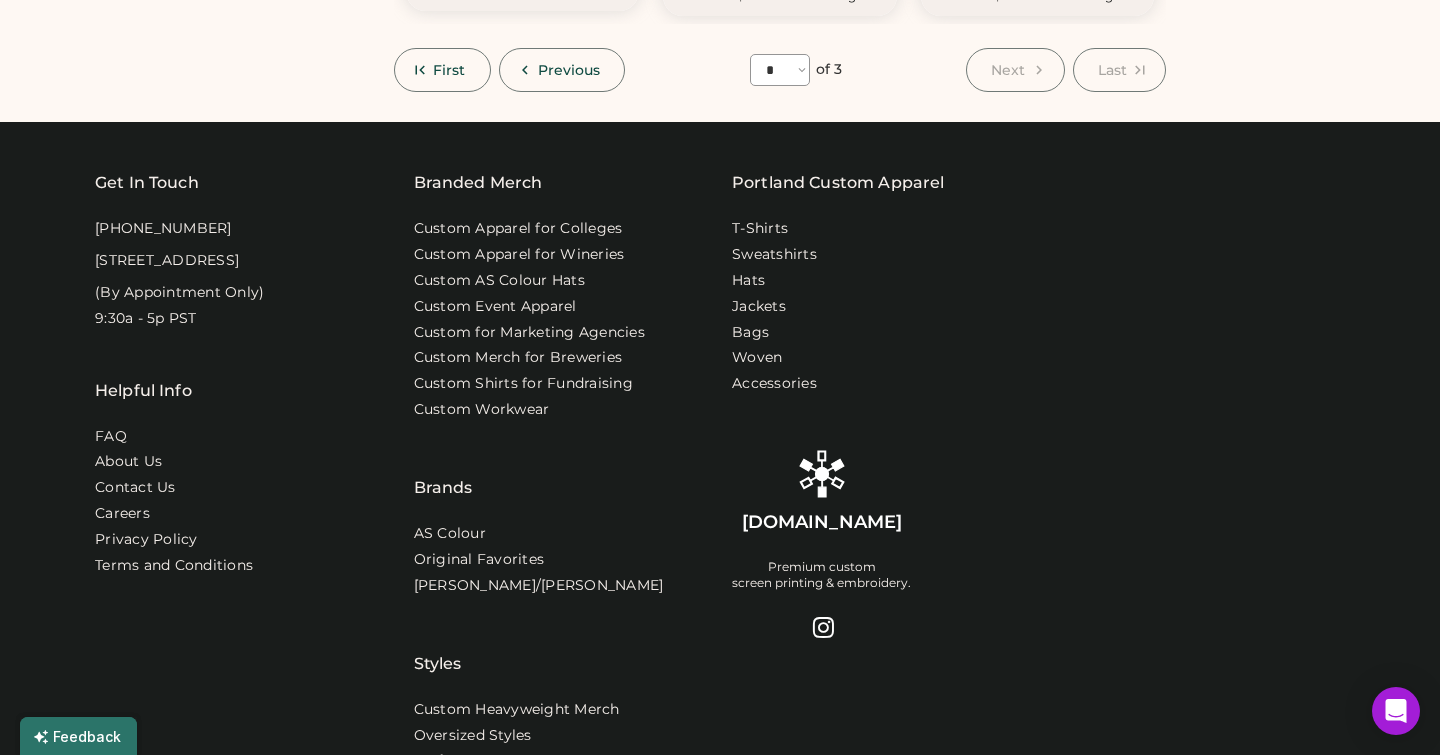 scroll, scrollTop: 1818, scrollLeft: 0, axis: vertical 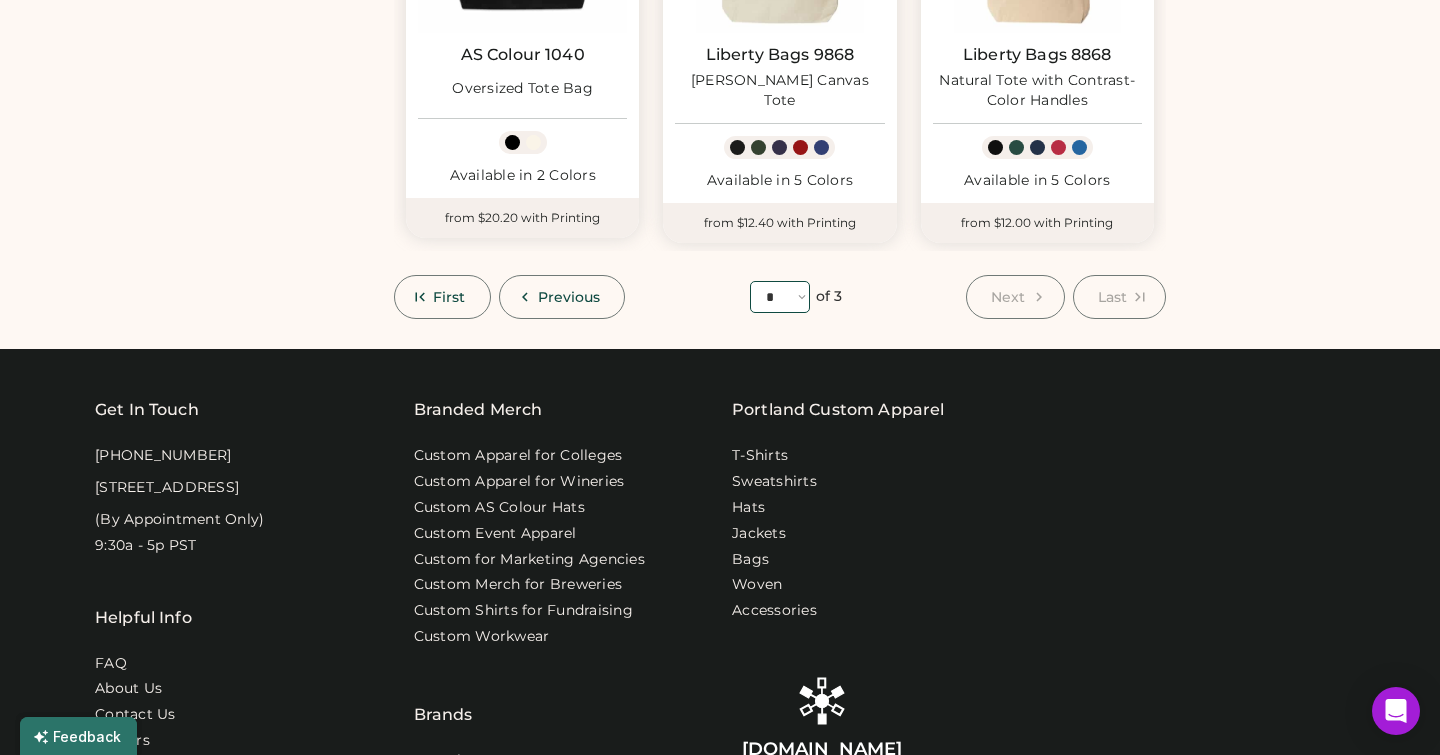 click on "**** * * * of 3" at bounding box center [796, 297] 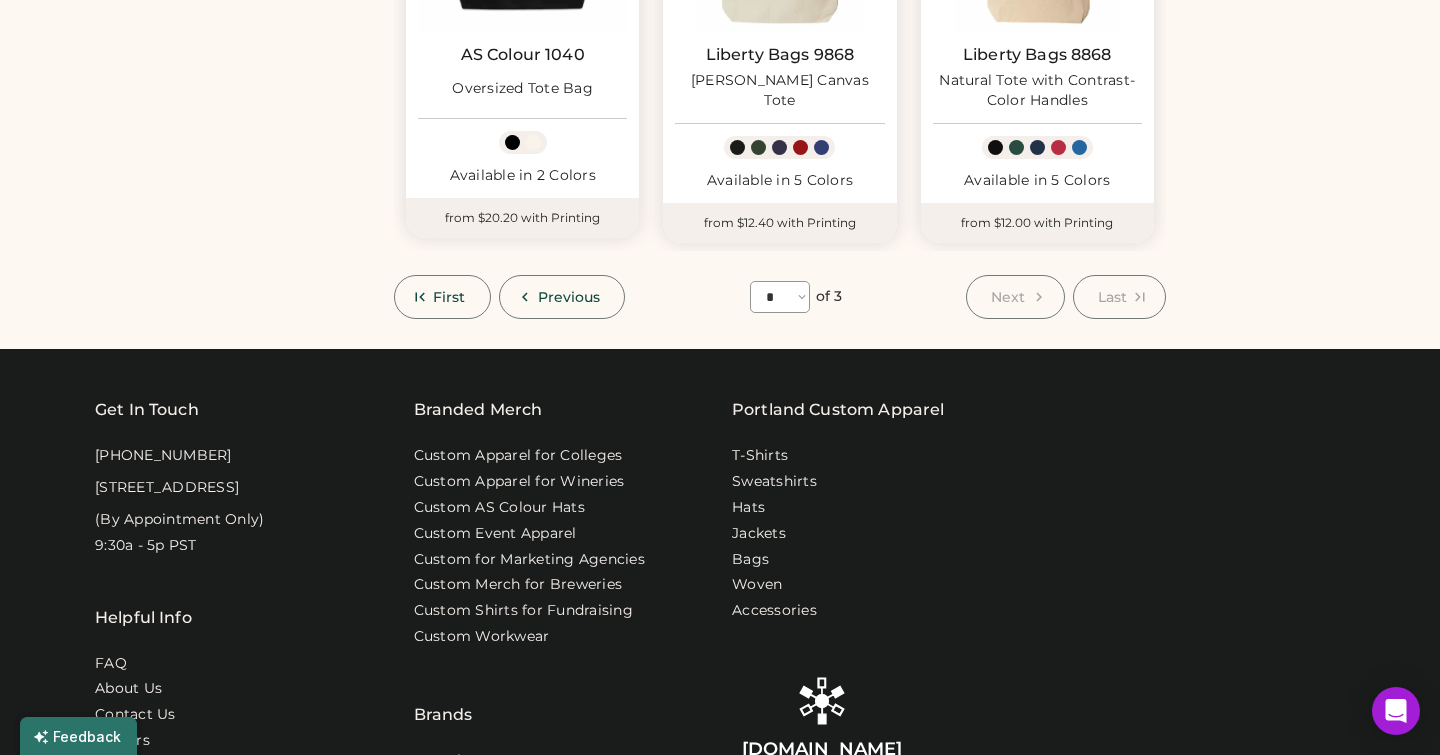 click on "**** * * *" at bounding box center [780, 297] 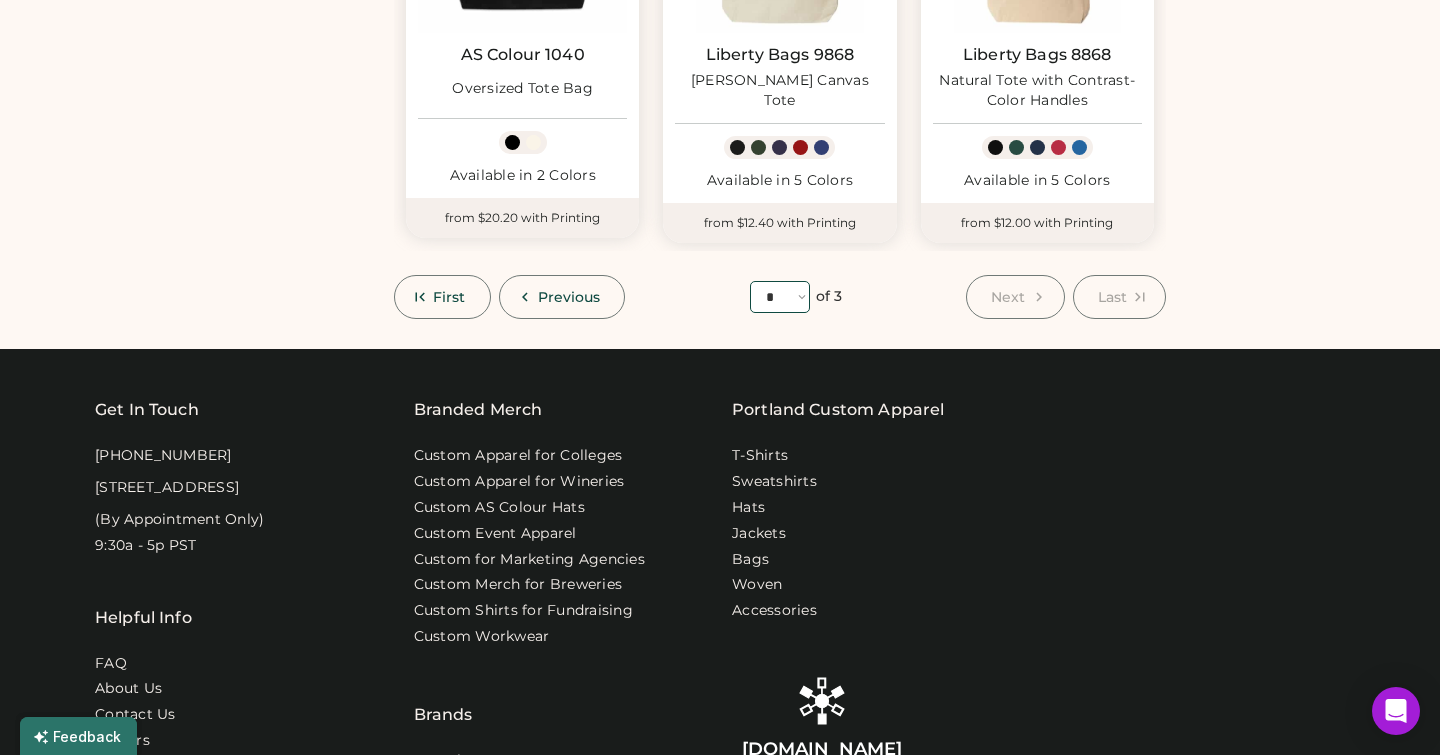 select on "*" 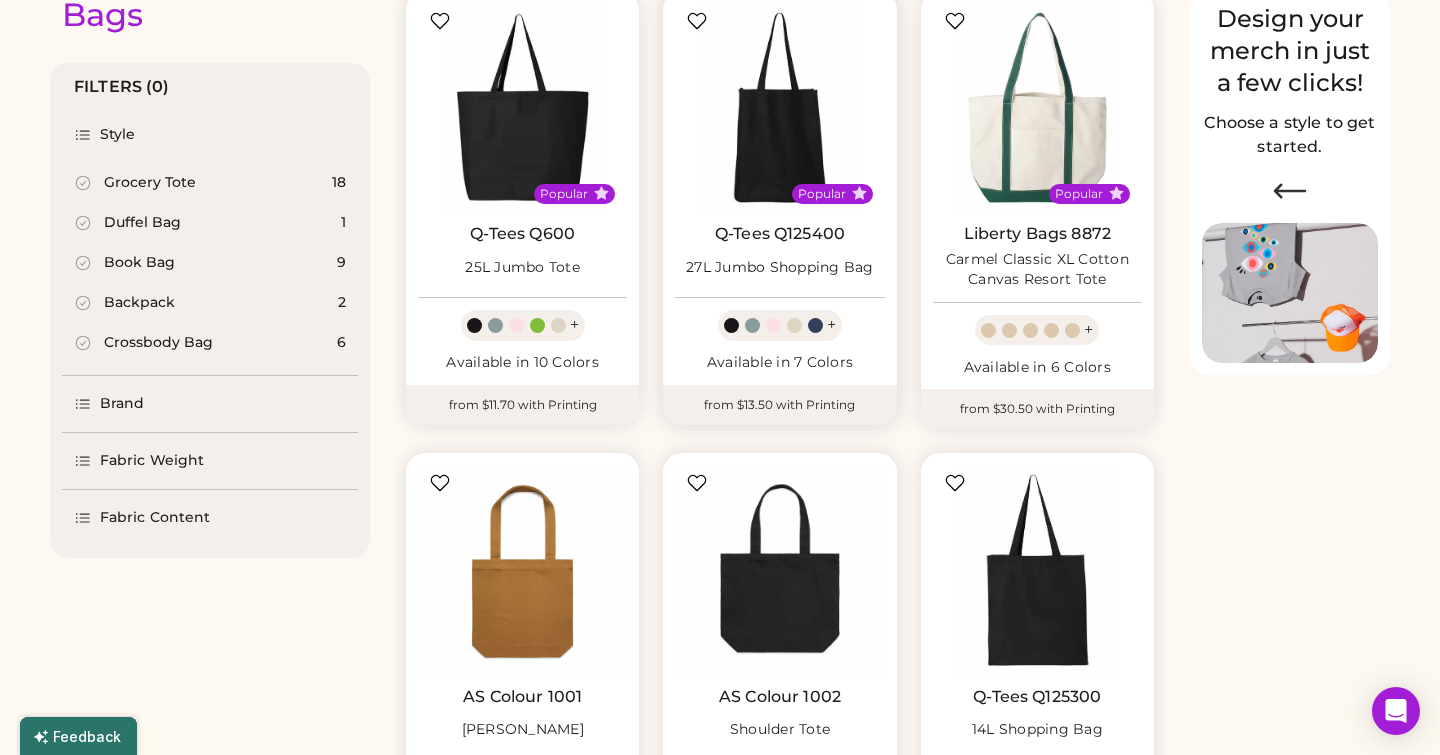 scroll, scrollTop: 251, scrollLeft: 0, axis: vertical 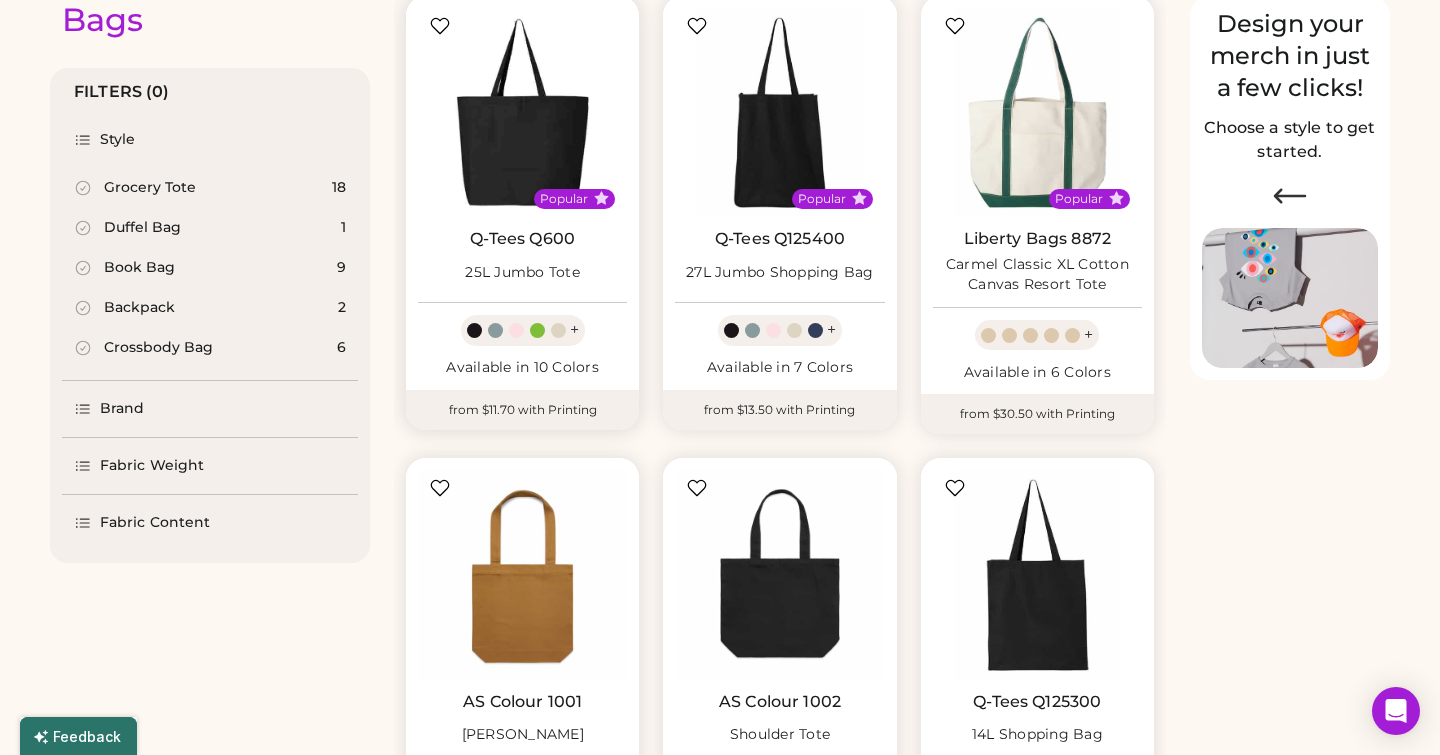 click at bounding box center [522, 112] 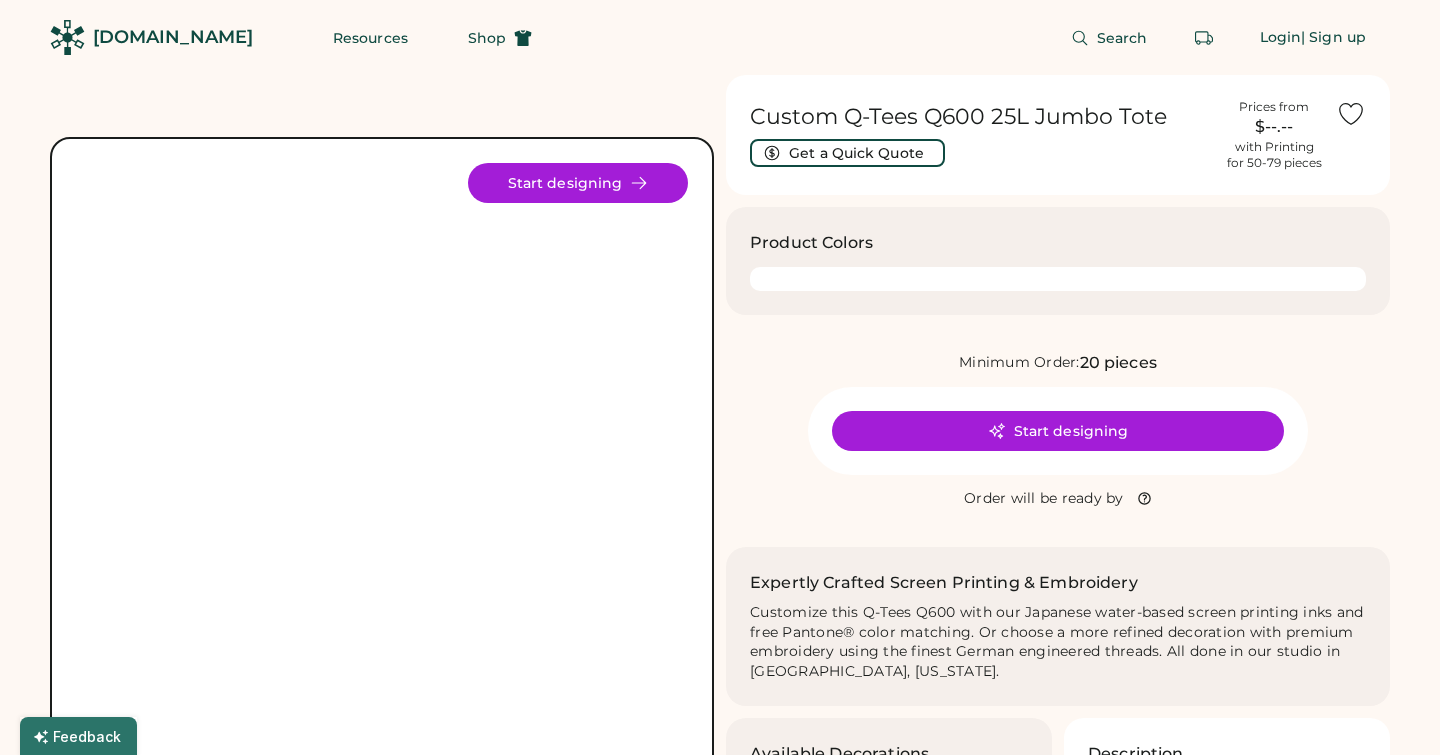 scroll, scrollTop: 0, scrollLeft: 0, axis: both 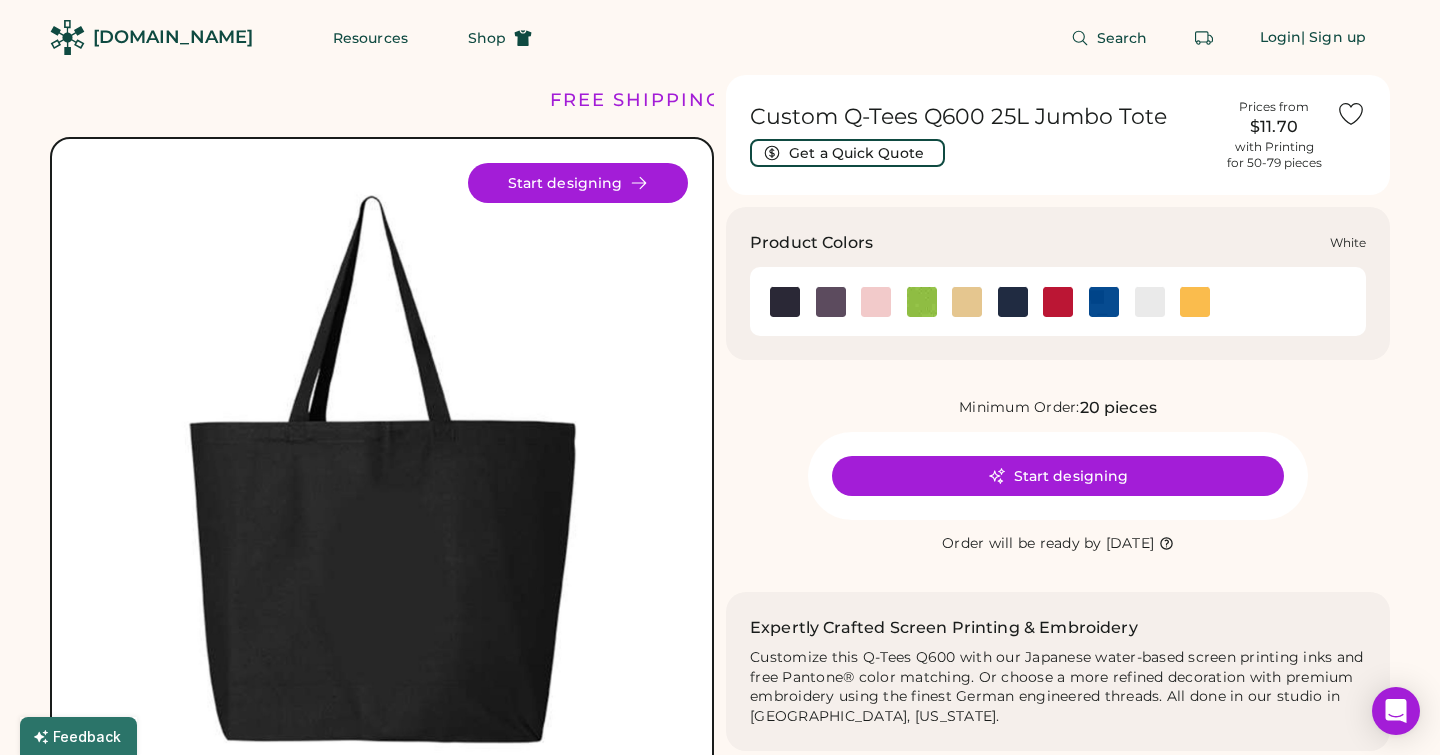 click 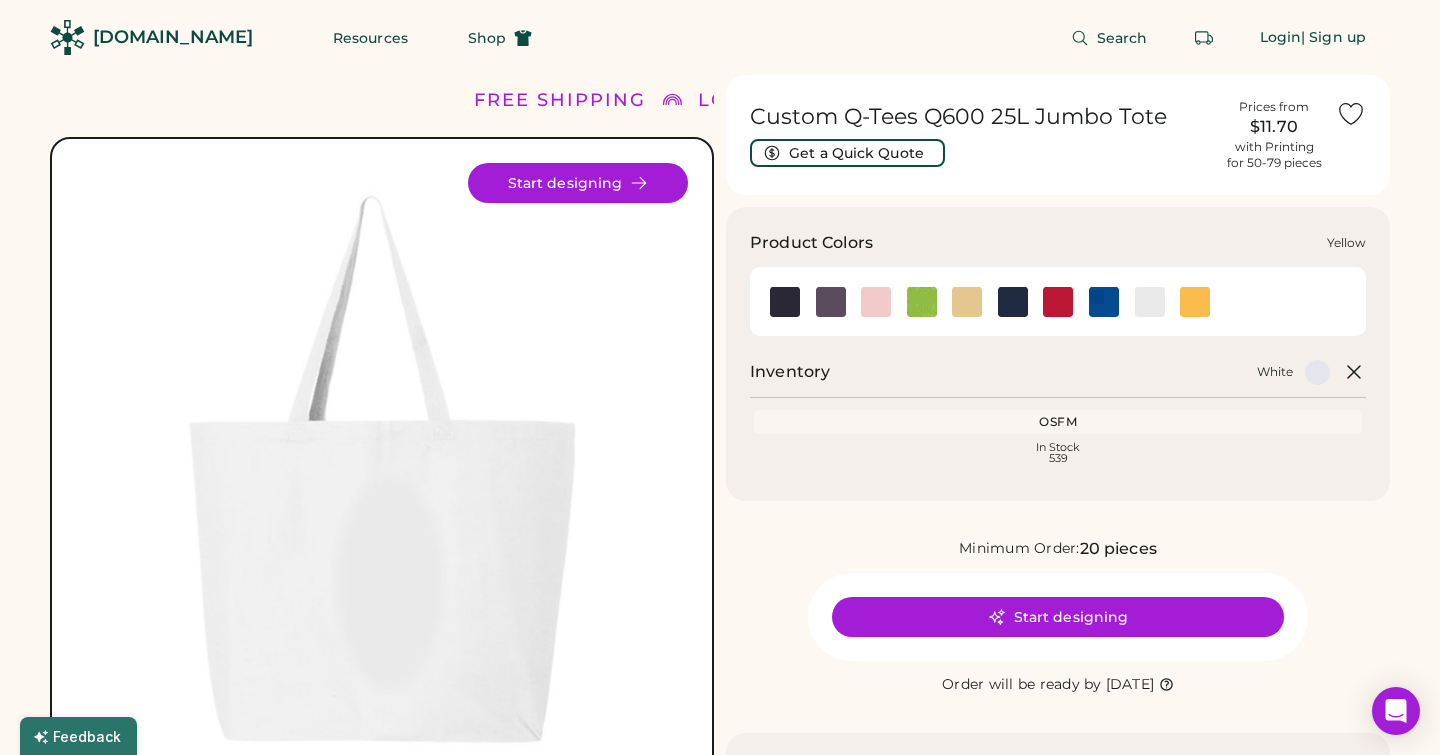 click 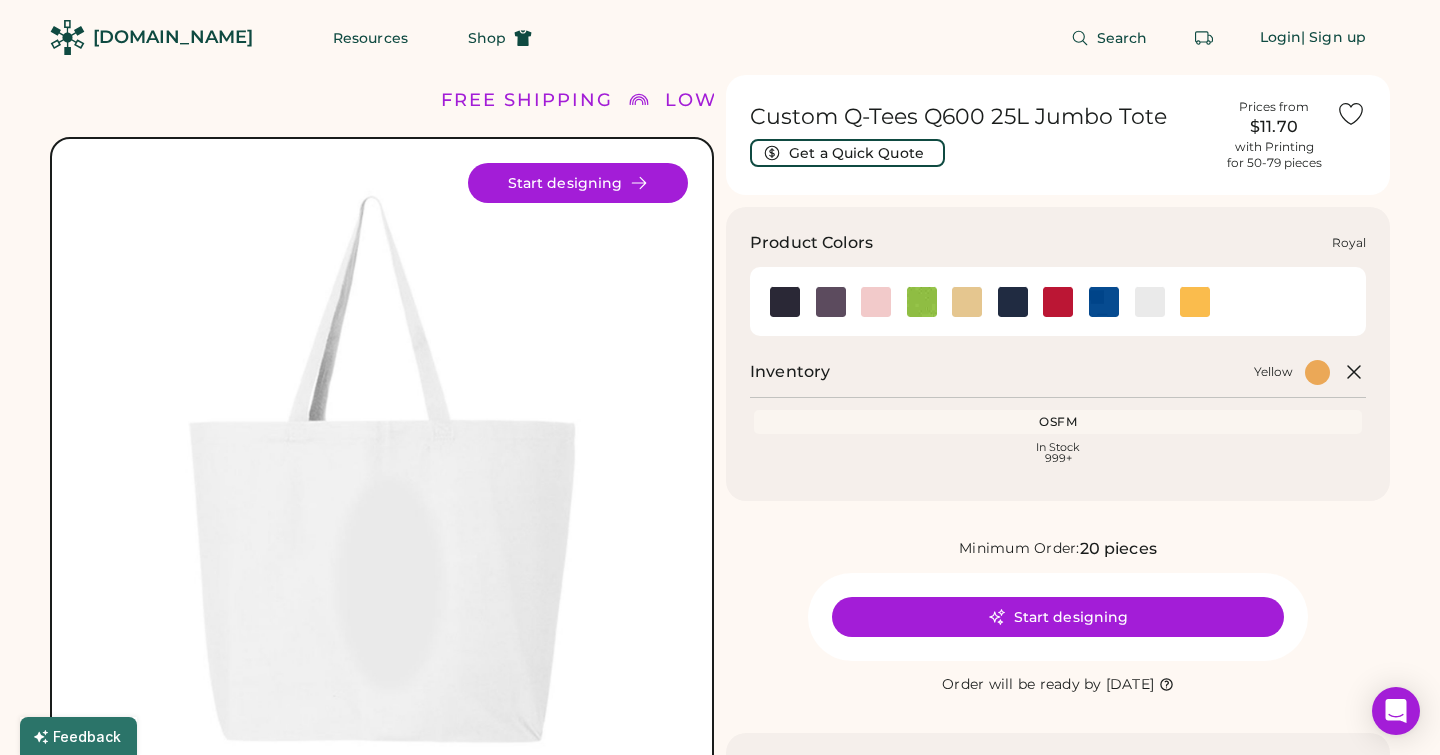 click 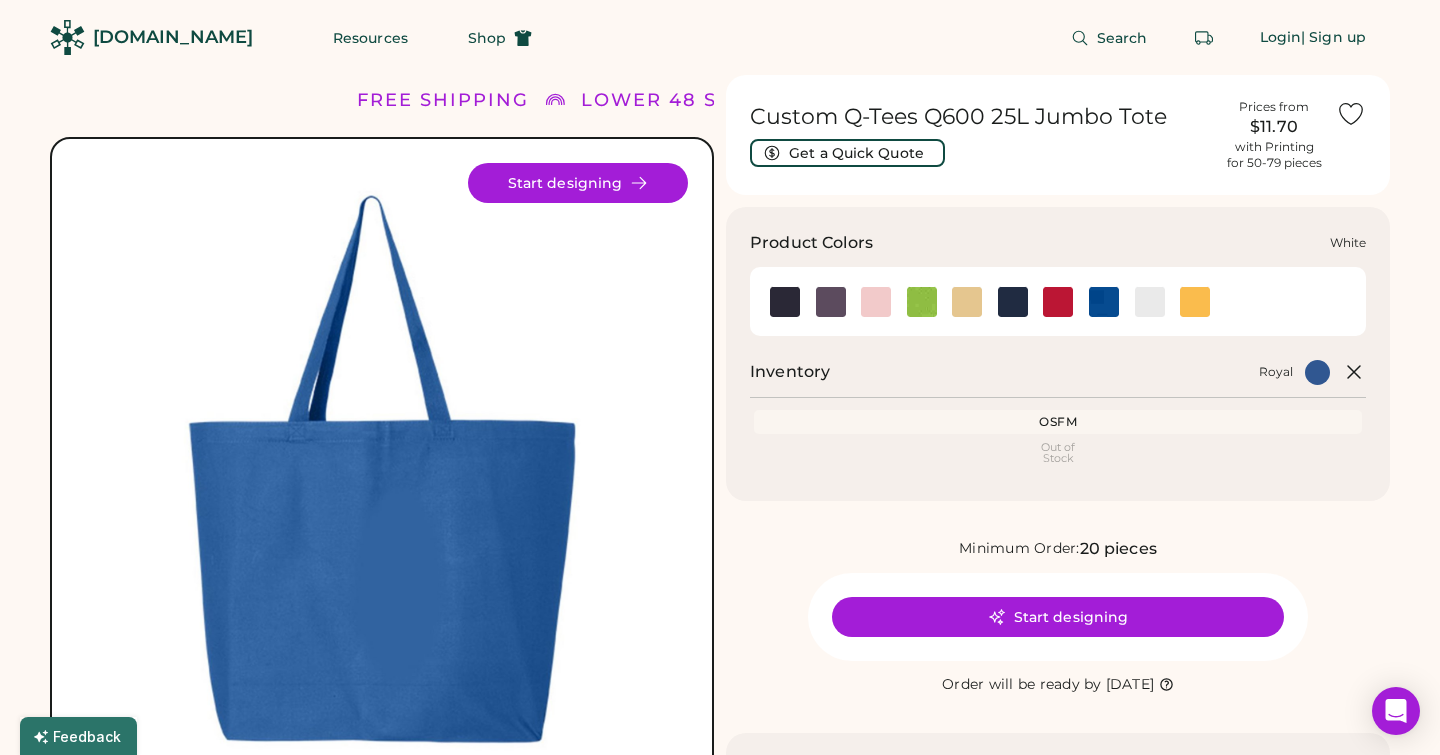 click 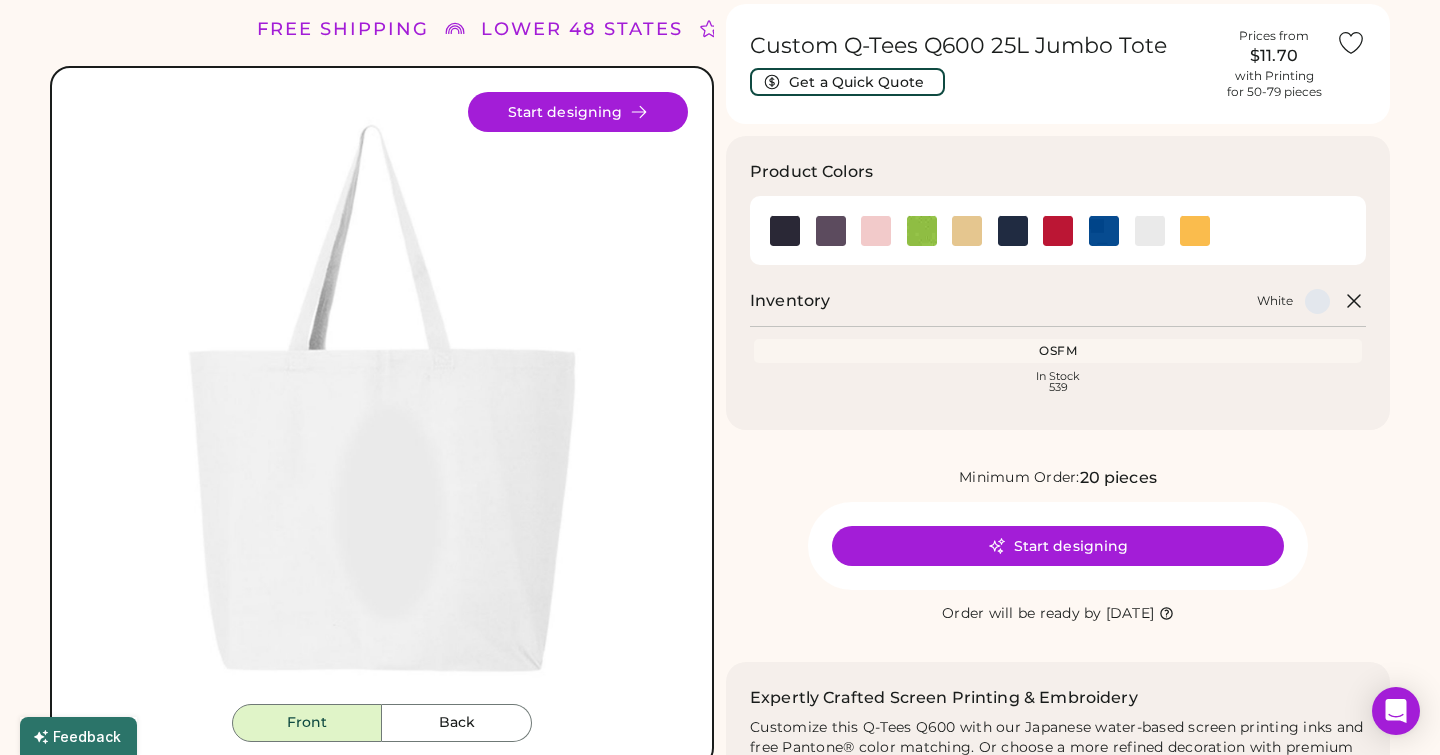 scroll, scrollTop: 85, scrollLeft: 0, axis: vertical 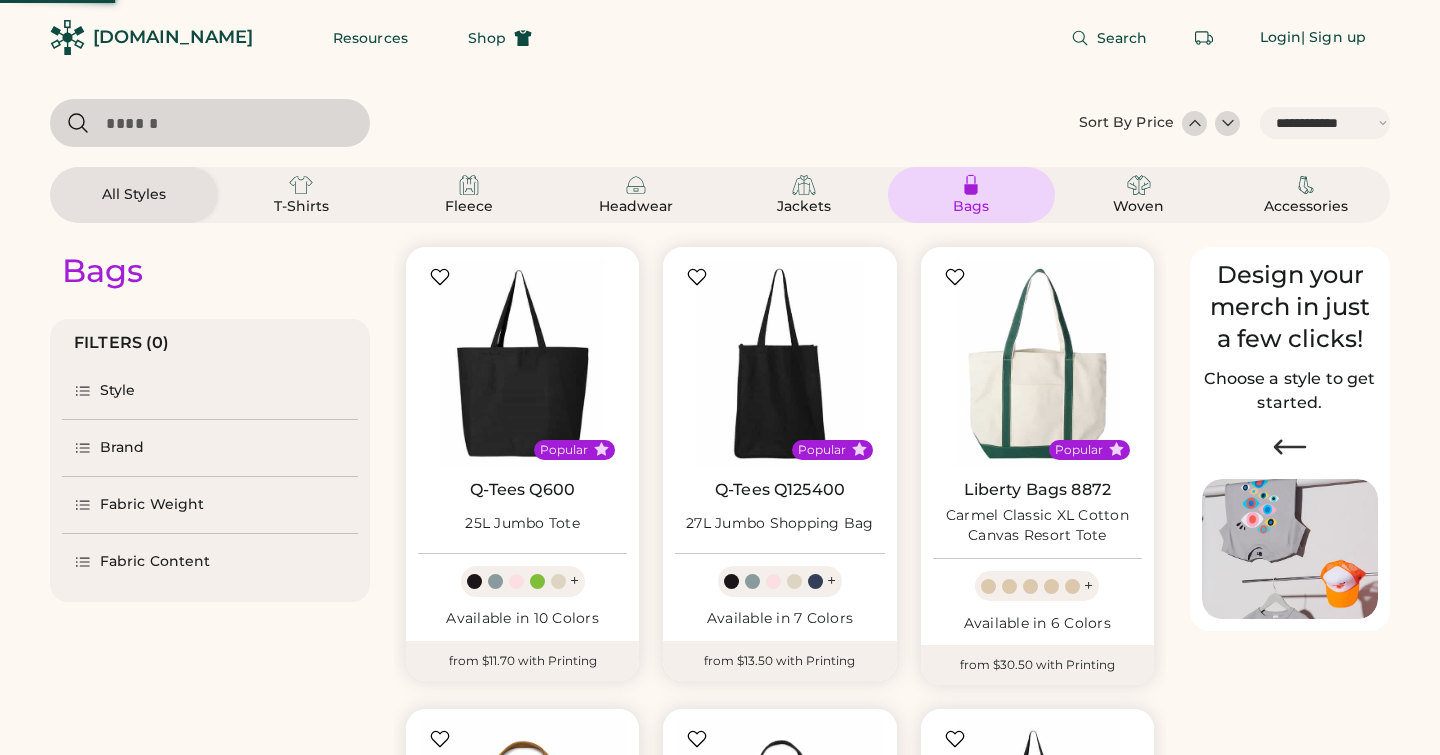 select on "*****" 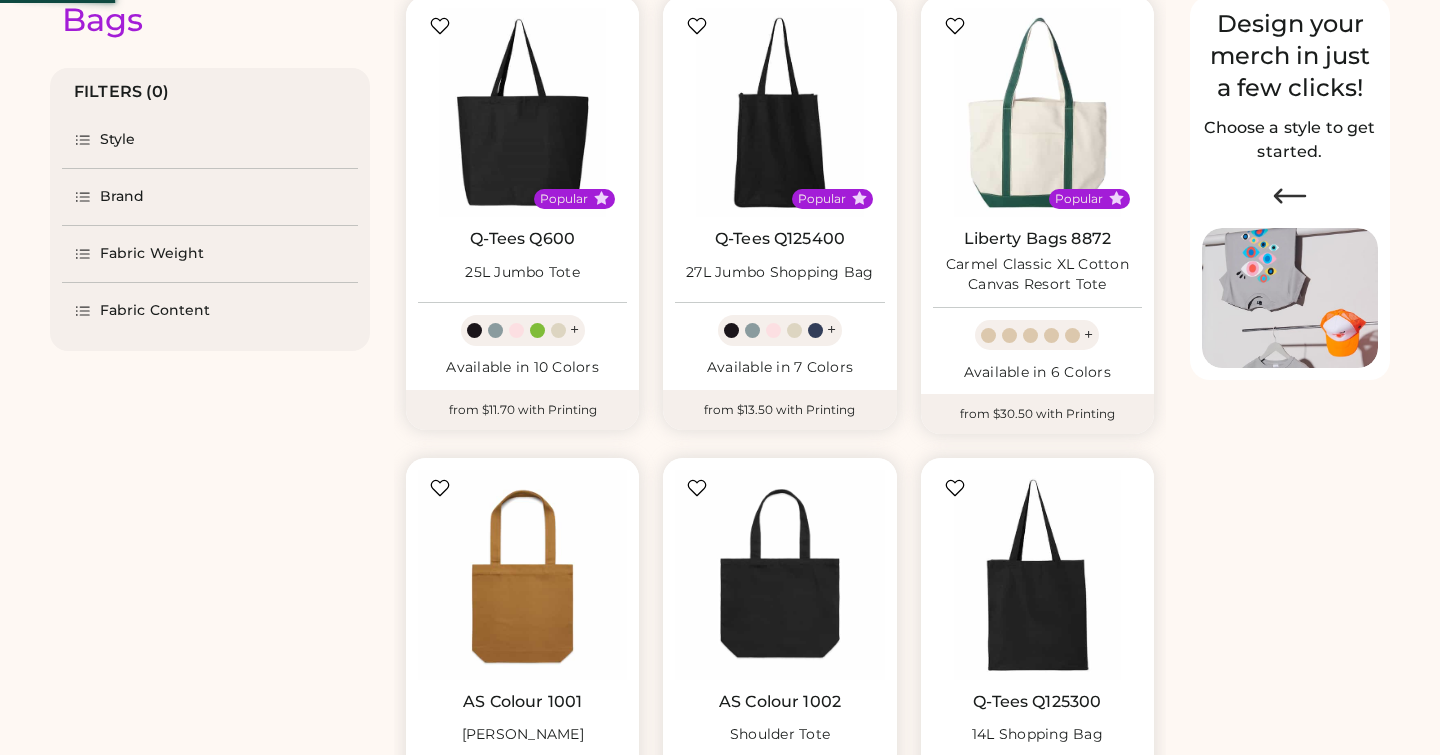 scroll, scrollTop: 0, scrollLeft: 0, axis: both 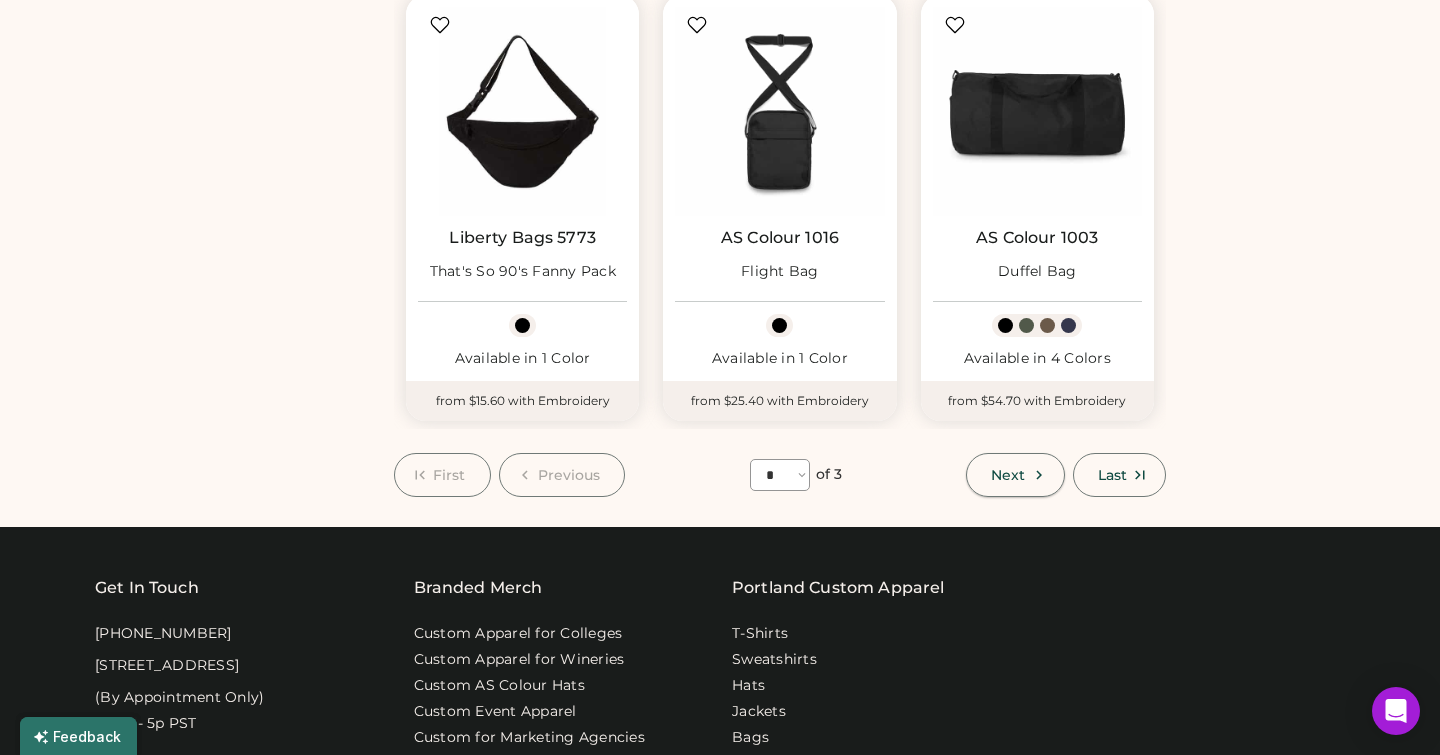 click on "Next" at bounding box center [1015, 475] 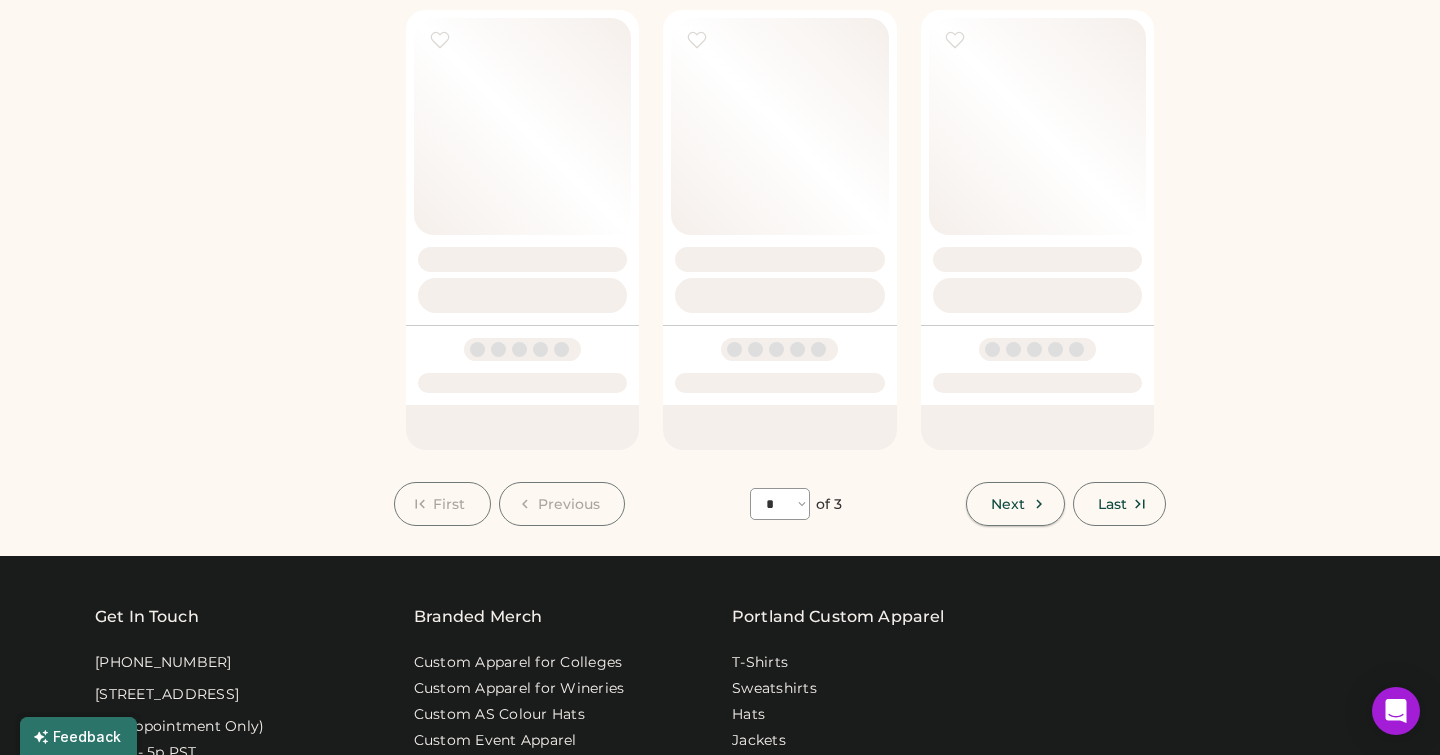 select on "*" 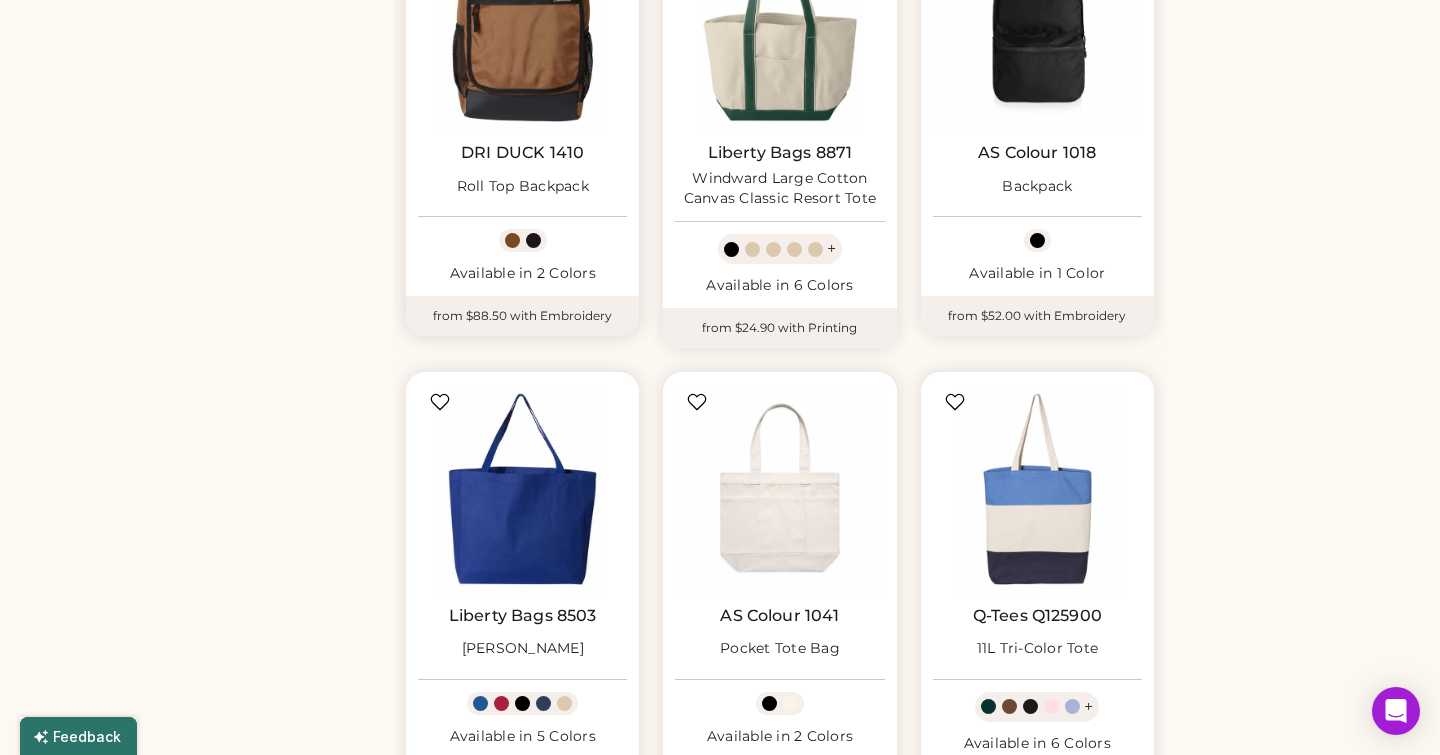scroll, scrollTop: 1264, scrollLeft: 0, axis: vertical 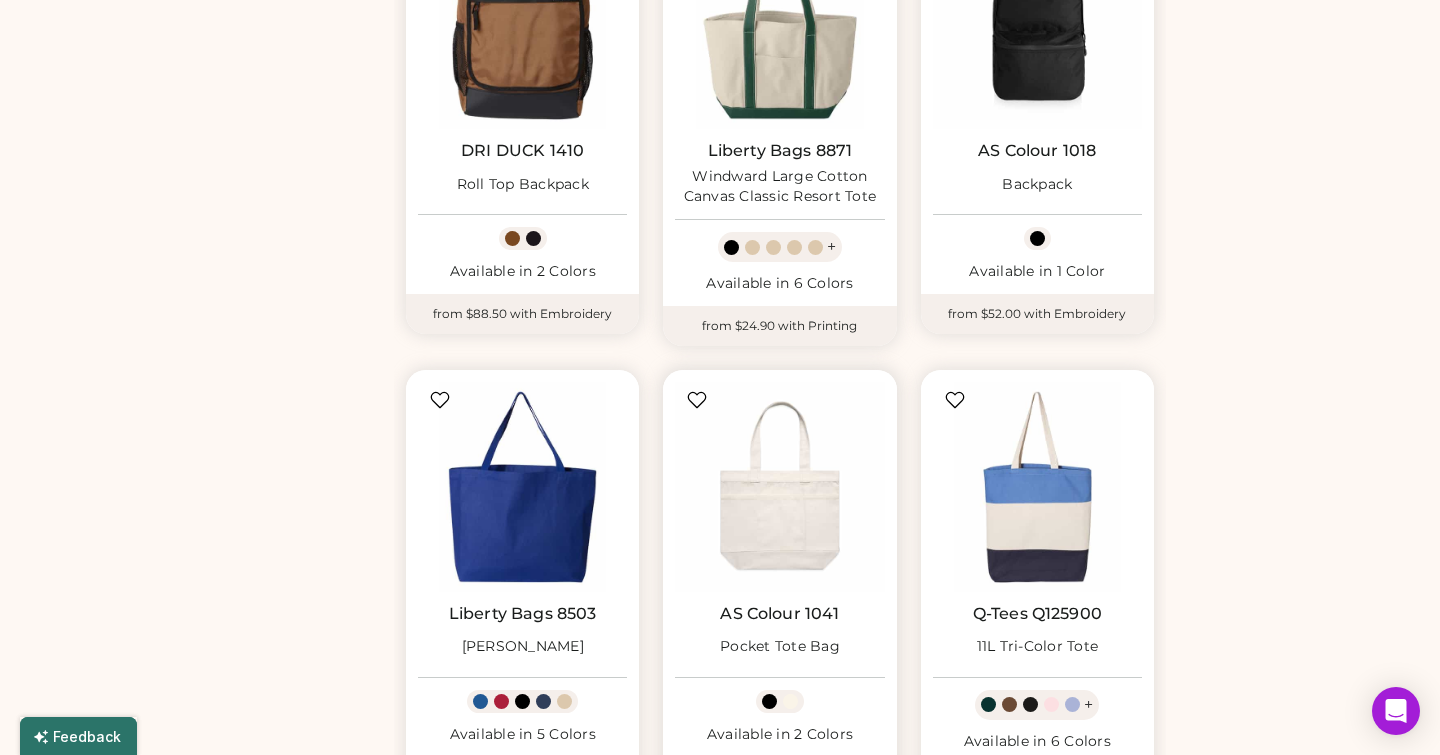 click on "AS Colour 1041" at bounding box center [779, 614] 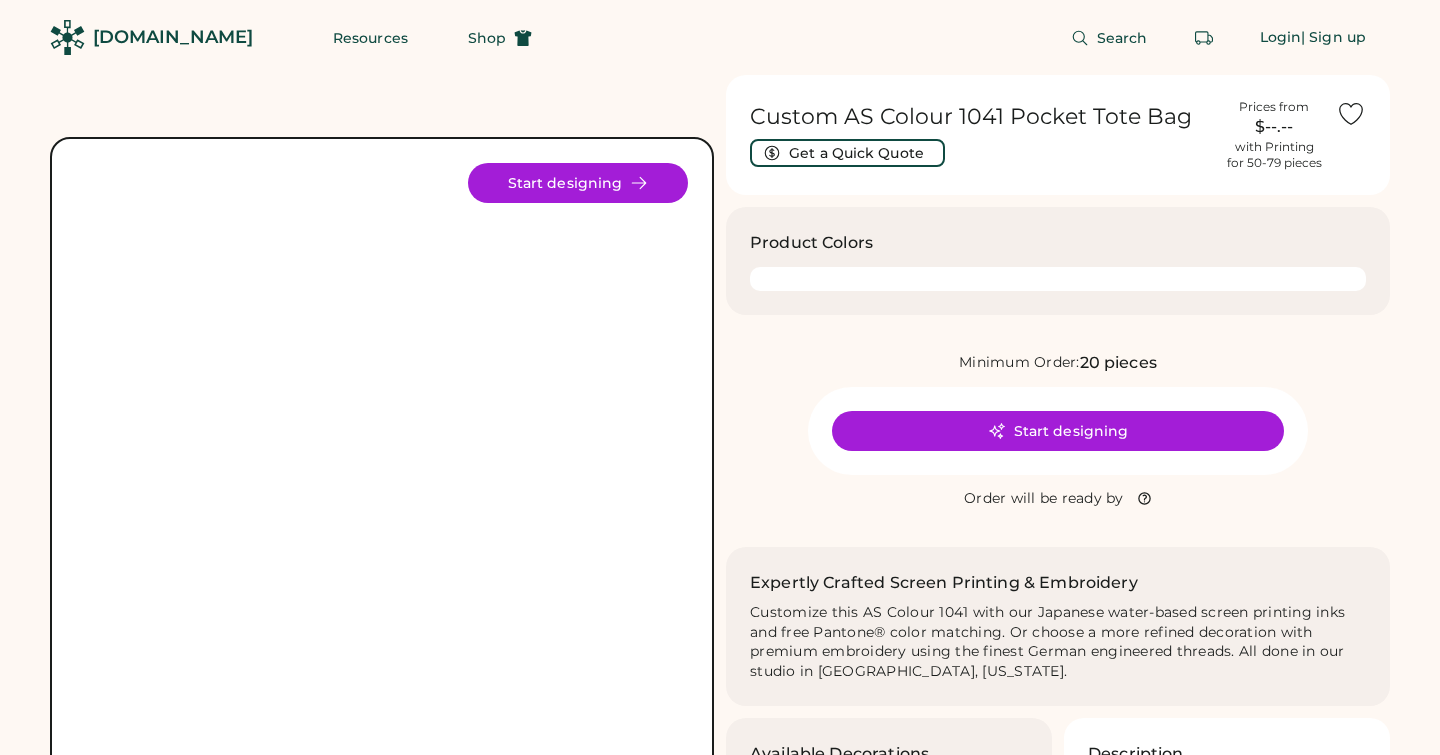 scroll, scrollTop: 0, scrollLeft: 0, axis: both 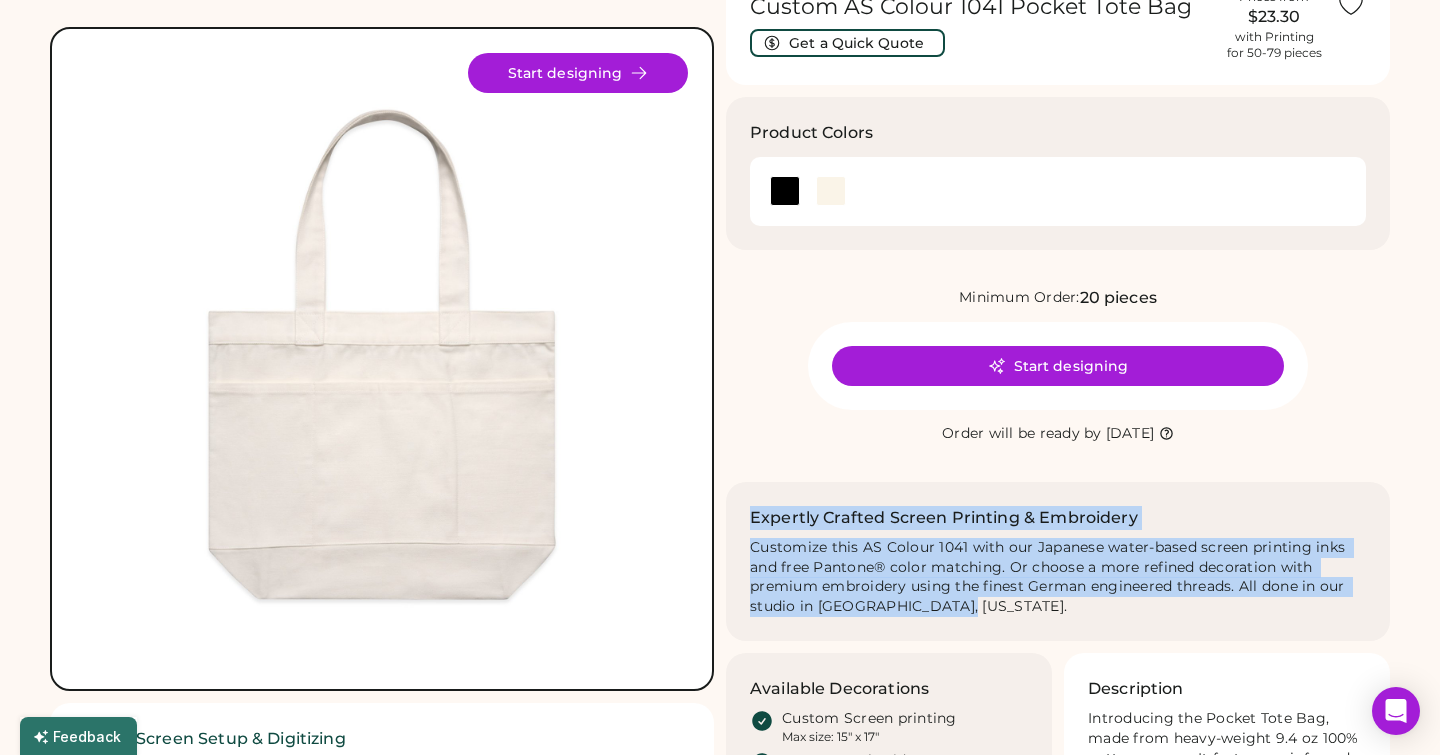 drag, startPoint x: 970, startPoint y: 614, endPoint x: 751, endPoint y: 505, distance: 244.62625 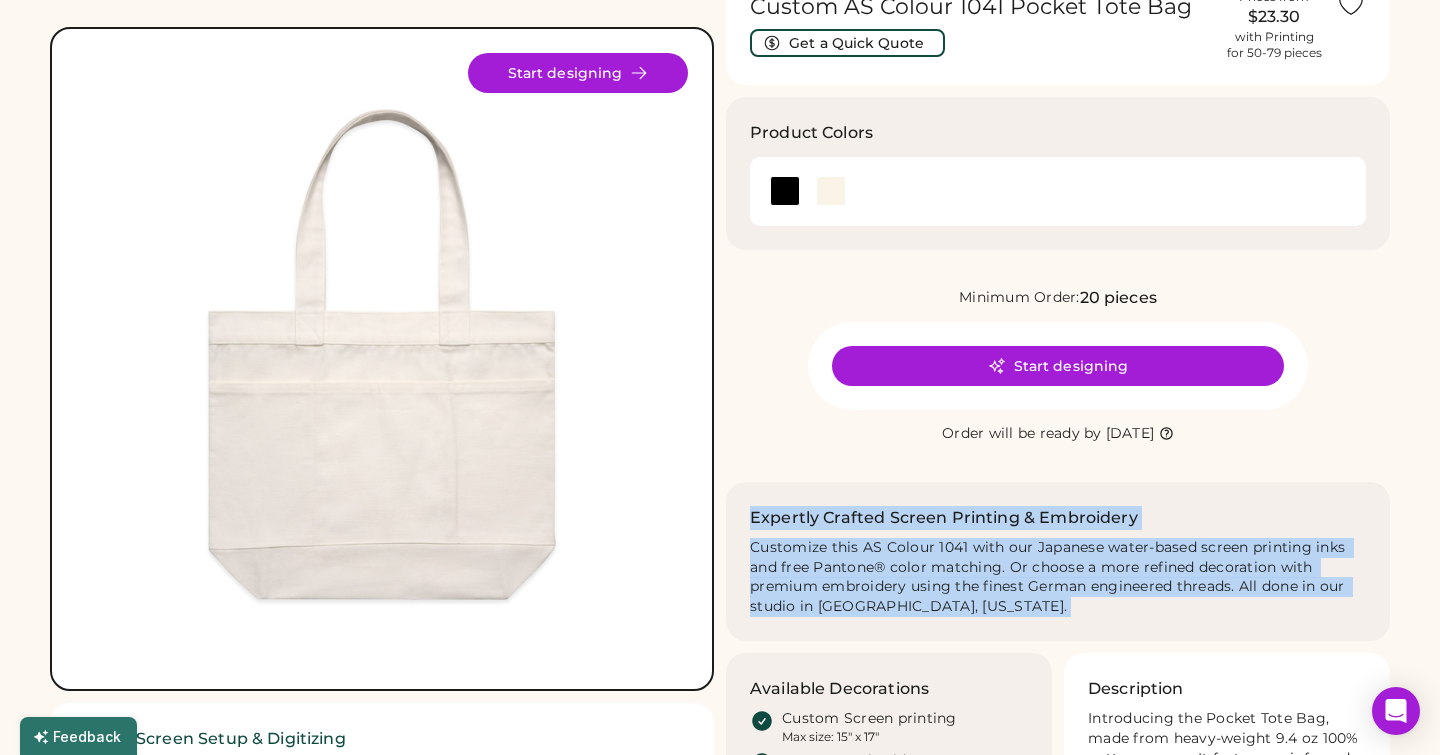 drag, startPoint x: 751, startPoint y: 505, endPoint x: 950, endPoint y: 640, distance: 240.47037 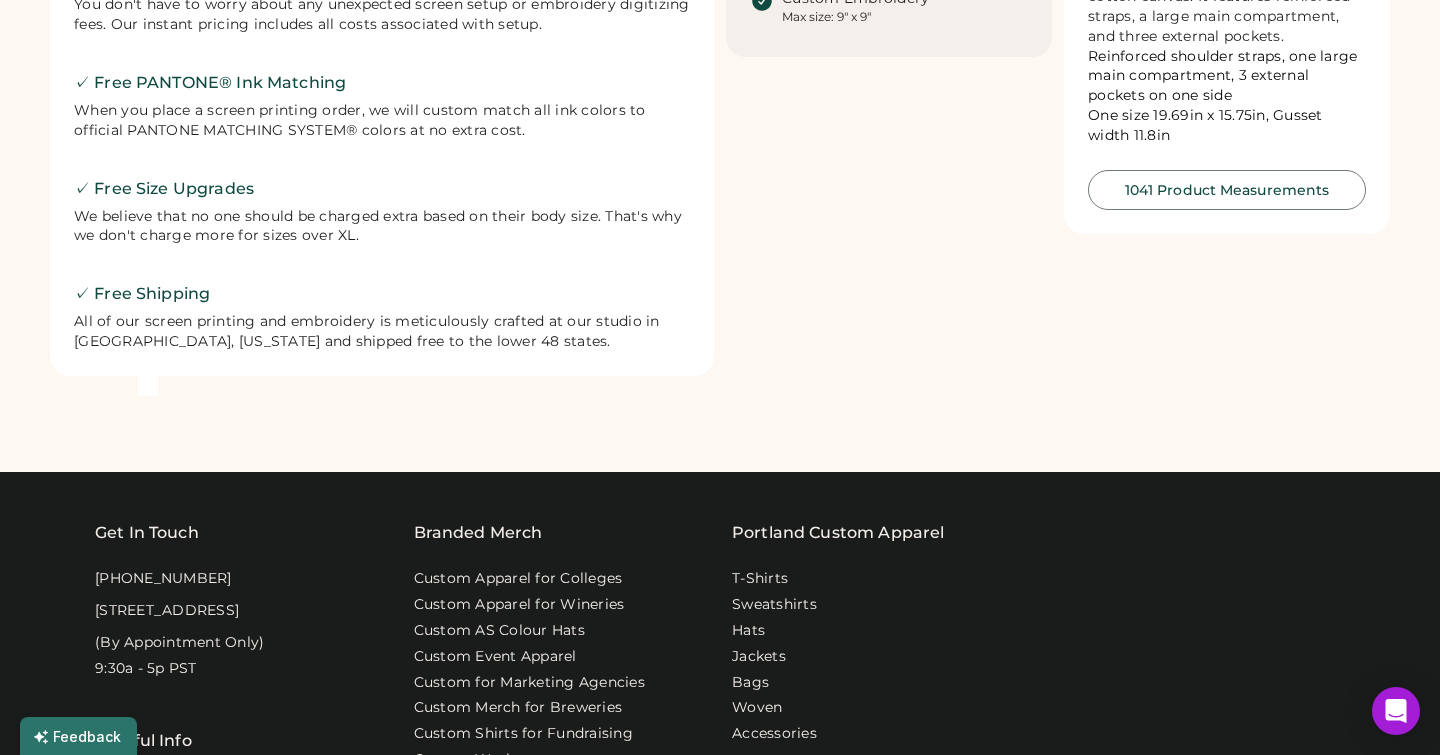 scroll, scrollTop: 0, scrollLeft: 0, axis: both 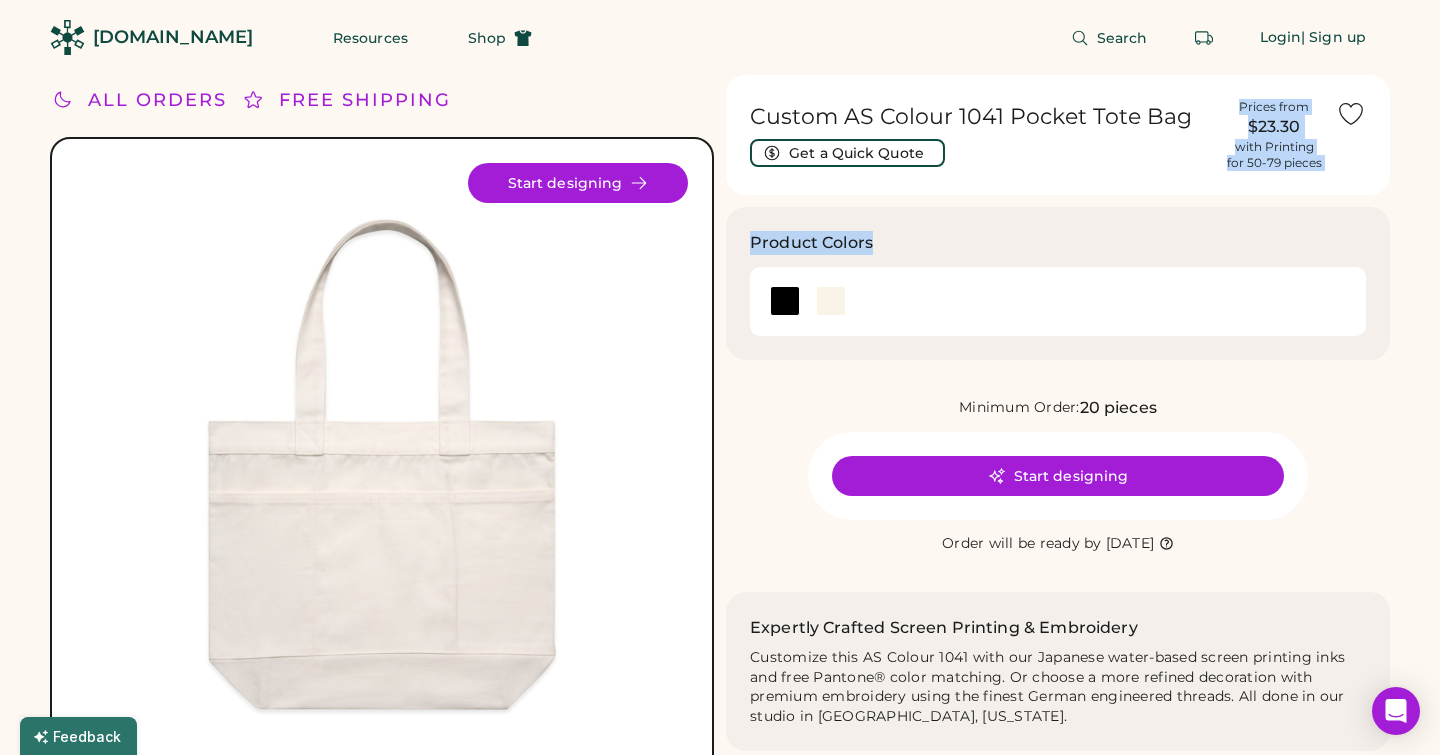 drag, startPoint x: 814, startPoint y: 333, endPoint x: 751, endPoint y: 191, distance: 155.34799 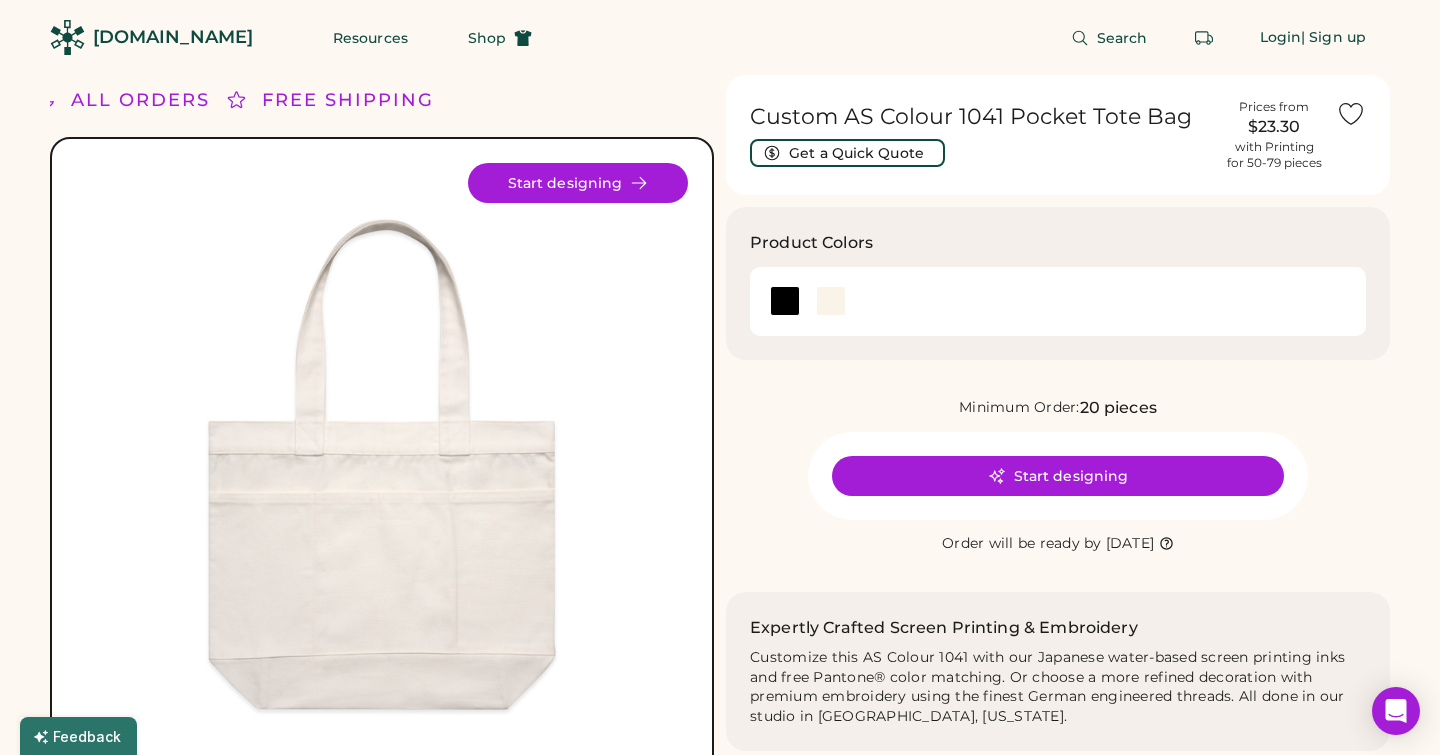 click on "Custom AS Colour 1041 Pocket Tote Bag    Get a Quick Quote Prices from $23.30 with Printing
for 50-79 pieces    Product Colors Minimum Order:  20 pieces    Start designing Order will be ready by Monday, Jul. 28     Expertly Crafted Screen Printing & Embroidery Customize this AS Colour 1041 with our Japanese water-based screen printing inks and free Pantone® color matching. Or choose a more refined decoration with premium embroidery using the finest German engineered threads. All done in our studio in Portland, Oregon.  Available Decorations    Custom Screen printing Max size: 15" x 17"    Custom Embroidery Max size: 9" x 9" Description Introducing the Pocket Tote Bag, made from heavy-weight 9.4 oz 100% cotton canvas. It features reinforced straps, a large main compartment, and three external pockets.
Reinforced shoulder straps, one large main compartment, 3 external pockets on one side One size 19.69in x 15.75in, Gusset width 11.8in 1041 Product Measurements" at bounding box center [1058, 590] 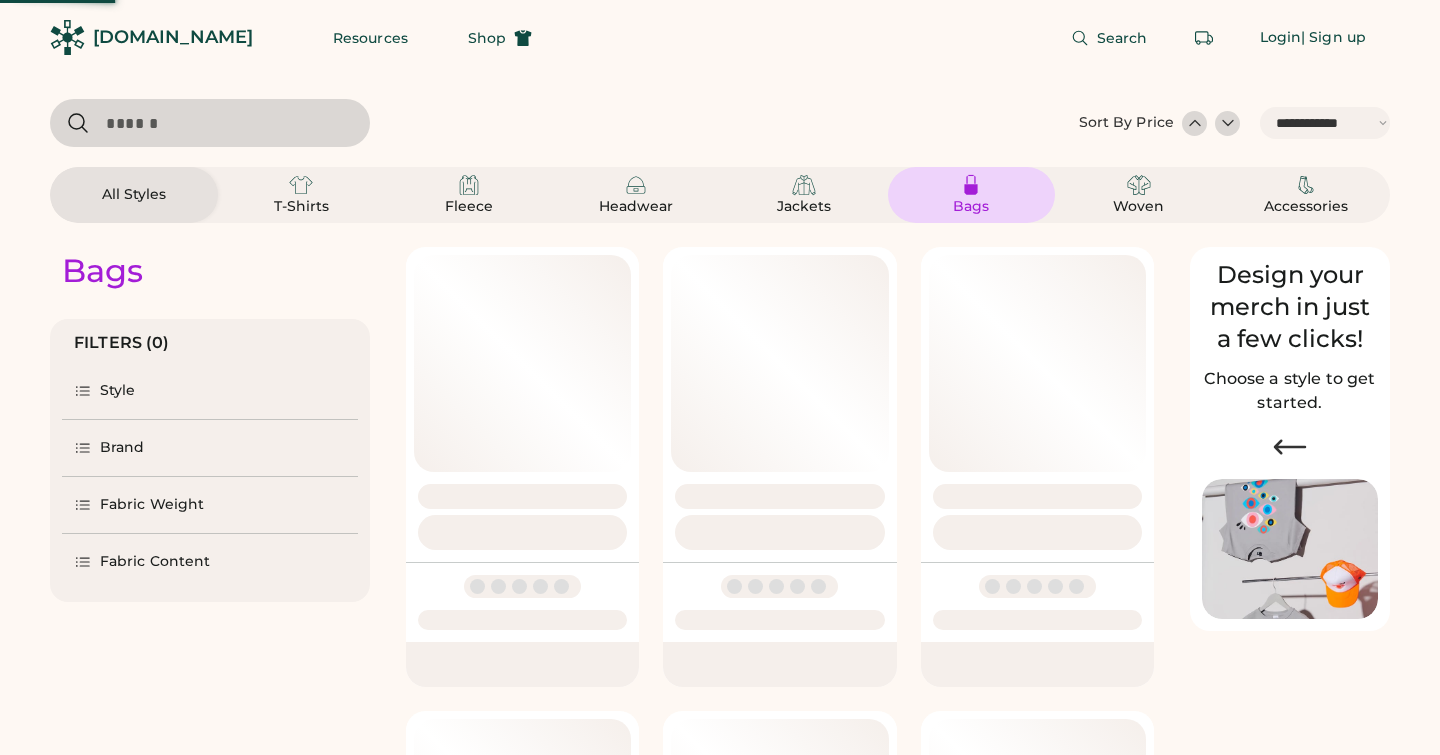 select on "*****" 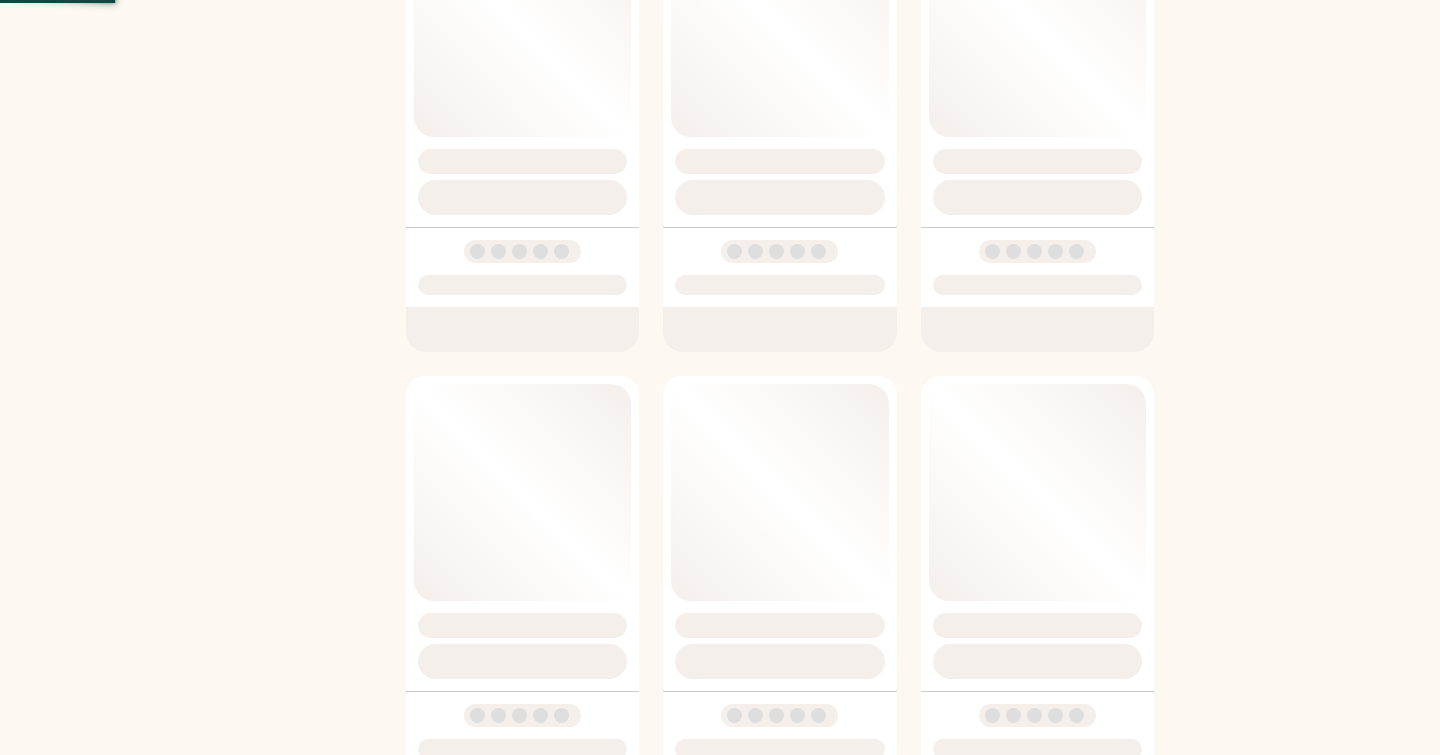 scroll, scrollTop: 0, scrollLeft: 0, axis: both 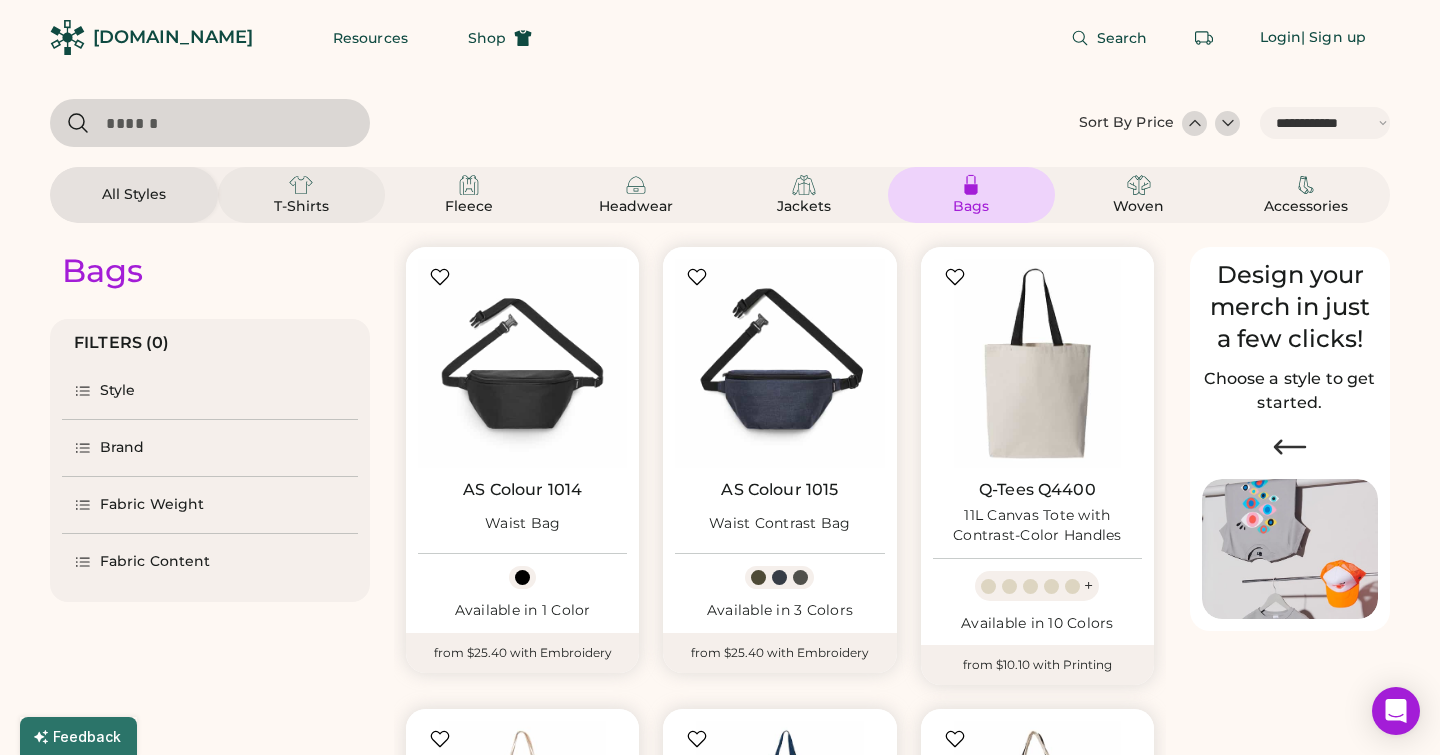 click on "T-Shirts" at bounding box center (301, 207) 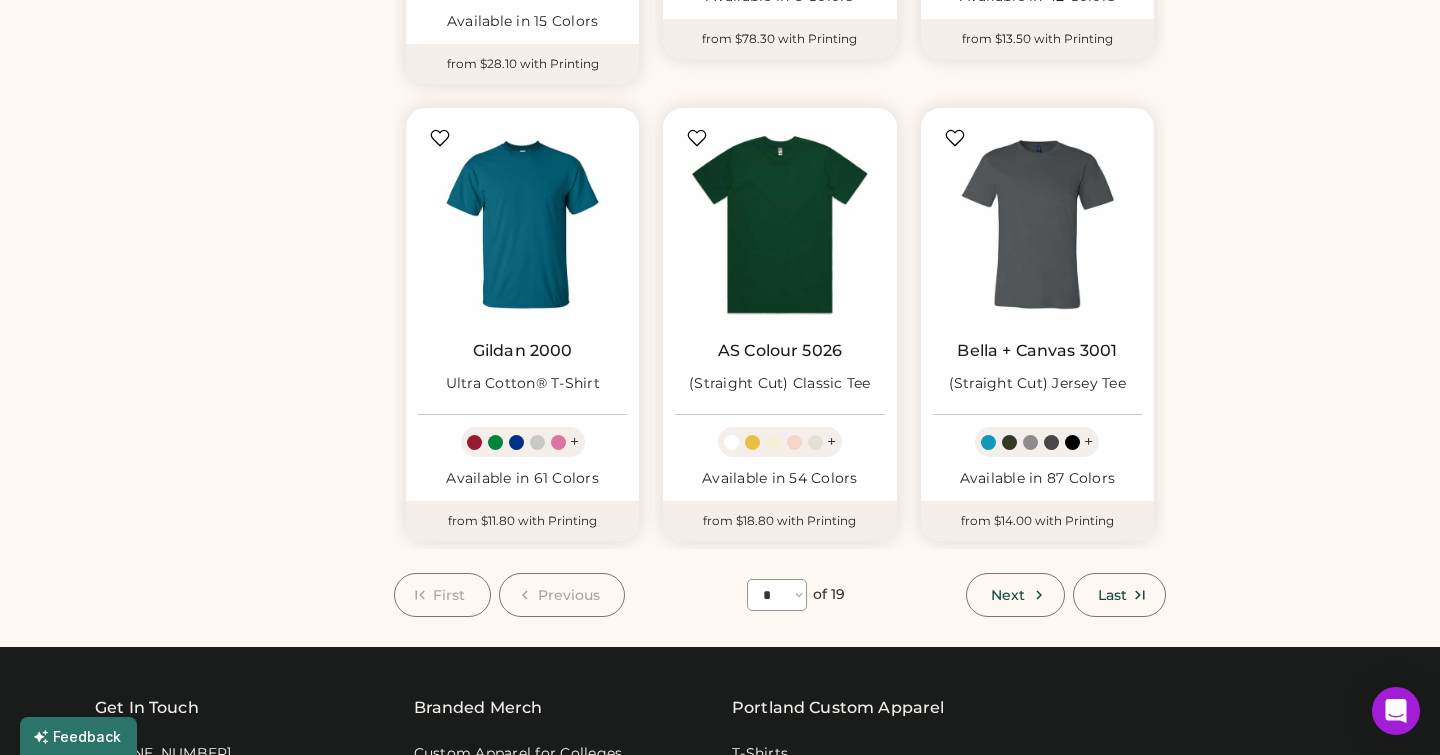 scroll, scrollTop: 1543, scrollLeft: 0, axis: vertical 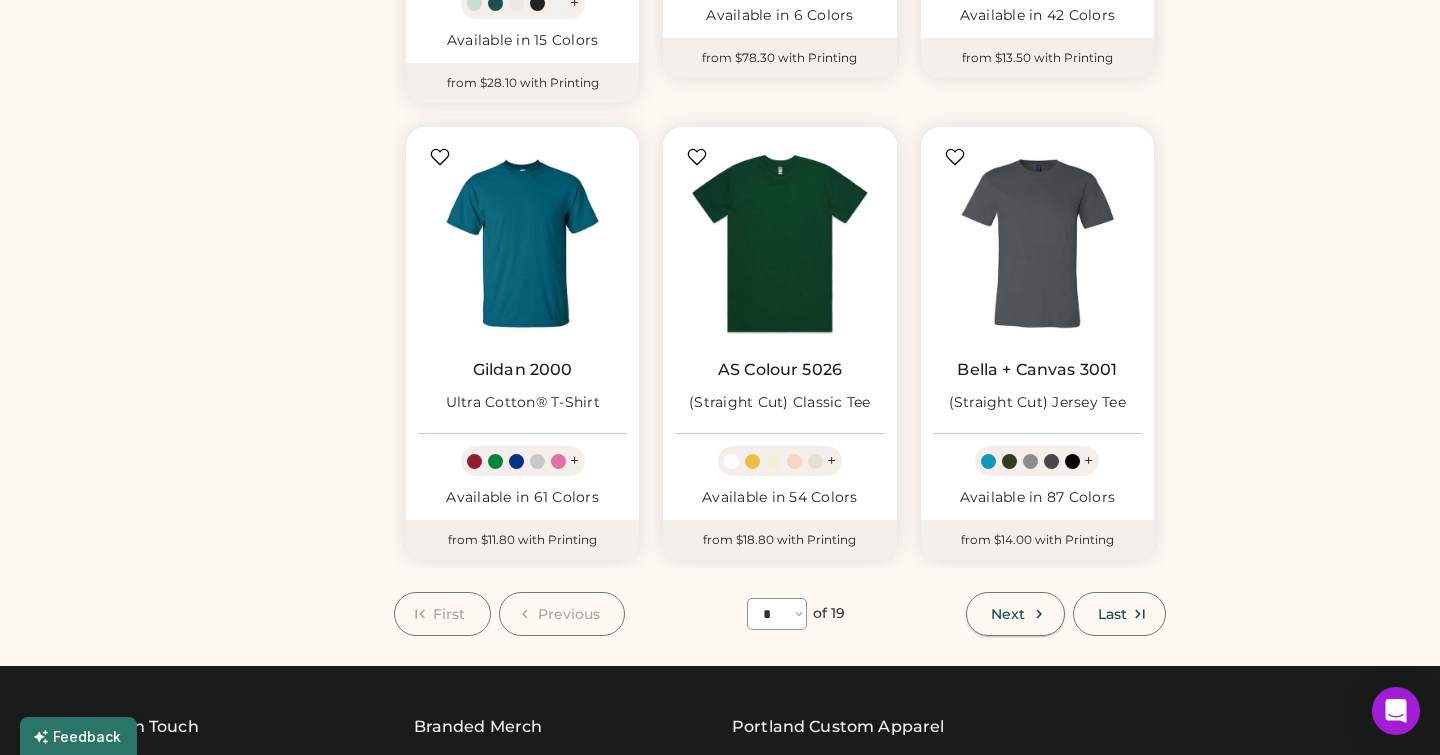 click on "Next" at bounding box center [1008, 614] 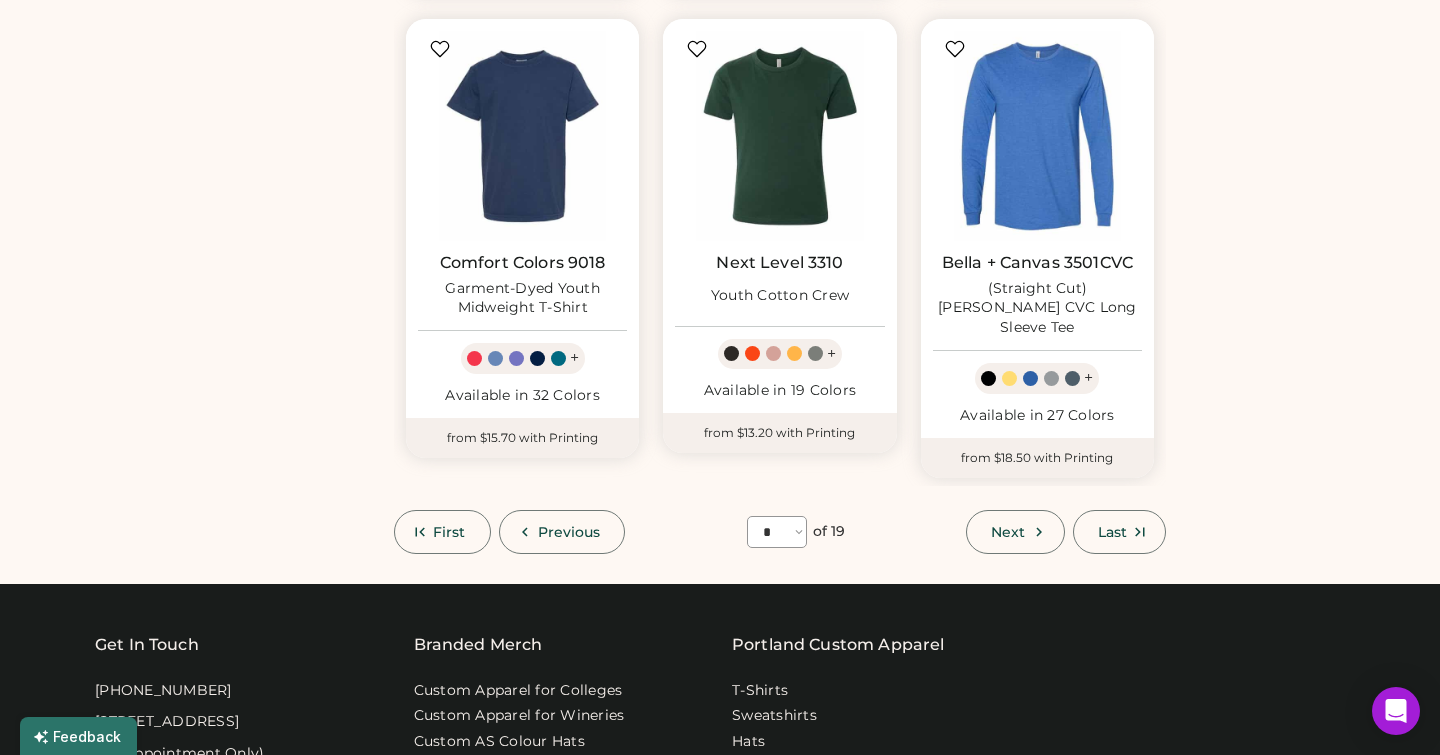 click on "Next" at bounding box center [1015, 532] 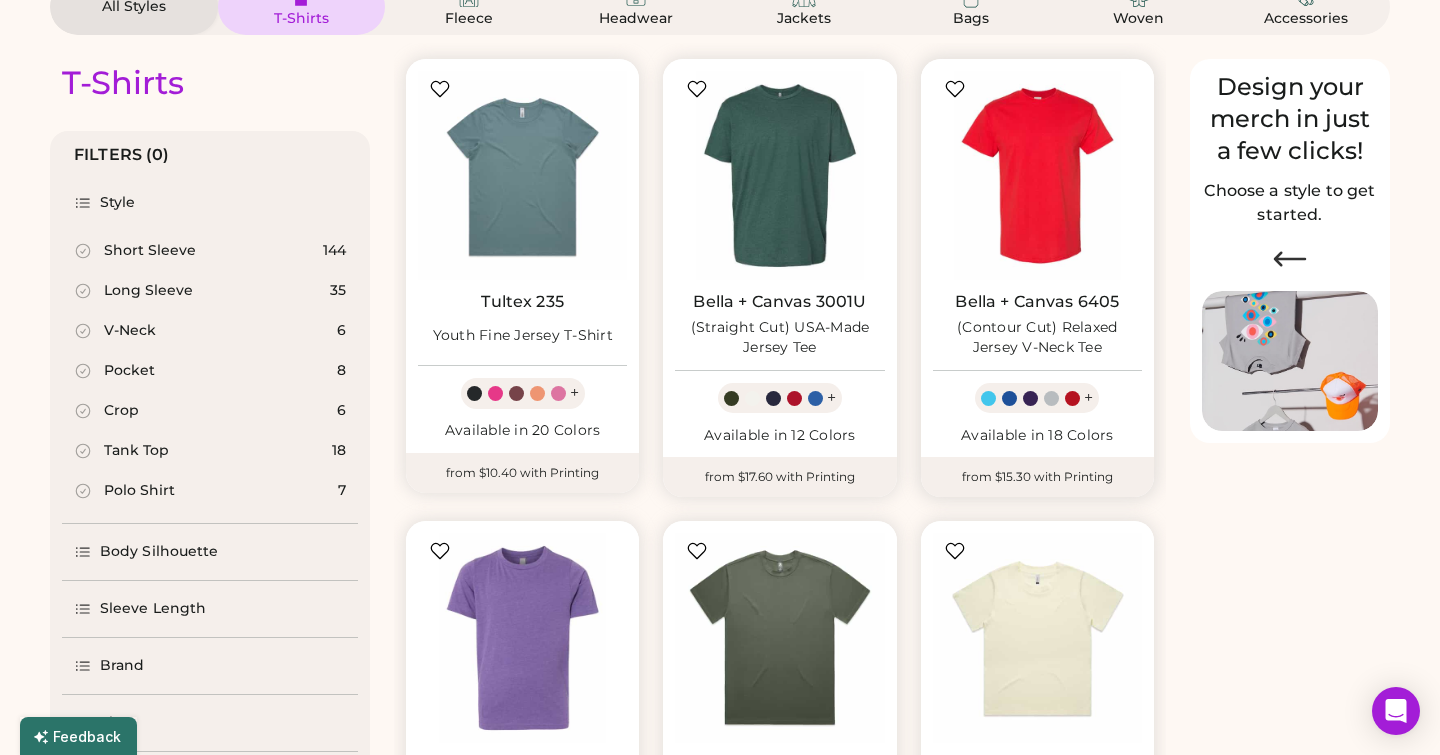 scroll, scrollTop: 87, scrollLeft: 0, axis: vertical 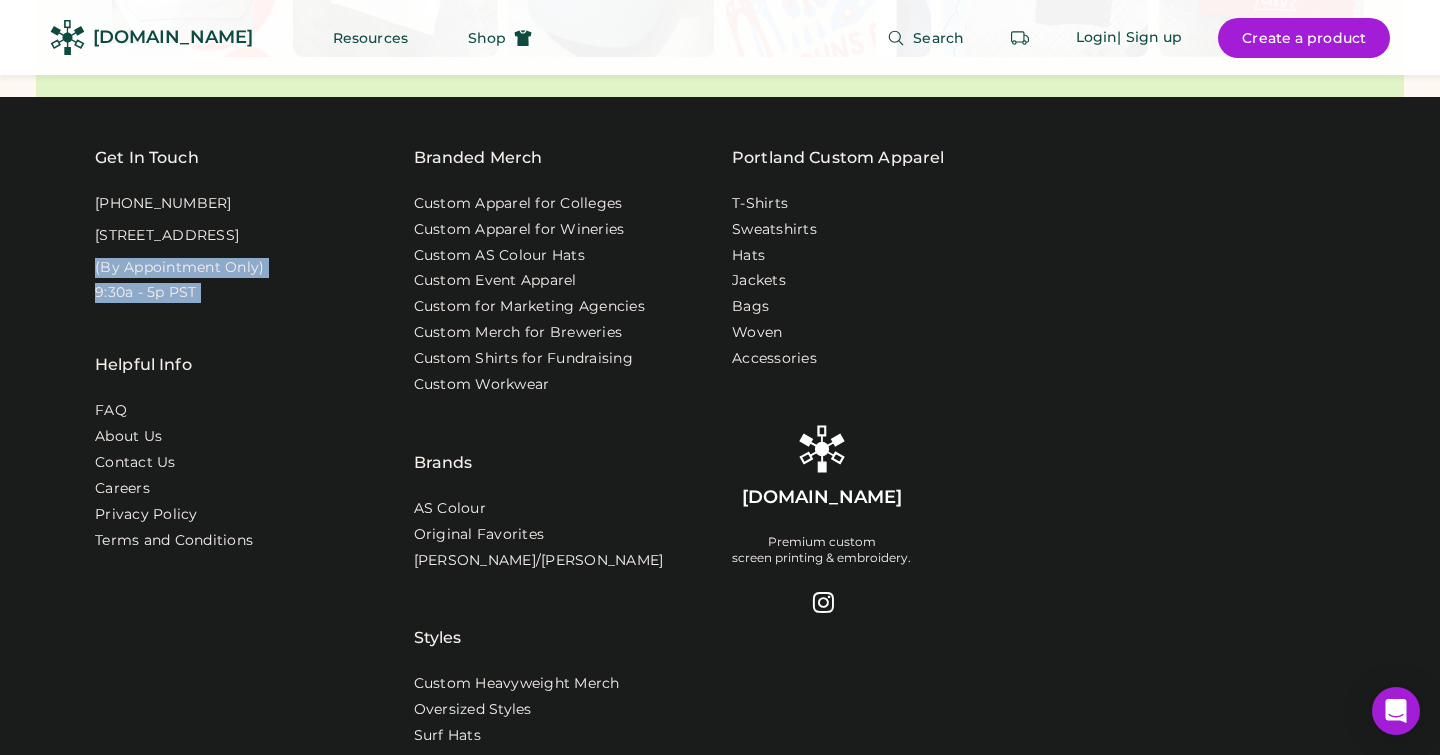 drag, startPoint x: 95, startPoint y: 253, endPoint x: 317, endPoint y: 288, distance: 224.74208 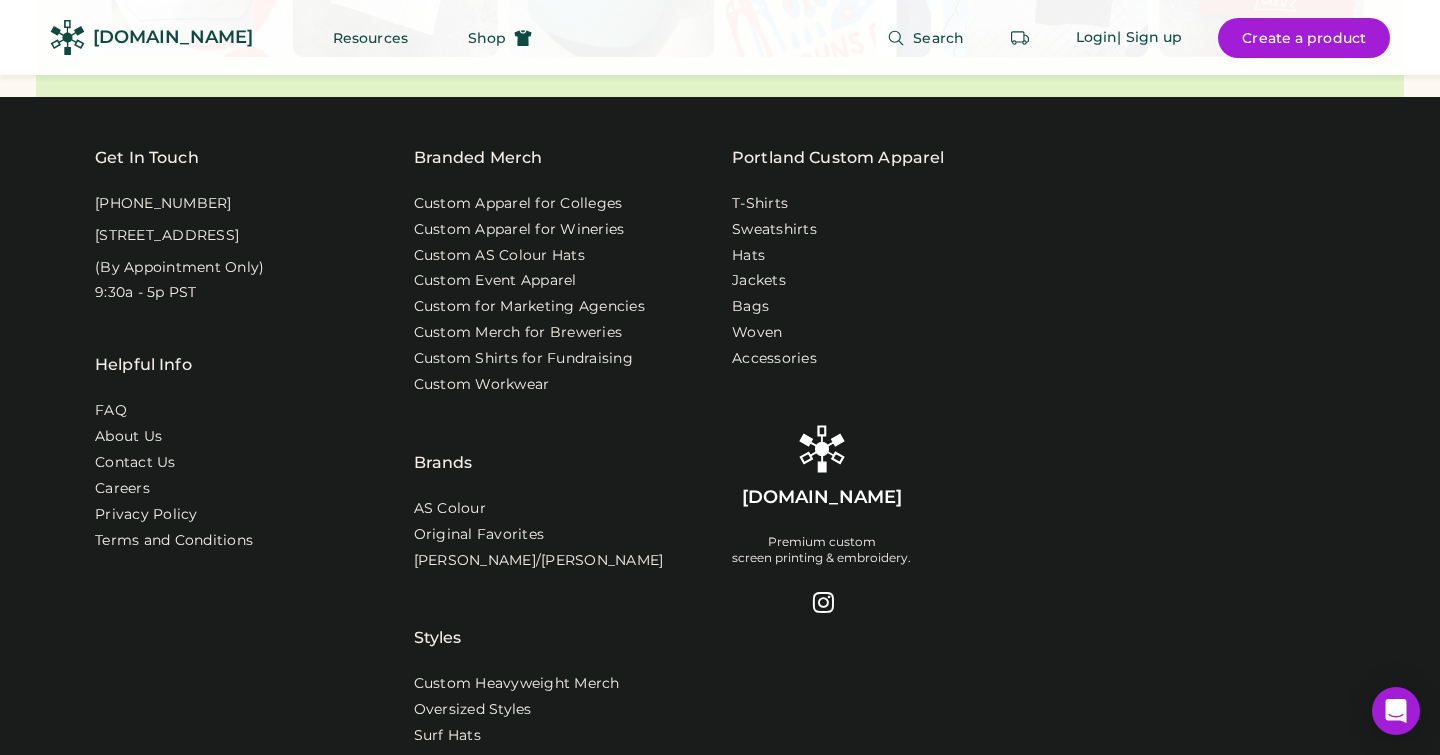 click on "Get In Touch [PHONE_NUMBER] [STREET_ADDRESS] (By Appointment Only) 9:30a - 5p PST Helpful Info FAQ About Us Contact Us Careers Privacy Policy Terms and Conditions" at bounding box center [242, 371] 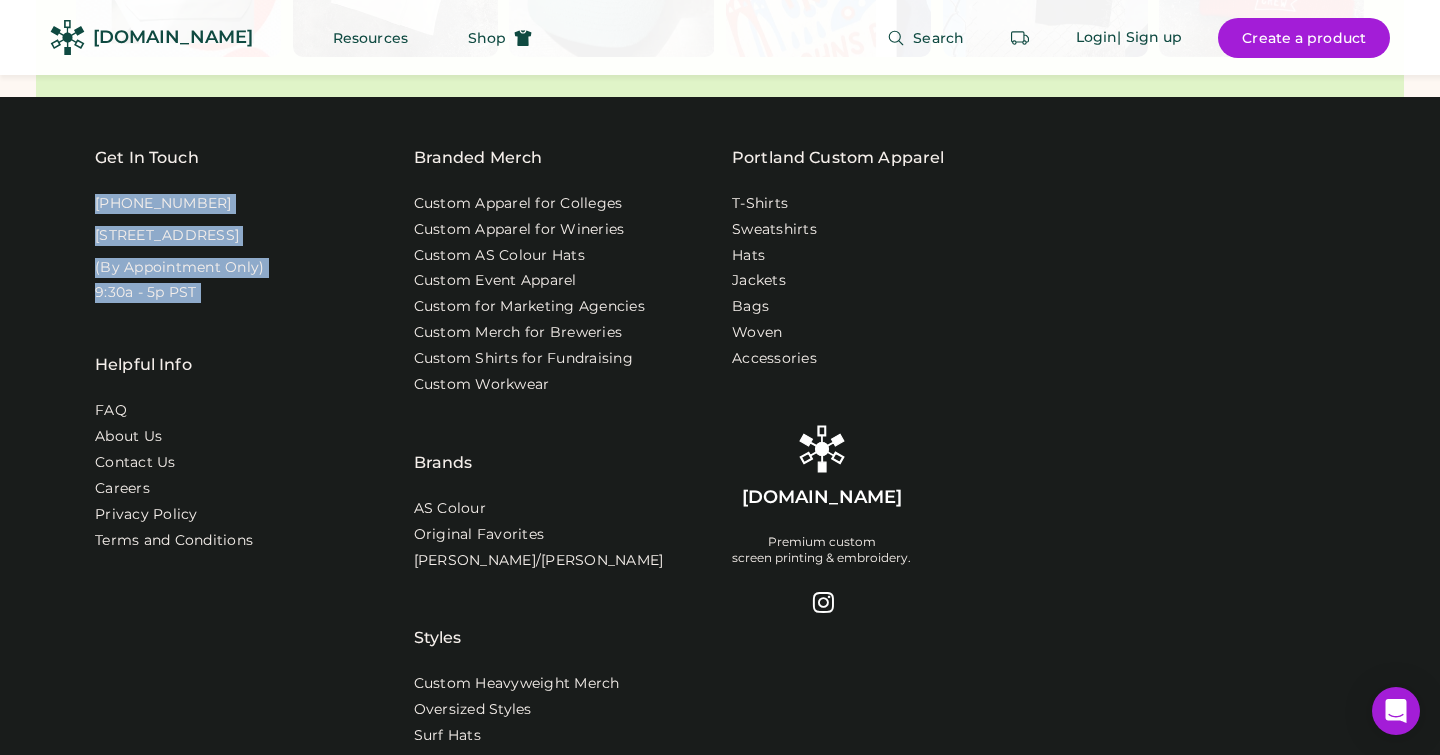 drag, startPoint x: 315, startPoint y: 297, endPoint x: 67, endPoint y: 163, distance: 281.8865 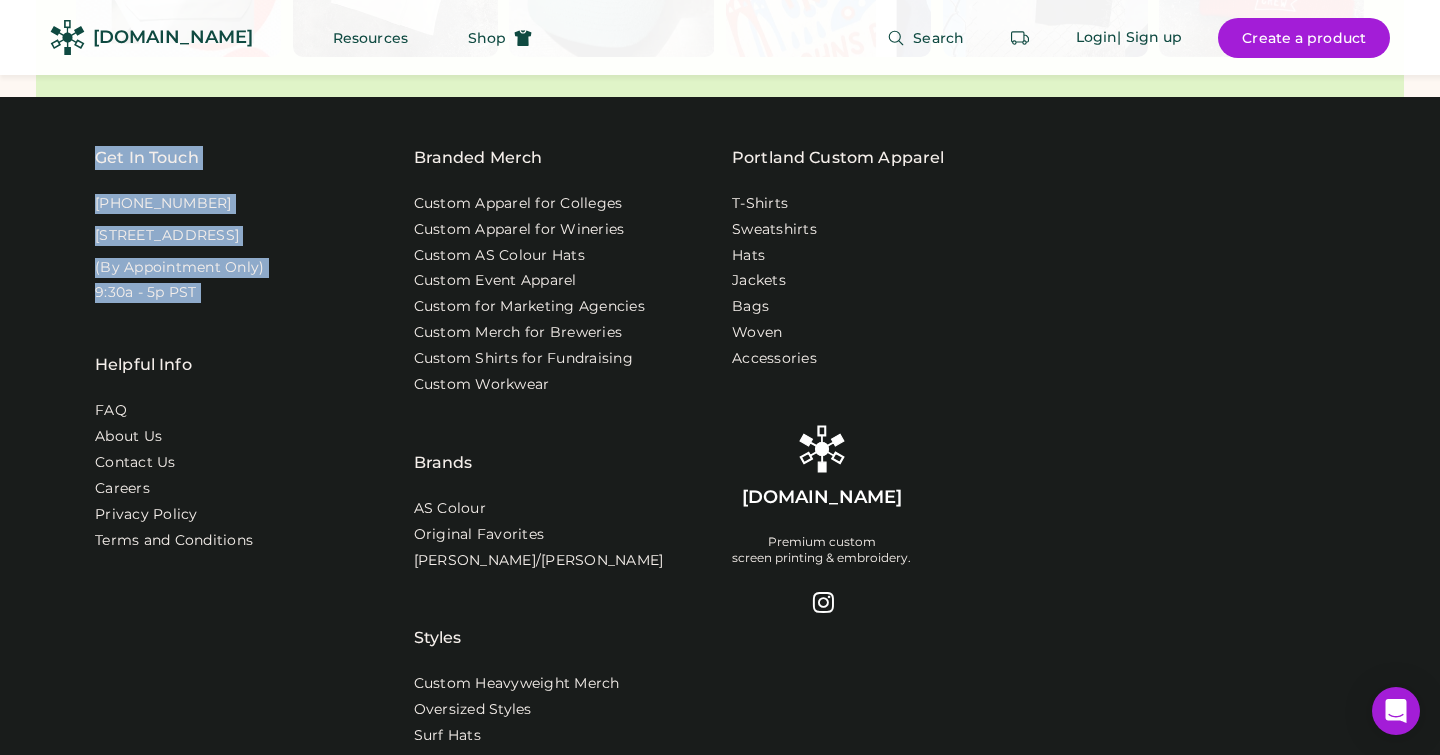 drag, startPoint x: 238, startPoint y: 306, endPoint x: 48, endPoint y: 131, distance: 258.31183 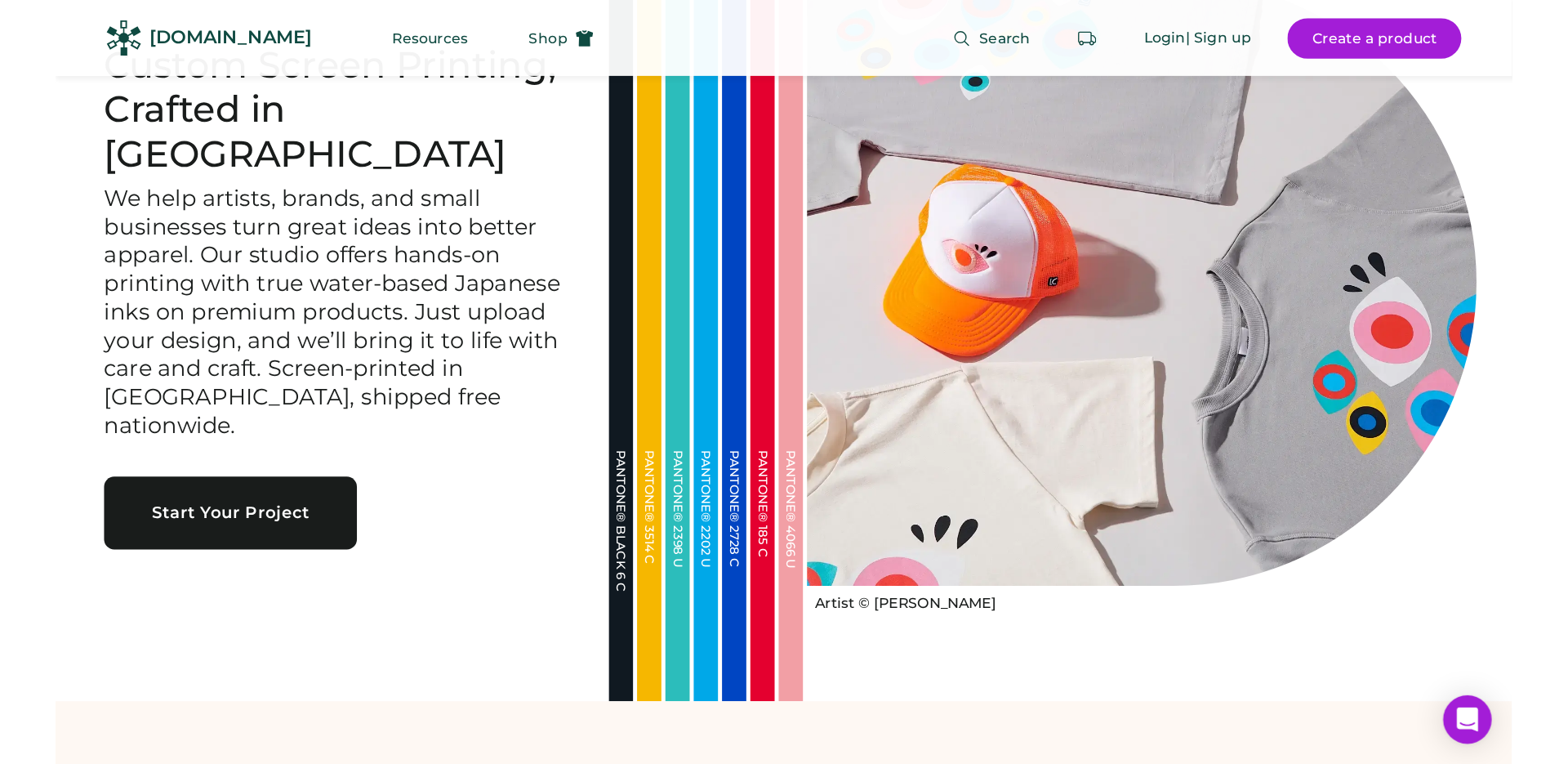 scroll, scrollTop: 0, scrollLeft: 0, axis: both 